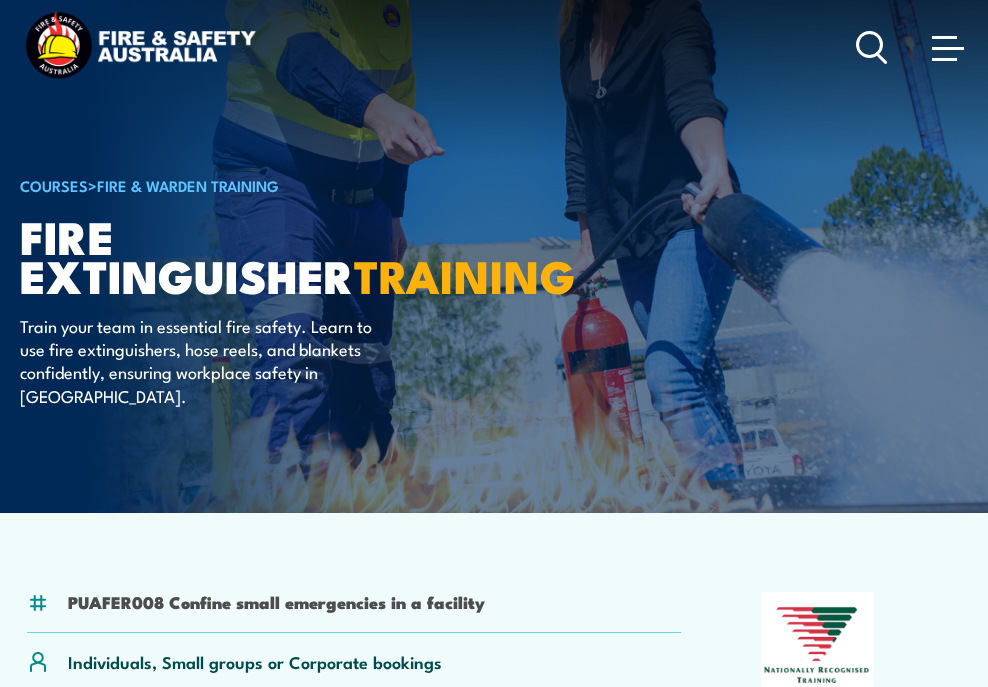 scroll, scrollTop: 0, scrollLeft: 0, axis: both 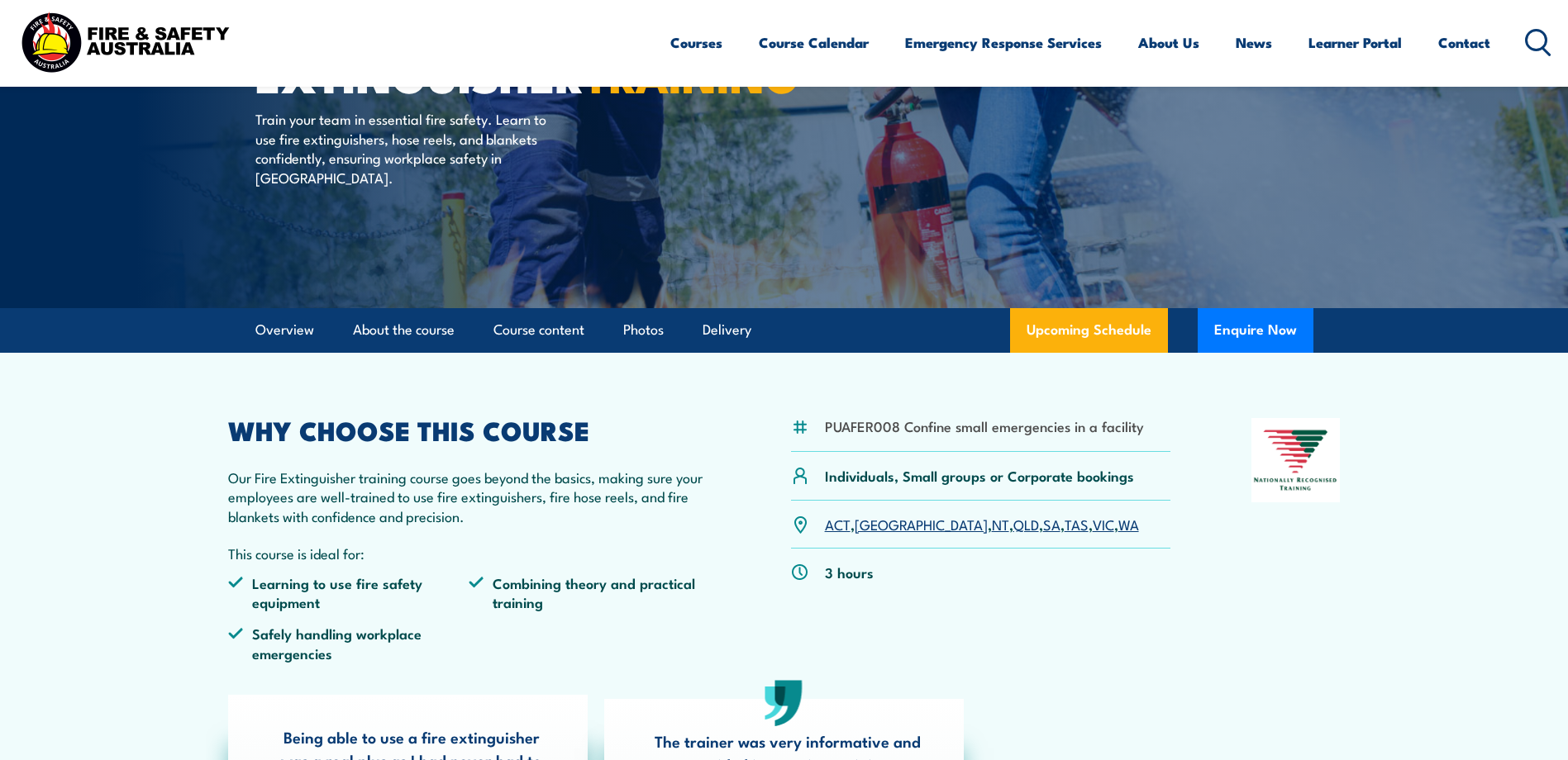 click on "TAS" at bounding box center [1076, 524] 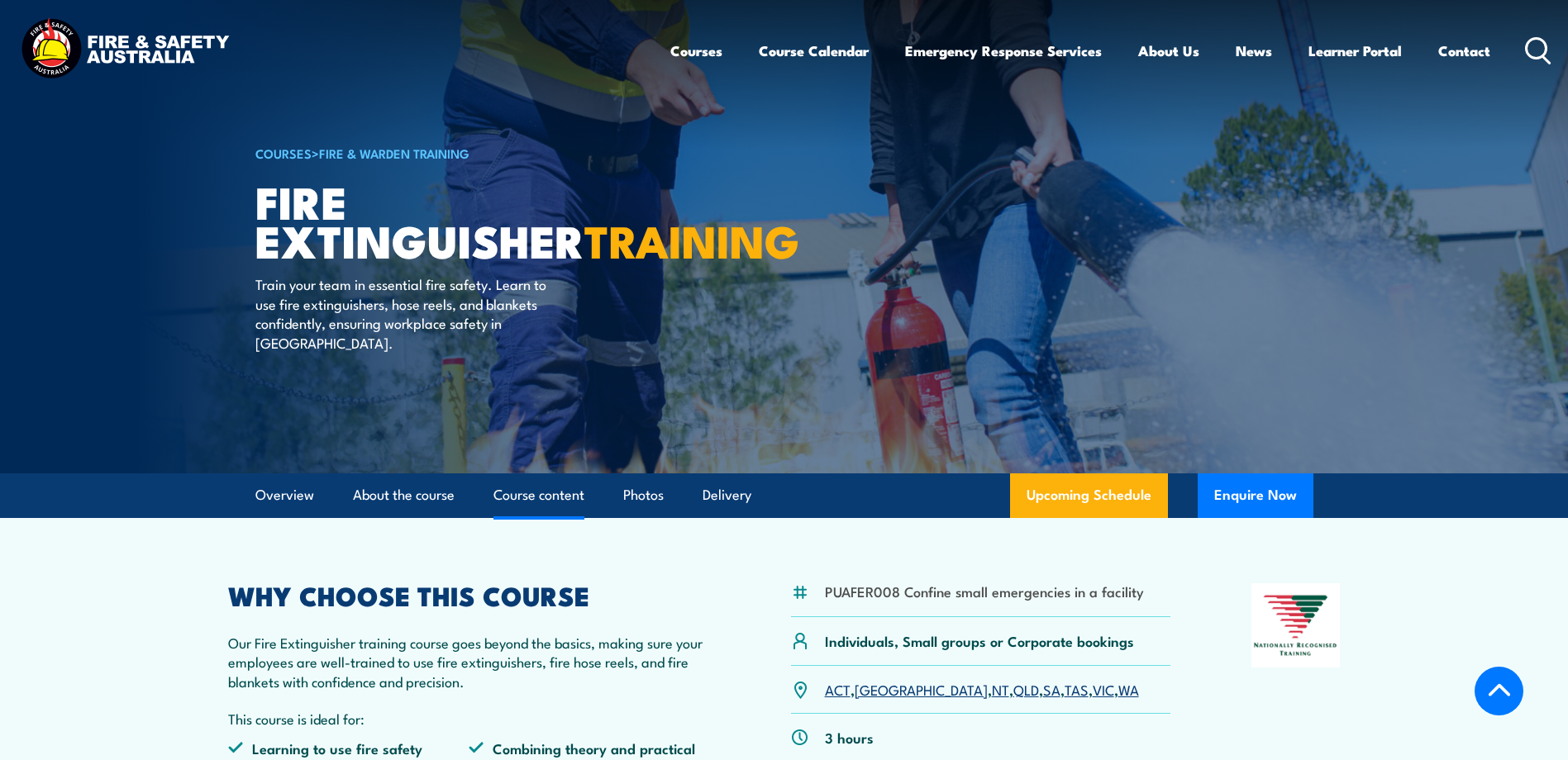 scroll, scrollTop: 2568, scrollLeft: 0, axis: vertical 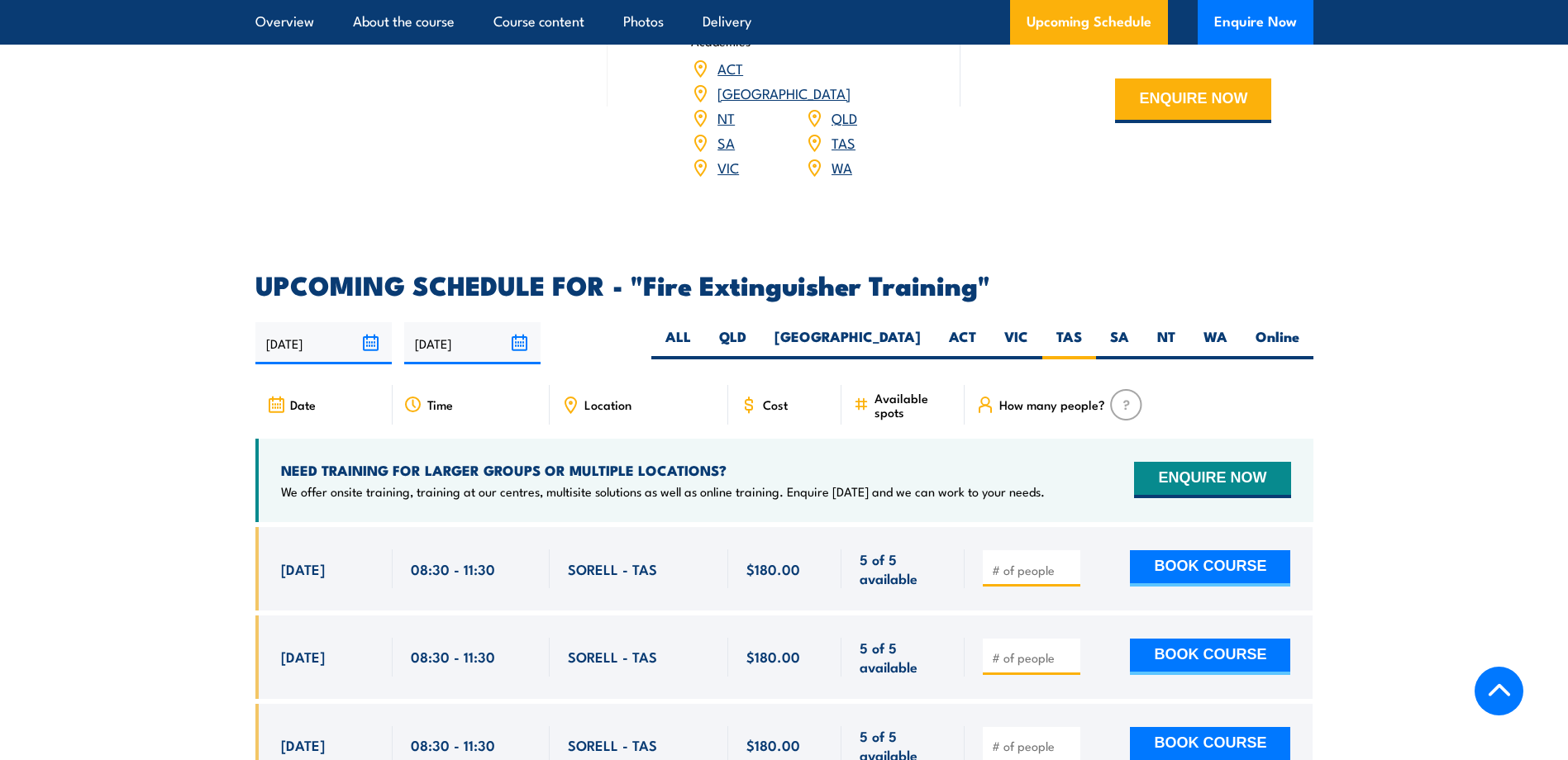 drag, startPoint x: 365, startPoint y: 544, endPoint x: 274, endPoint y: 549, distance: 91.137259 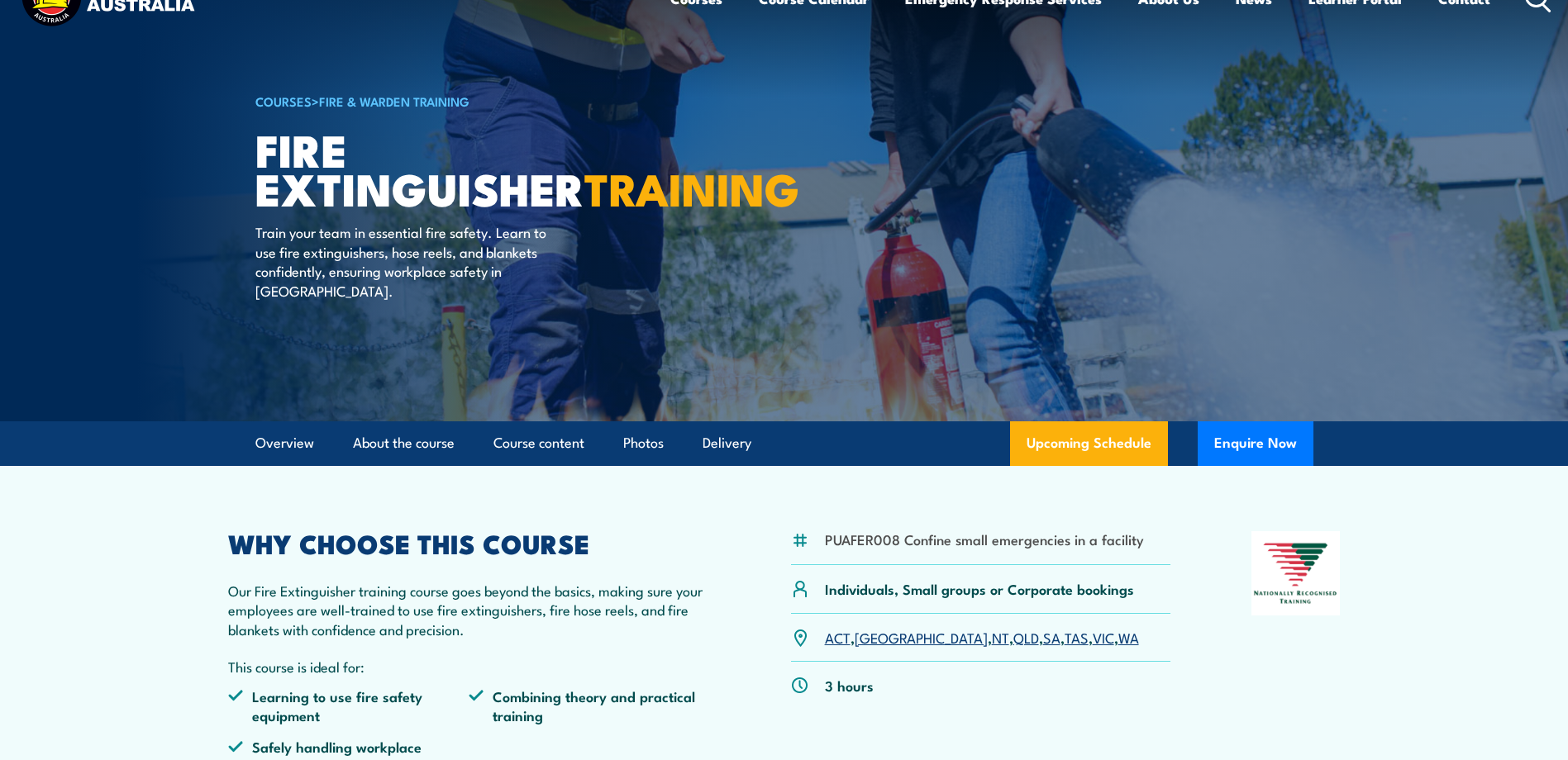 scroll, scrollTop: 0, scrollLeft: 0, axis: both 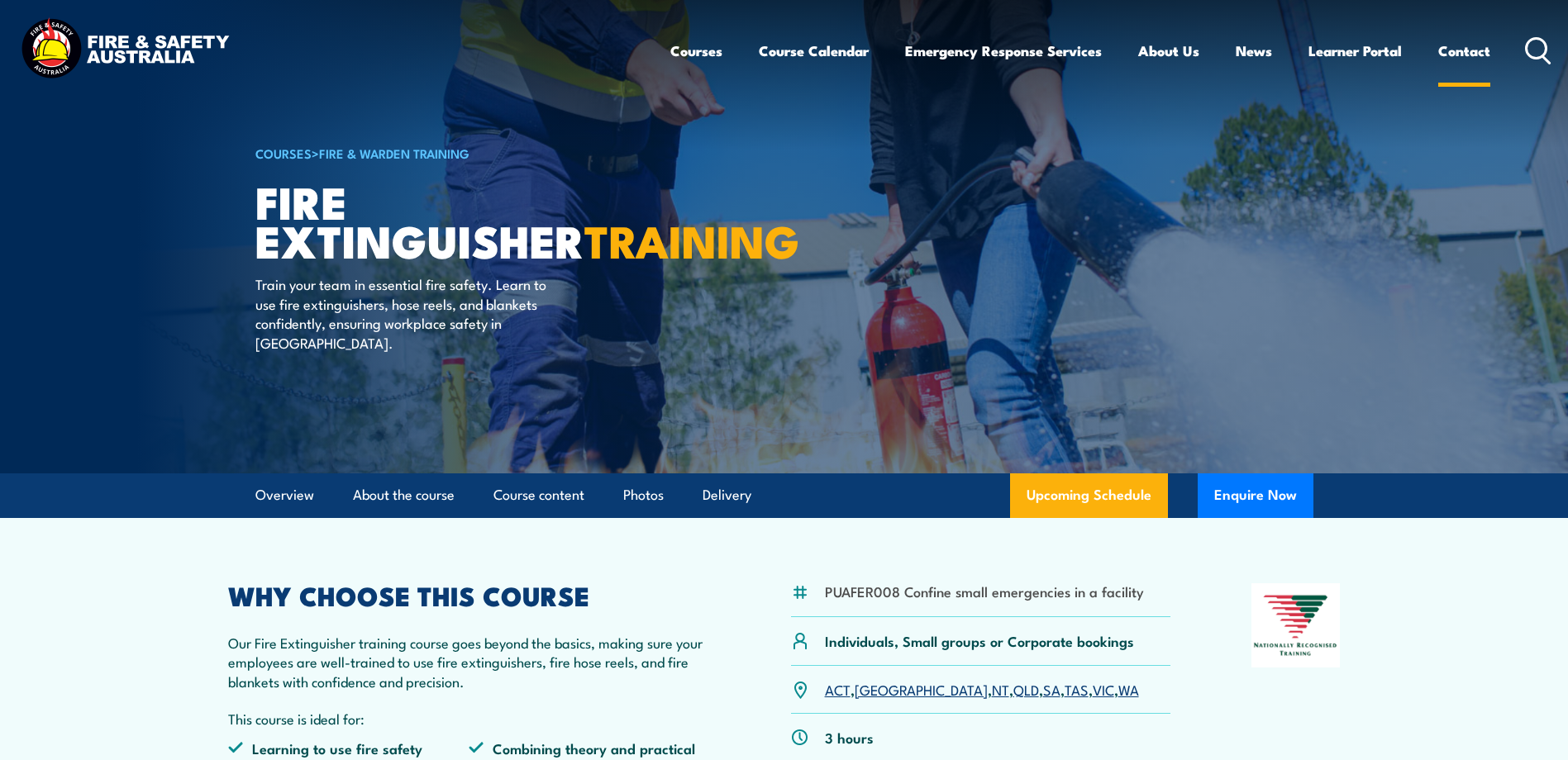 click on "Contact" at bounding box center [1464, 50] 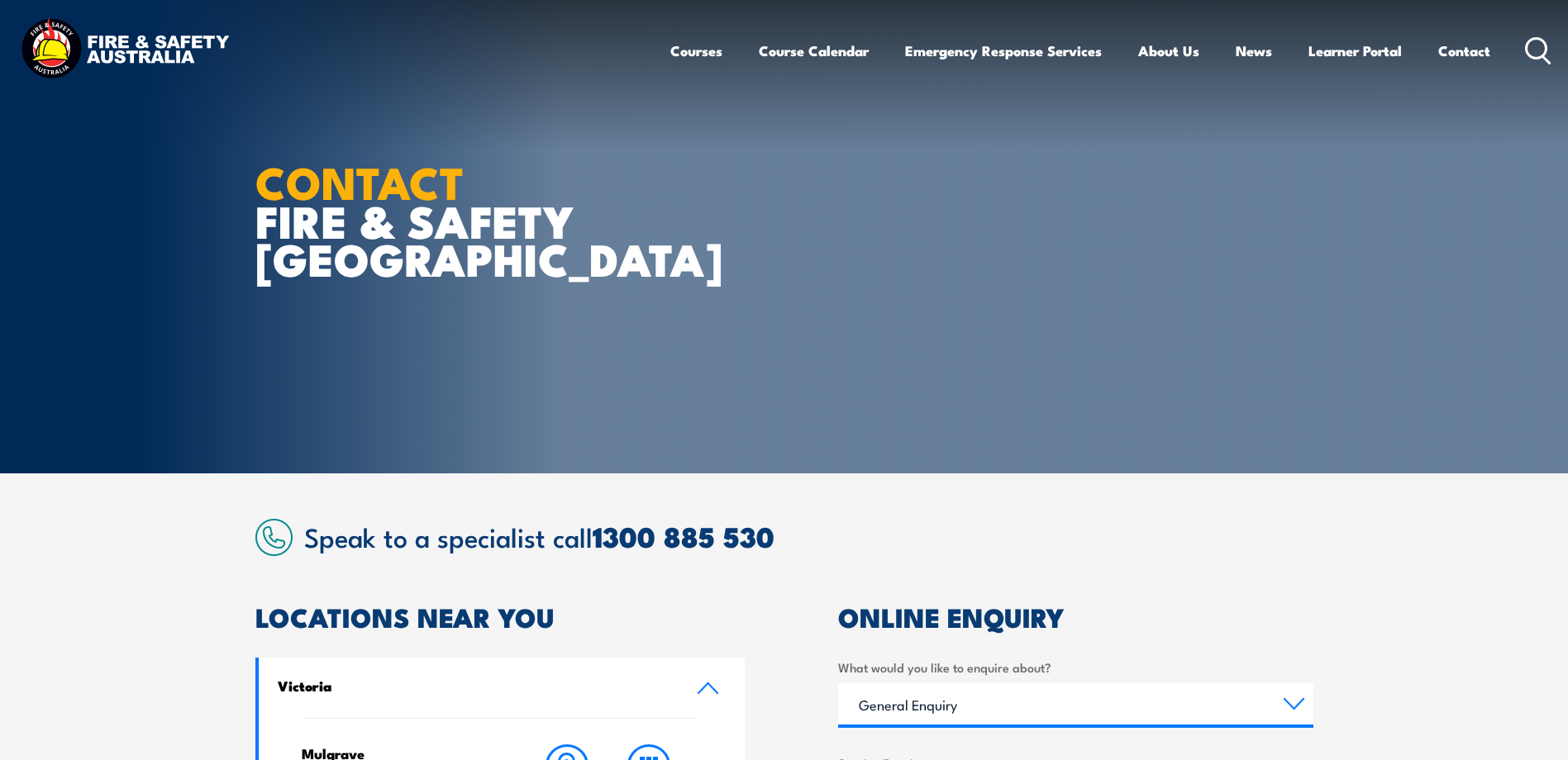 scroll, scrollTop: 0, scrollLeft: 0, axis: both 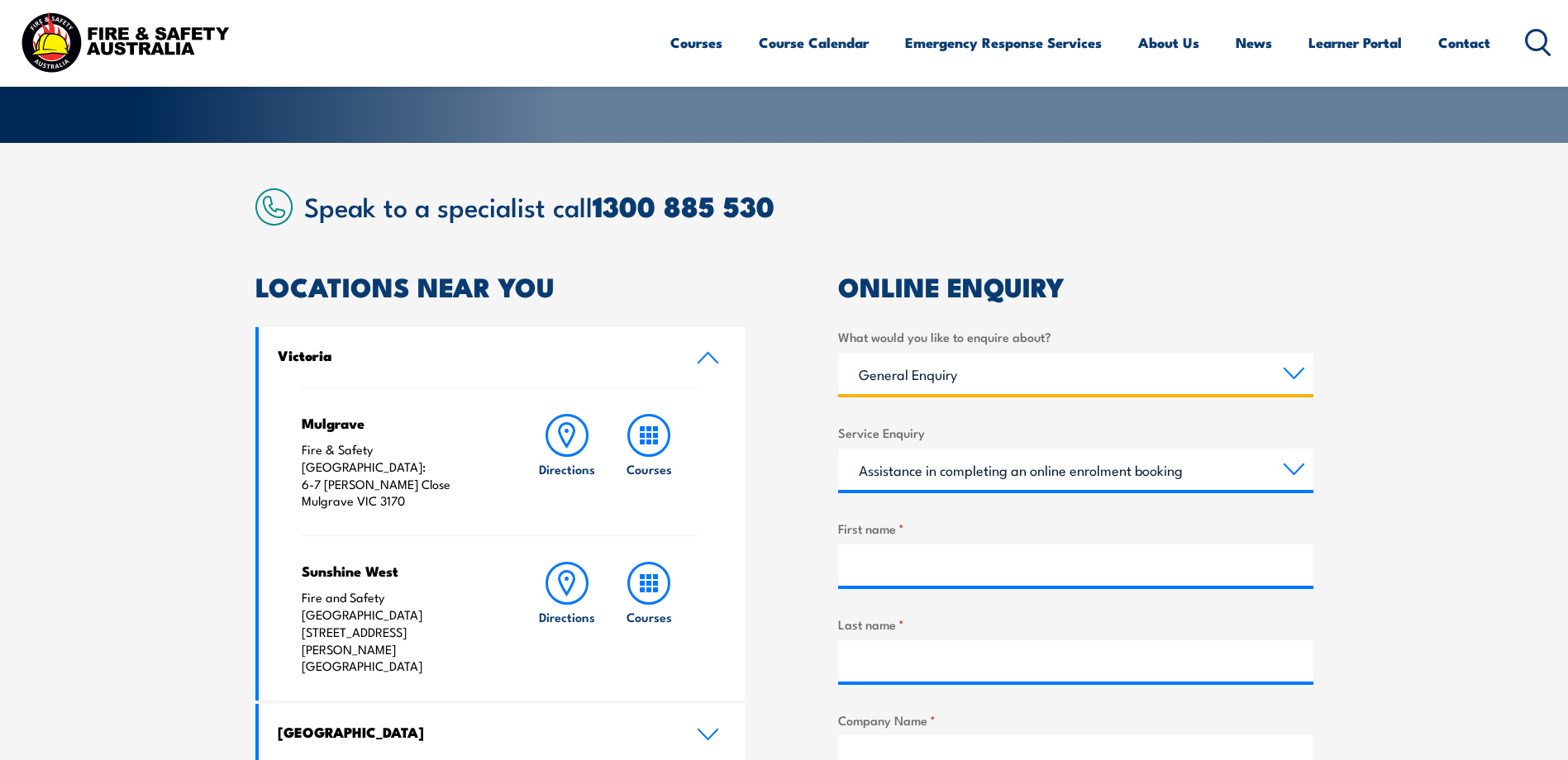 click on "Training Courses Emergency Response Services General Enquiry" at bounding box center [1075, 373] 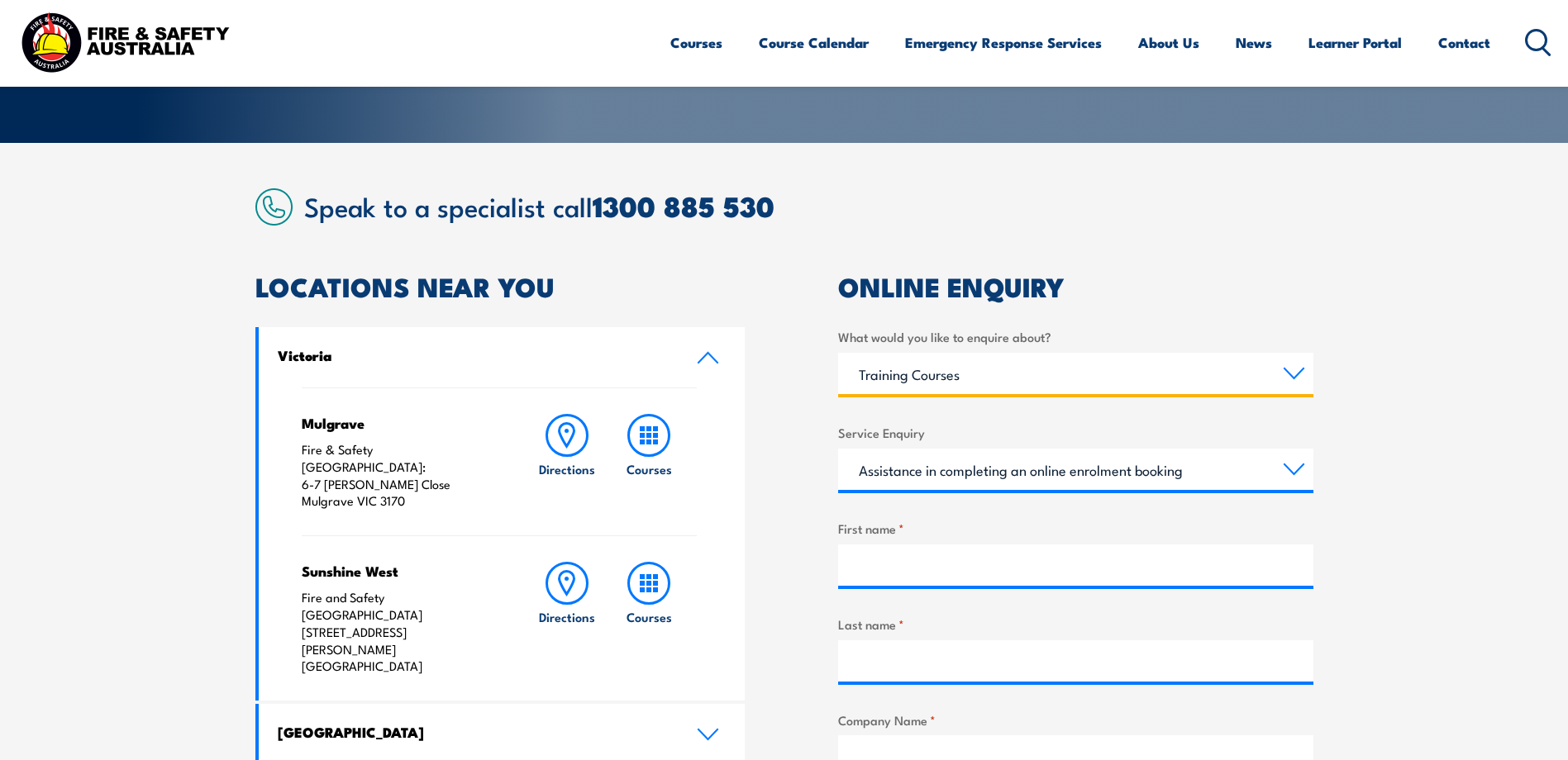 click on "Training Courses Emergency Response Services General Enquiry" at bounding box center [1075, 373] 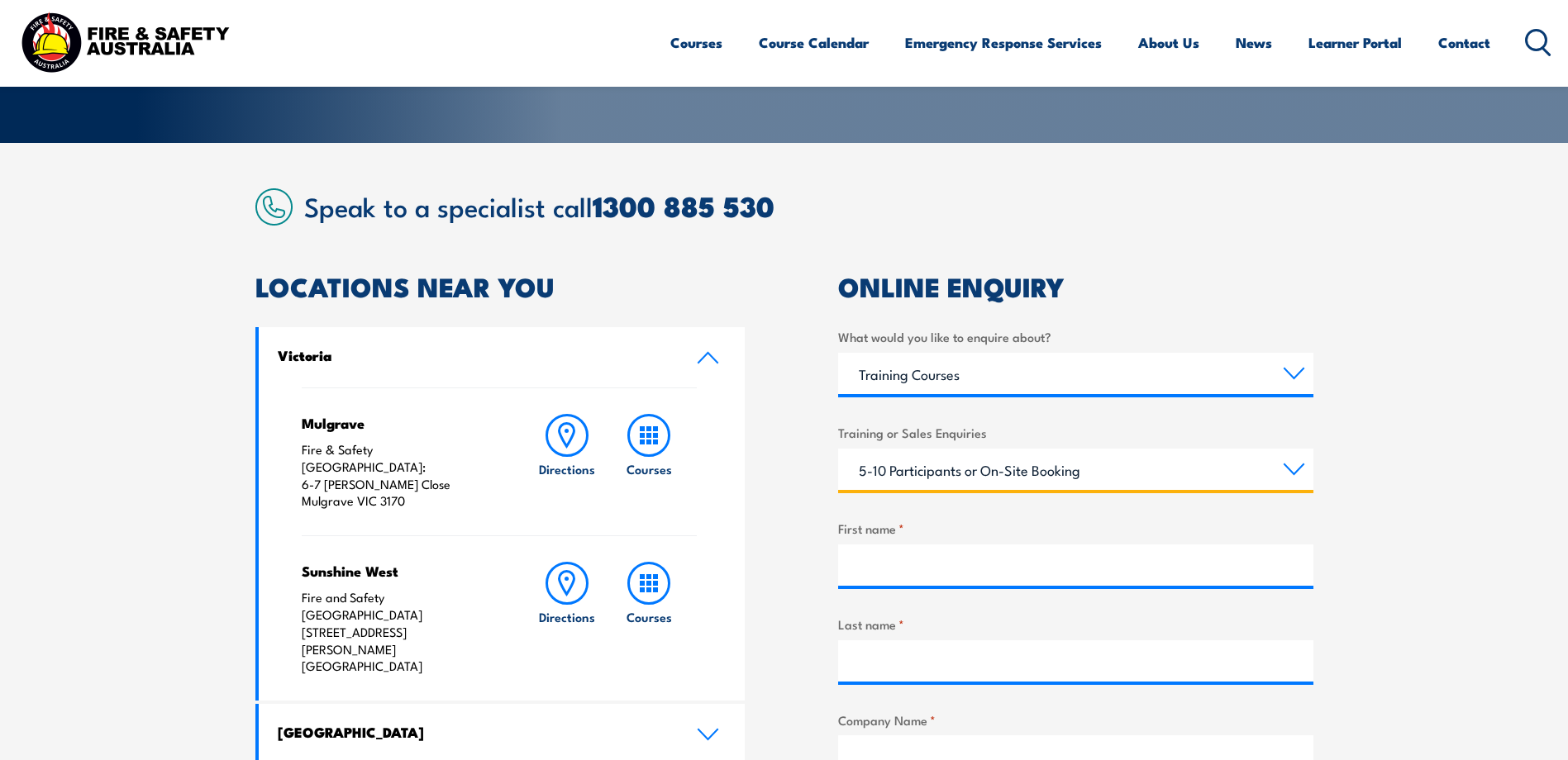click on "1-4 Participants or On-Site Booking 5-10 Participants or On-Site Booking 11-99 Participants or On-Site Booking 100+ Participants or On-Site Booking Attend a public course at FSA training centre Ask about course content Other" at bounding box center [1075, 469] 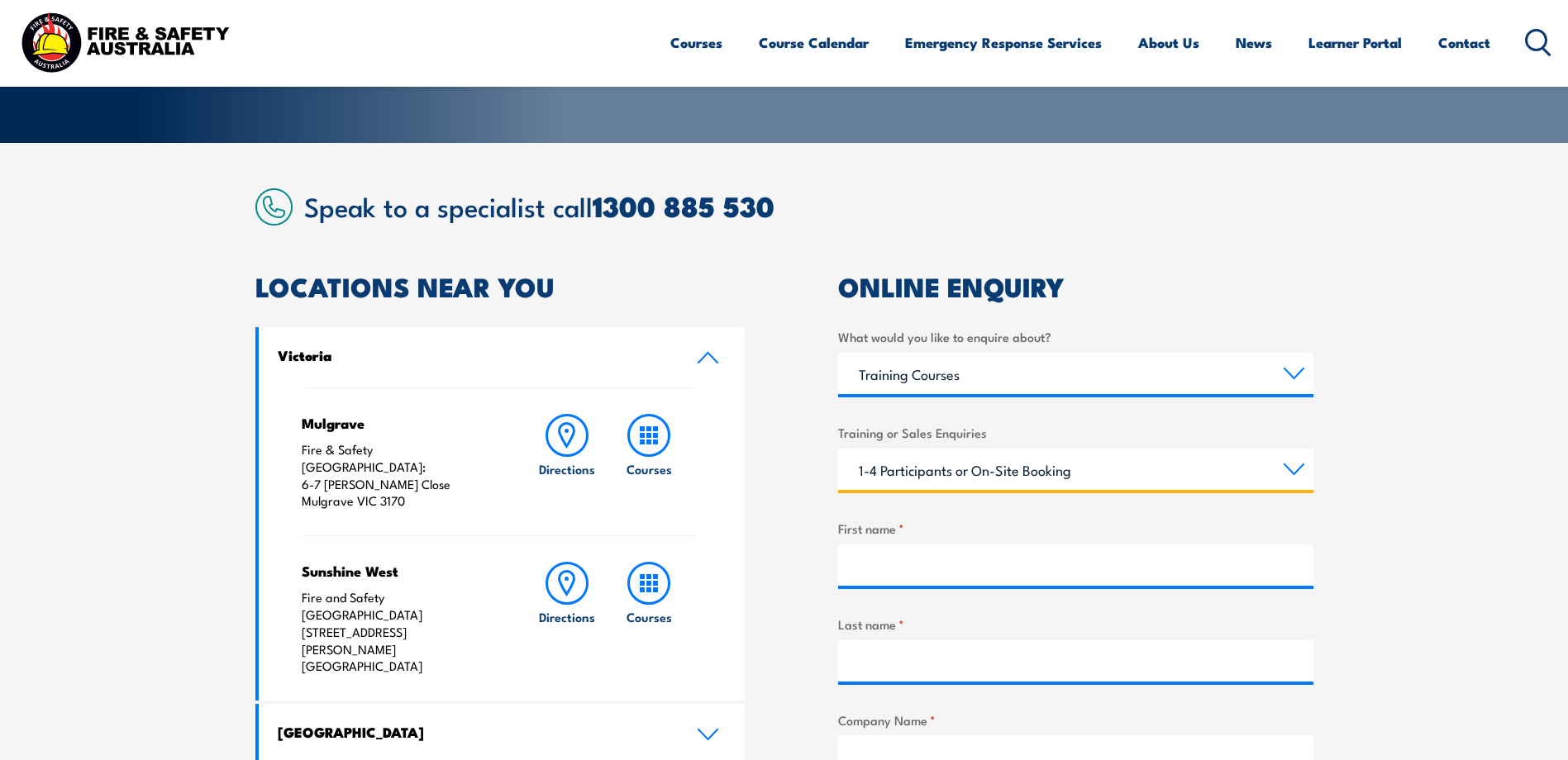 click on "1-4 Participants or On-Site Booking 5-10 Participants or On-Site Booking 11-99 Participants or On-Site Booking 100+ Participants or On-Site Booking Attend a public course at FSA training centre Ask about course content Other" at bounding box center (1075, 469) 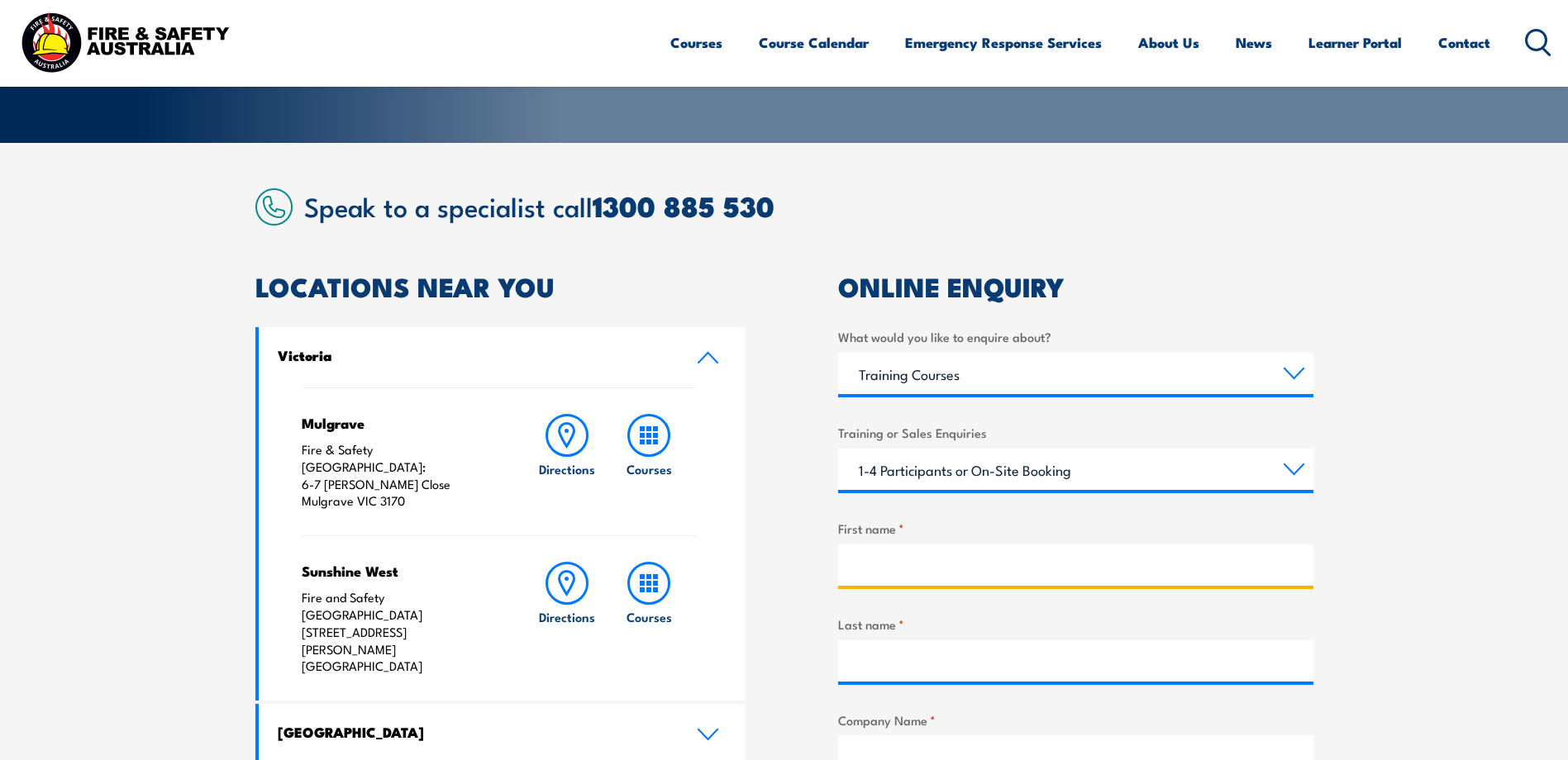 click on "First name *" at bounding box center [1075, 565] 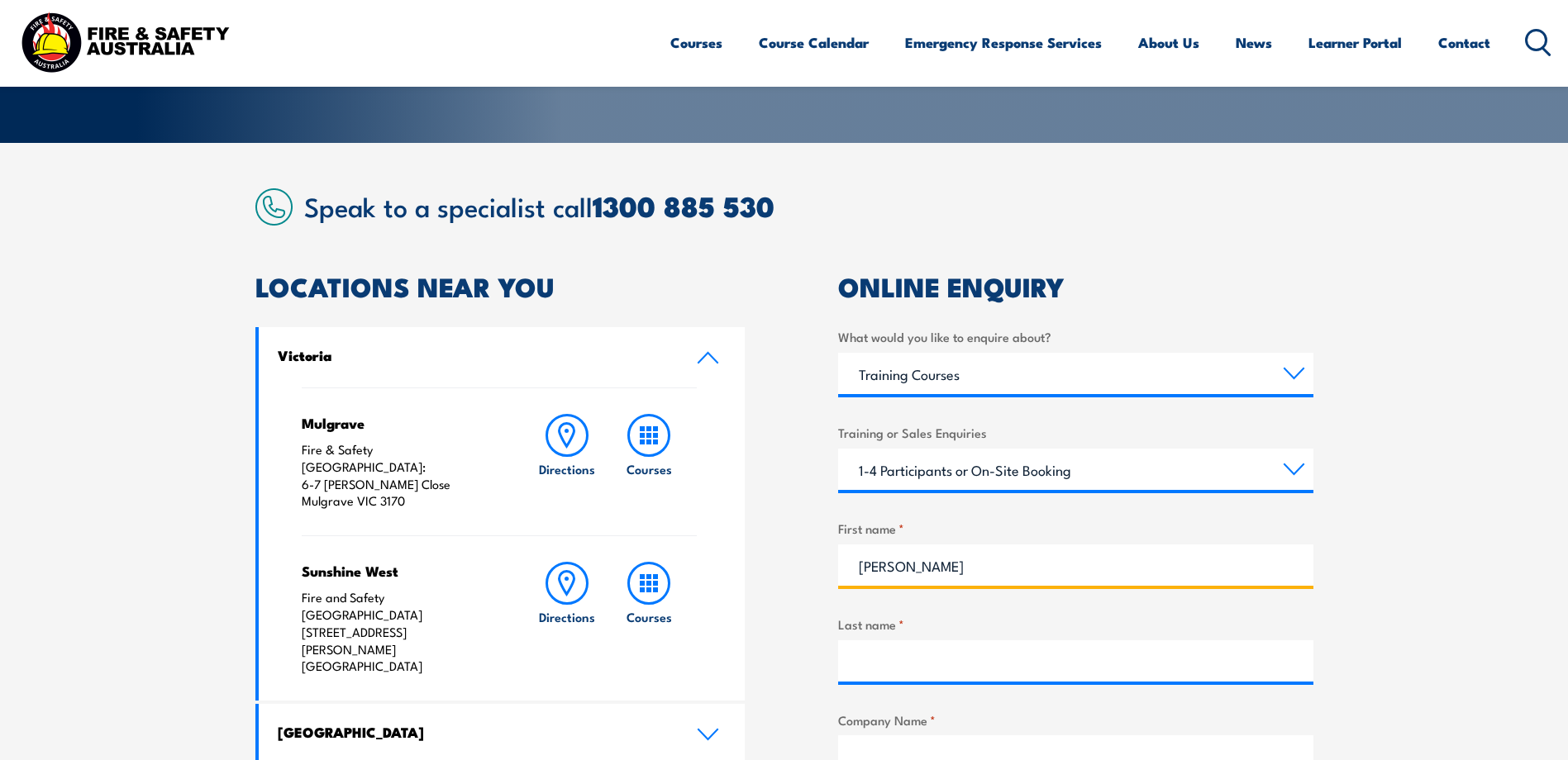type on "Manton" 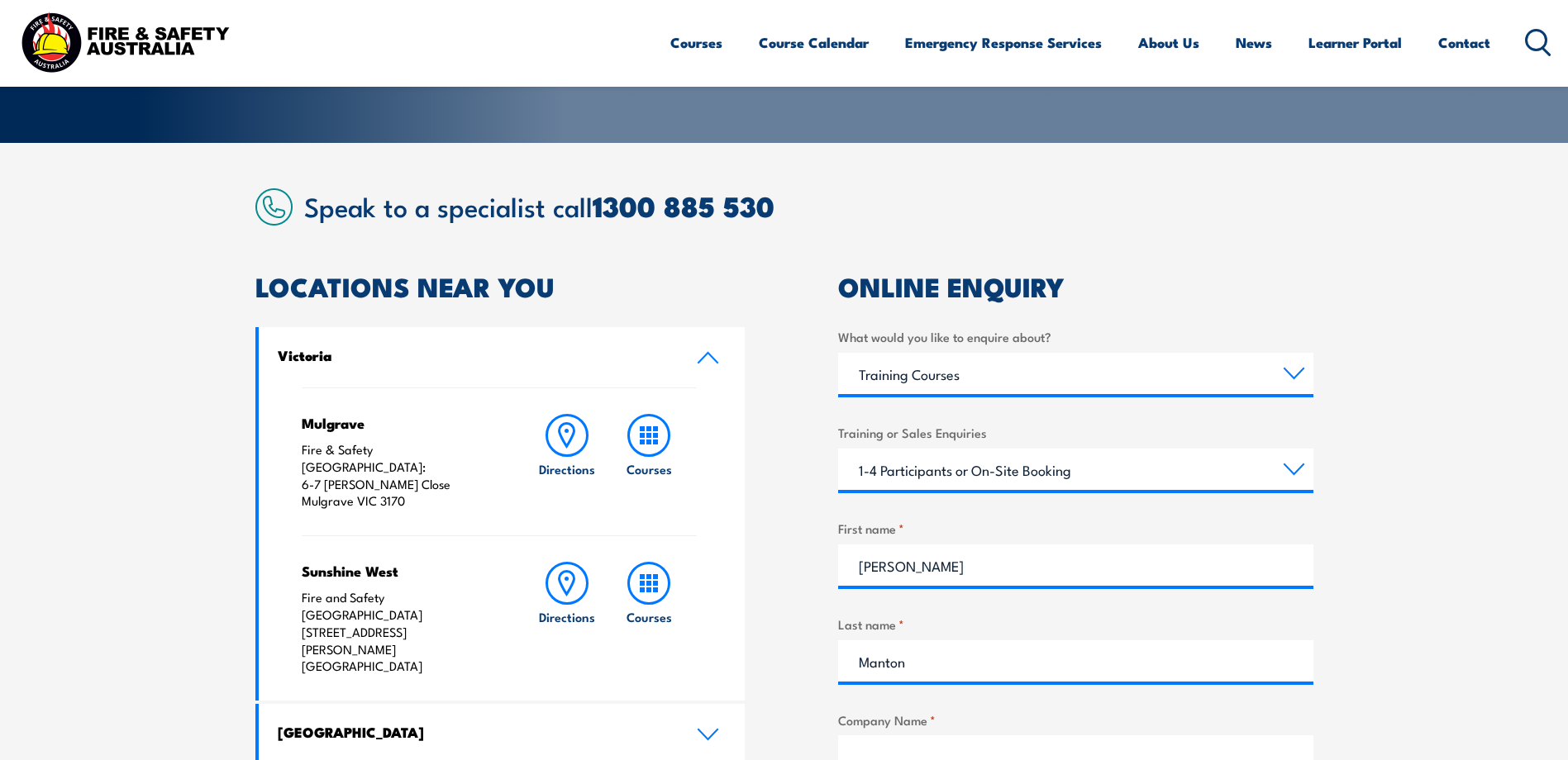 type on "Clarence City Council" 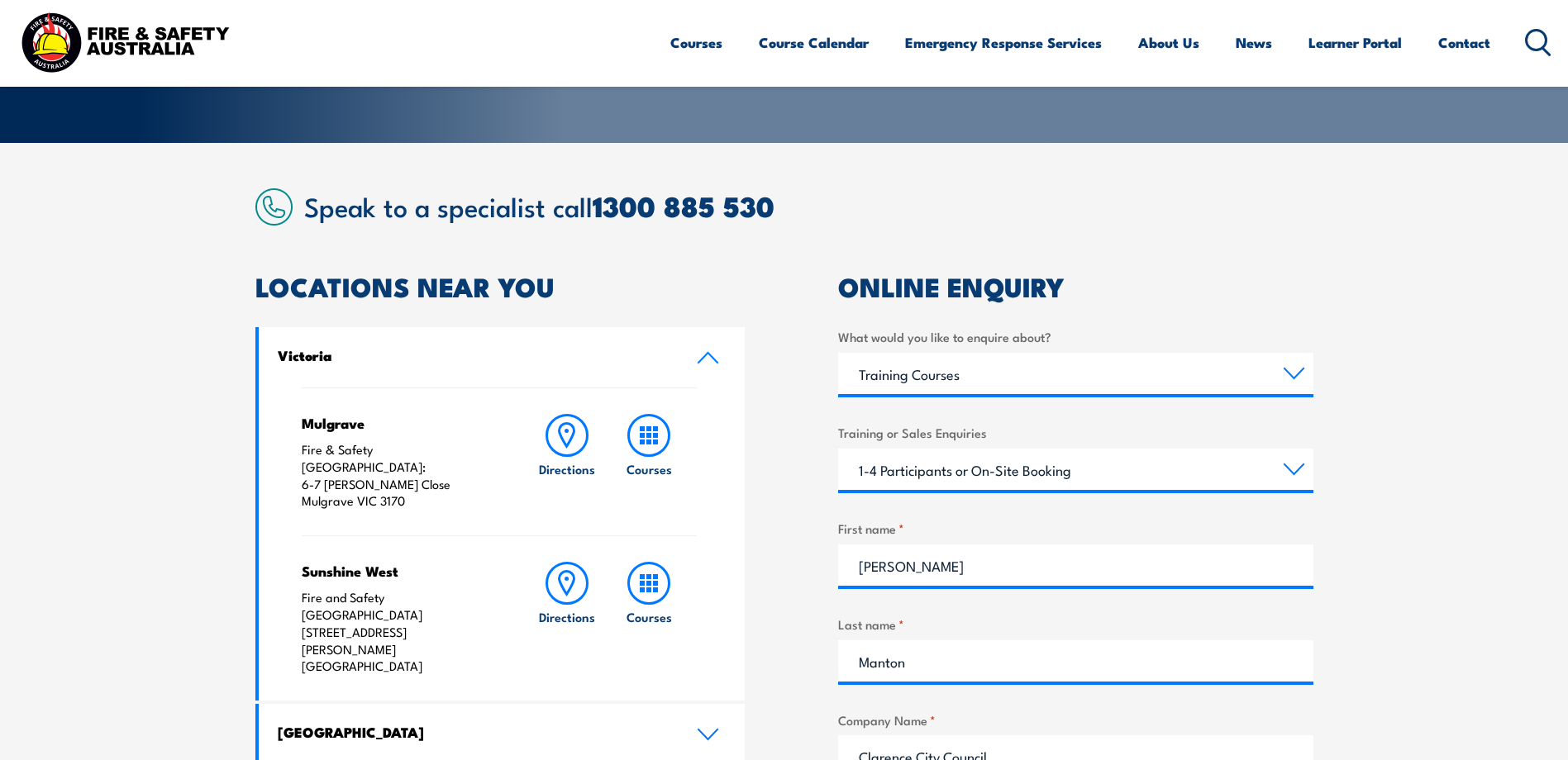 type on "0417056779" 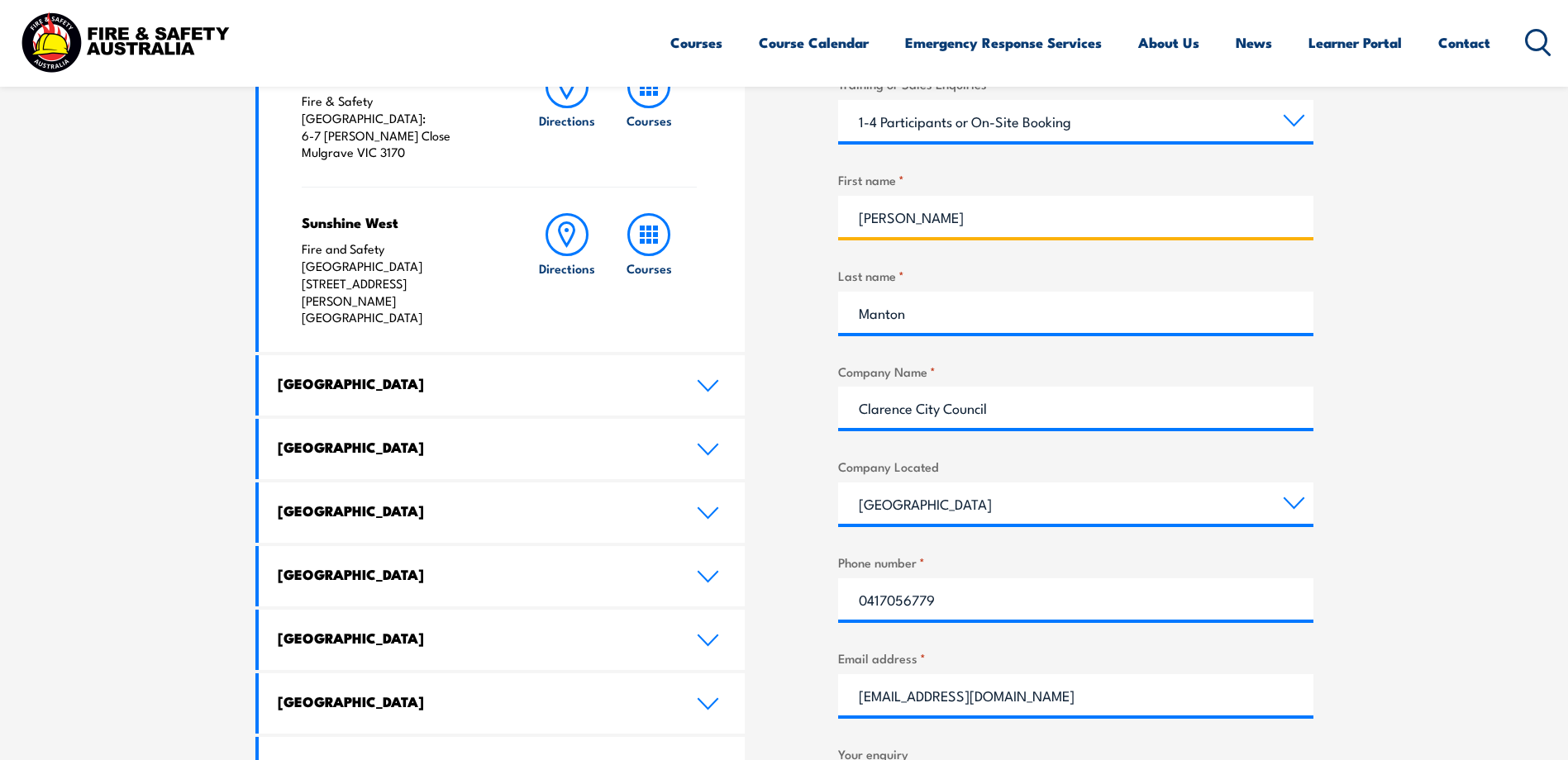 scroll, scrollTop: 826, scrollLeft: 0, axis: vertical 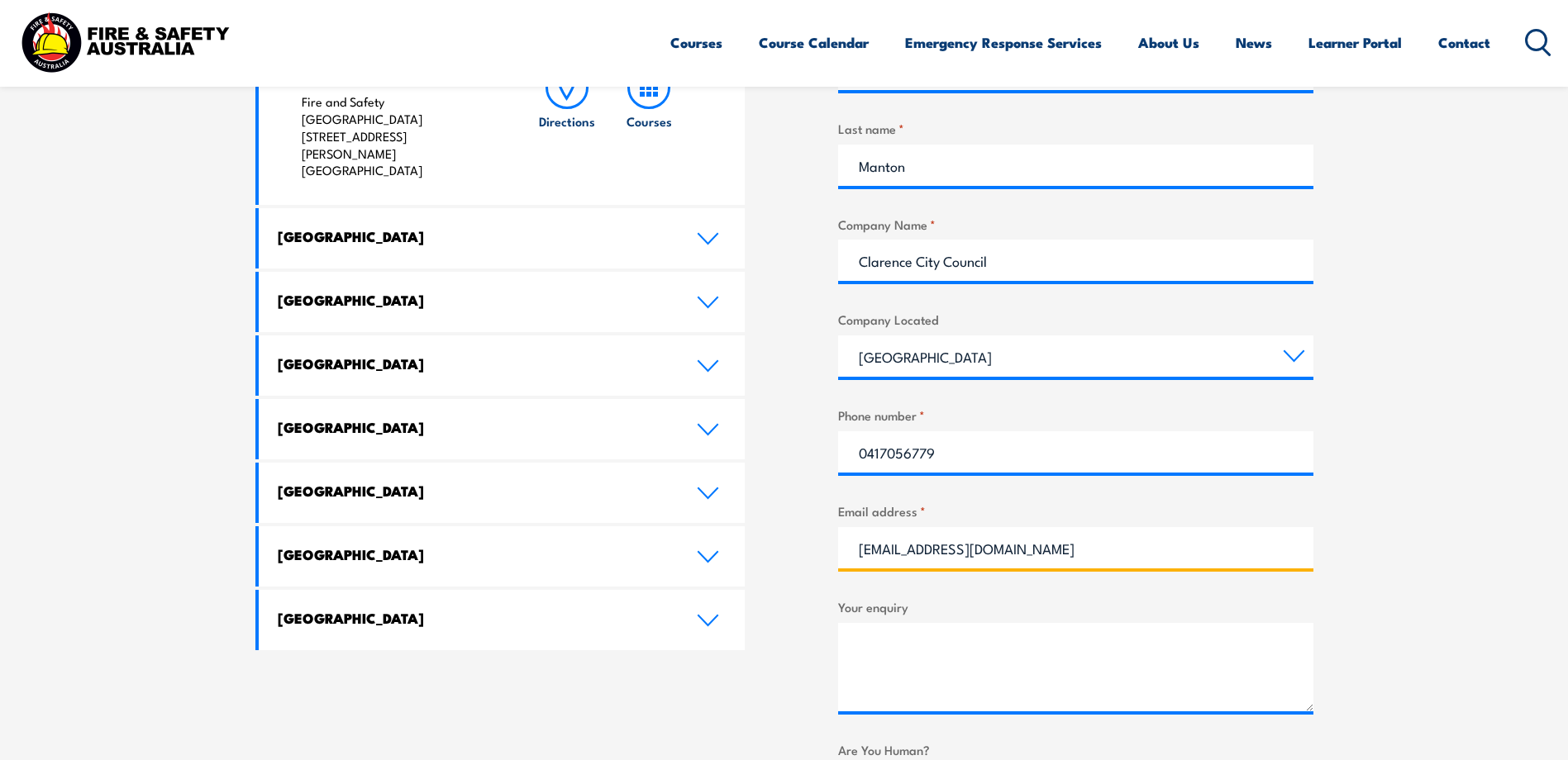 drag, startPoint x: 1011, startPoint y: 553, endPoint x: 811, endPoint y: 565, distance: 200.35968 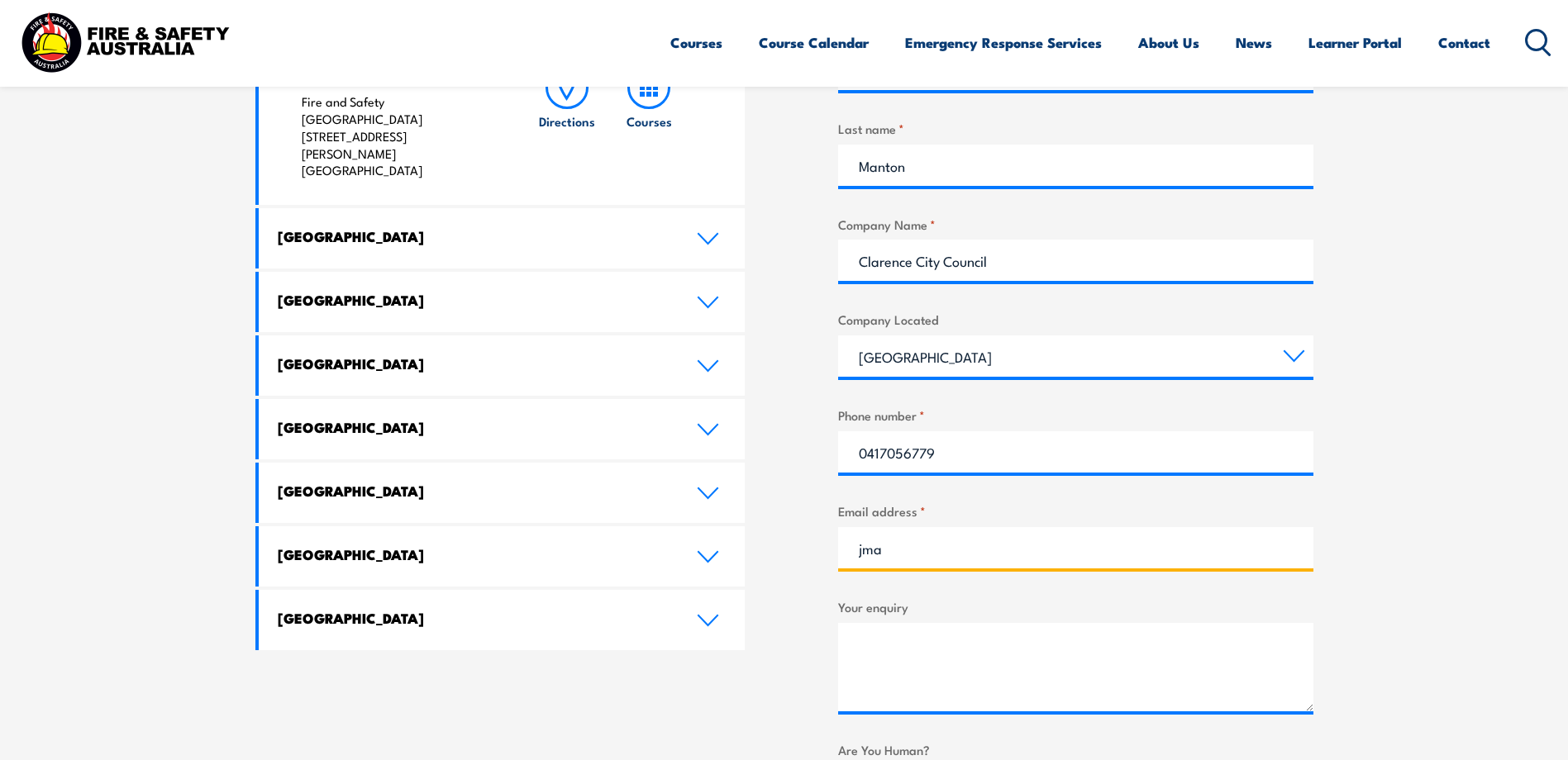 type on "jmanton@ccc.tas.gov.au" 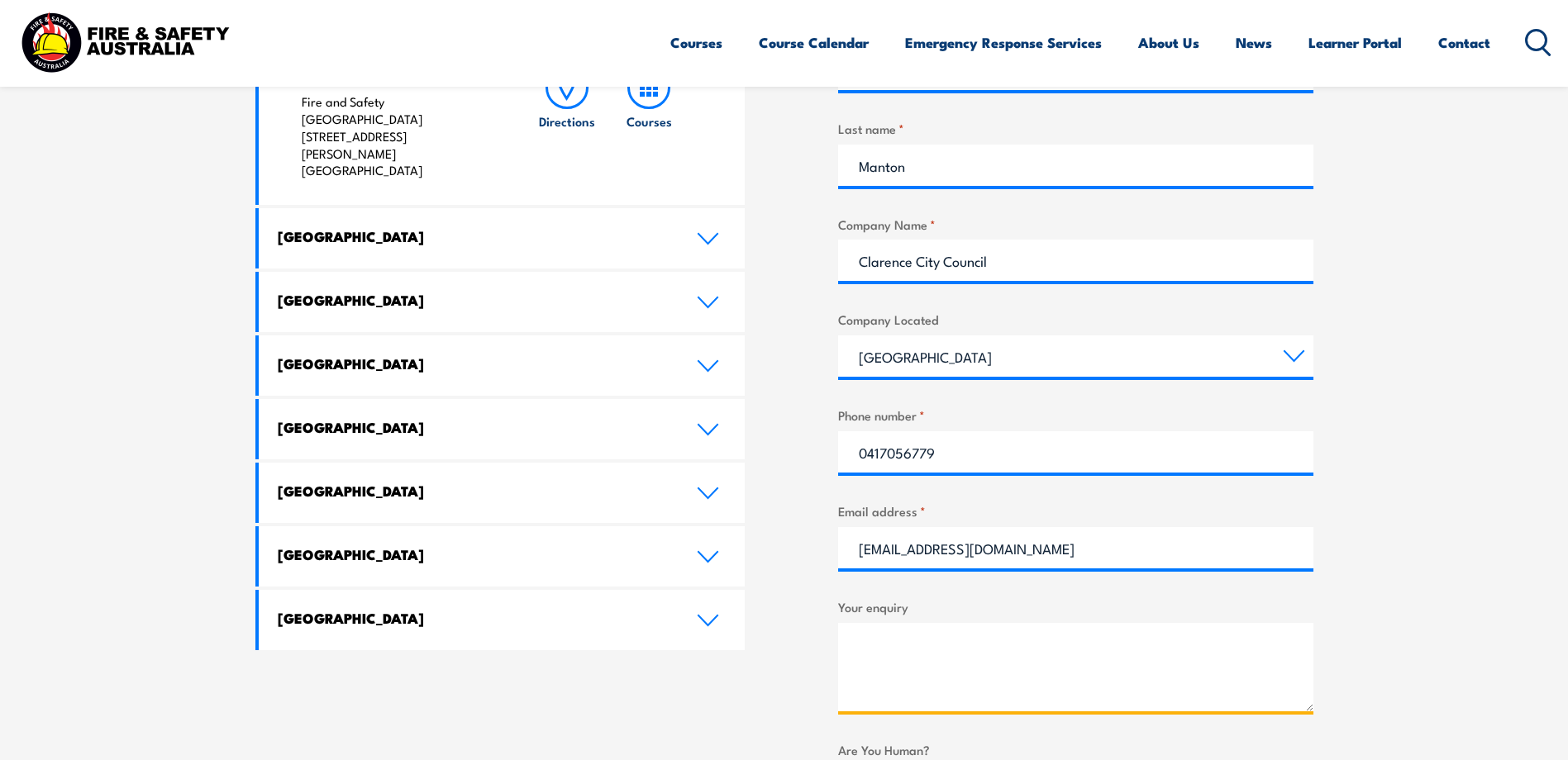 click on "Your enquiry" at bounding box center [1075, 667] 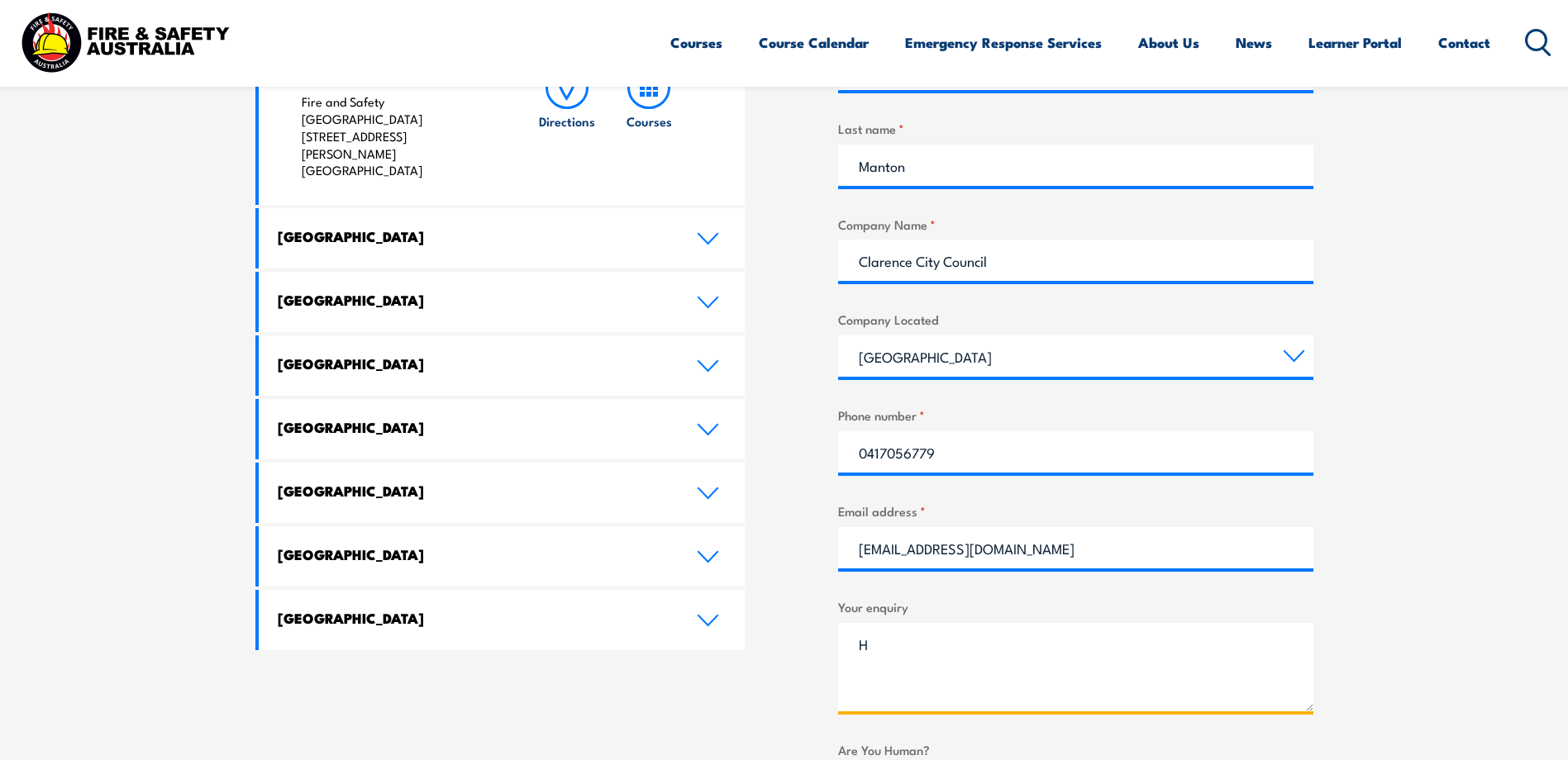 type on "H" 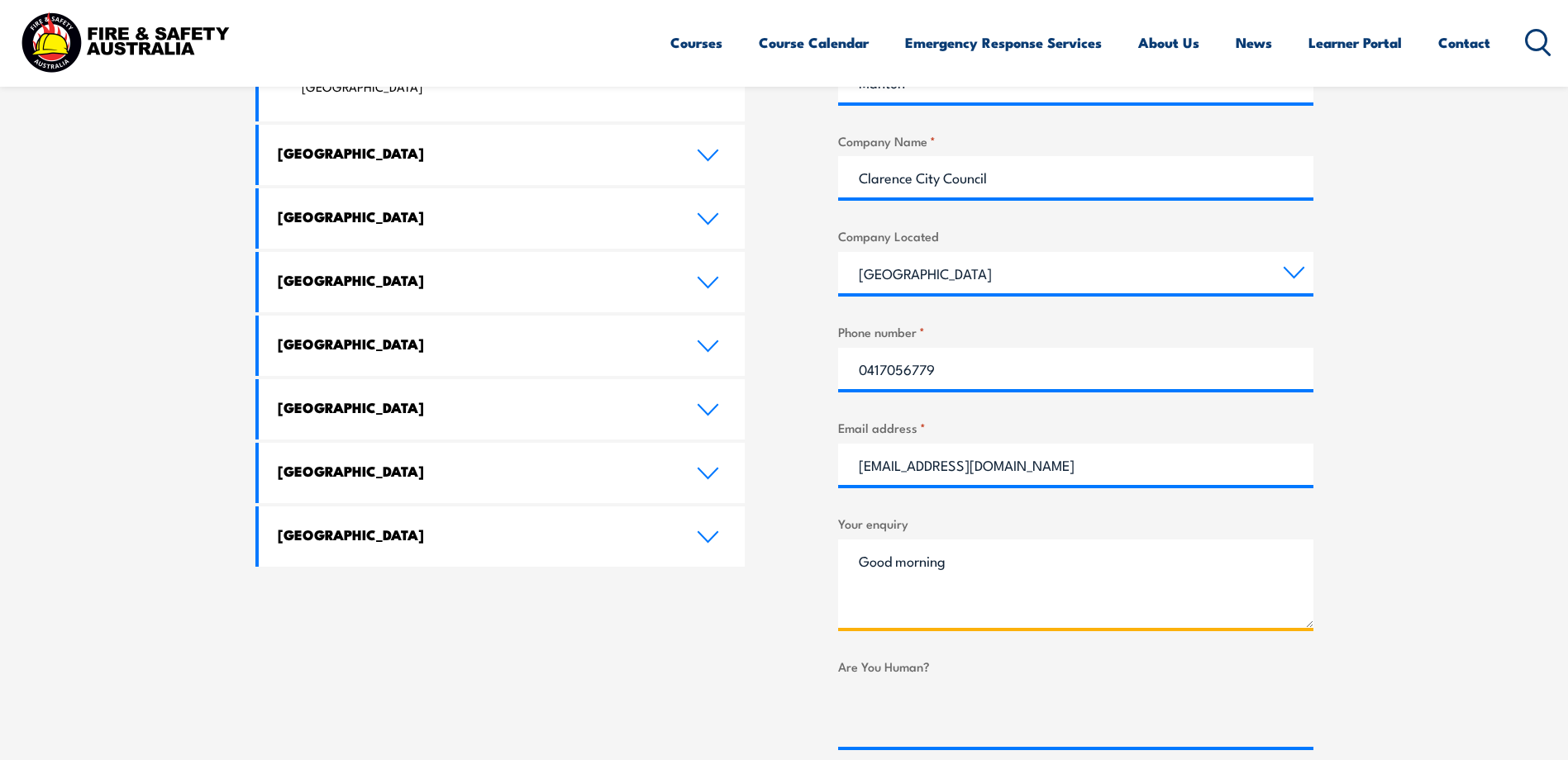 scroll, scrollTop: 909, scrollLeft: 0, axis: vertical 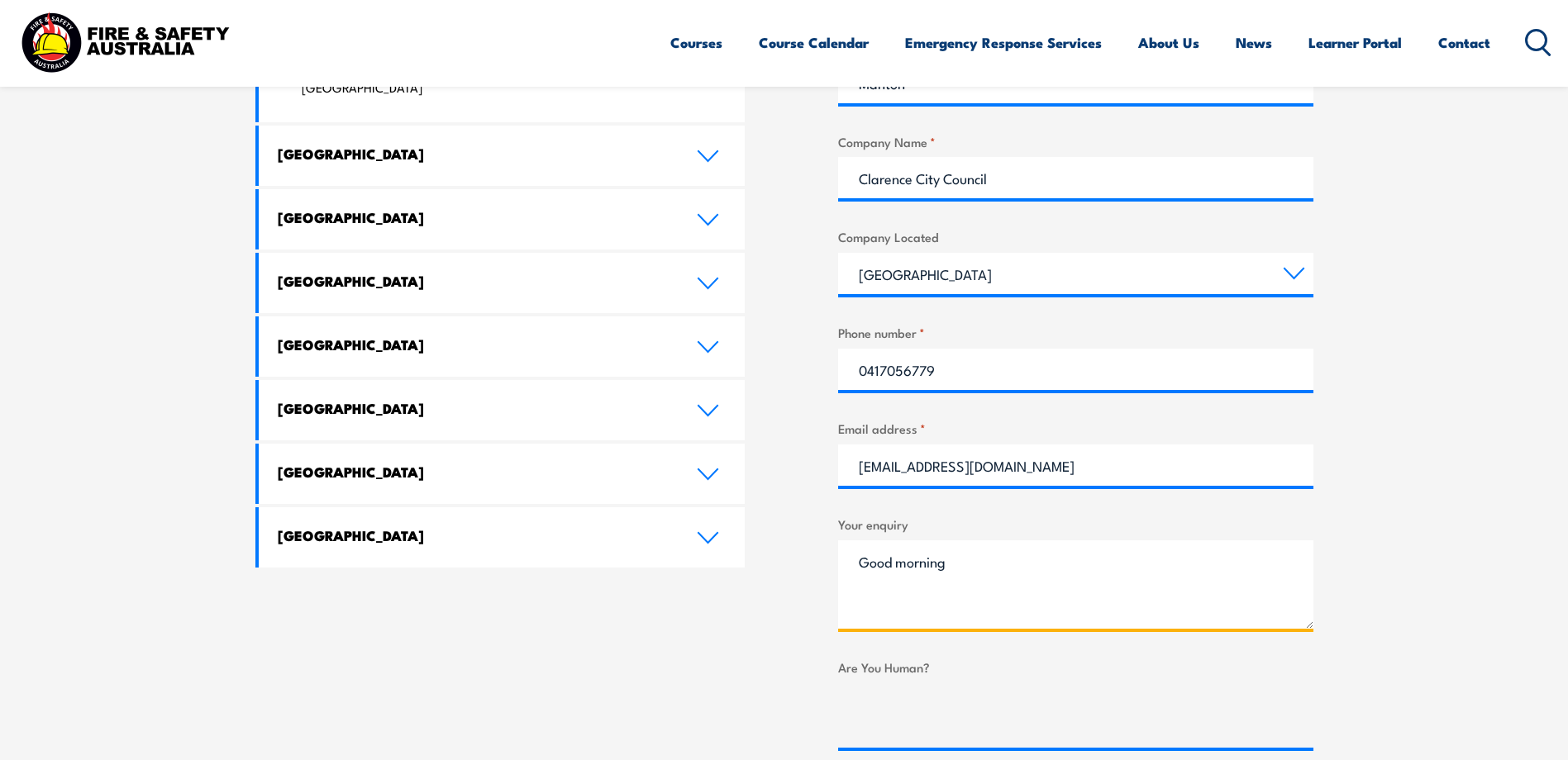 type on "Good morning" 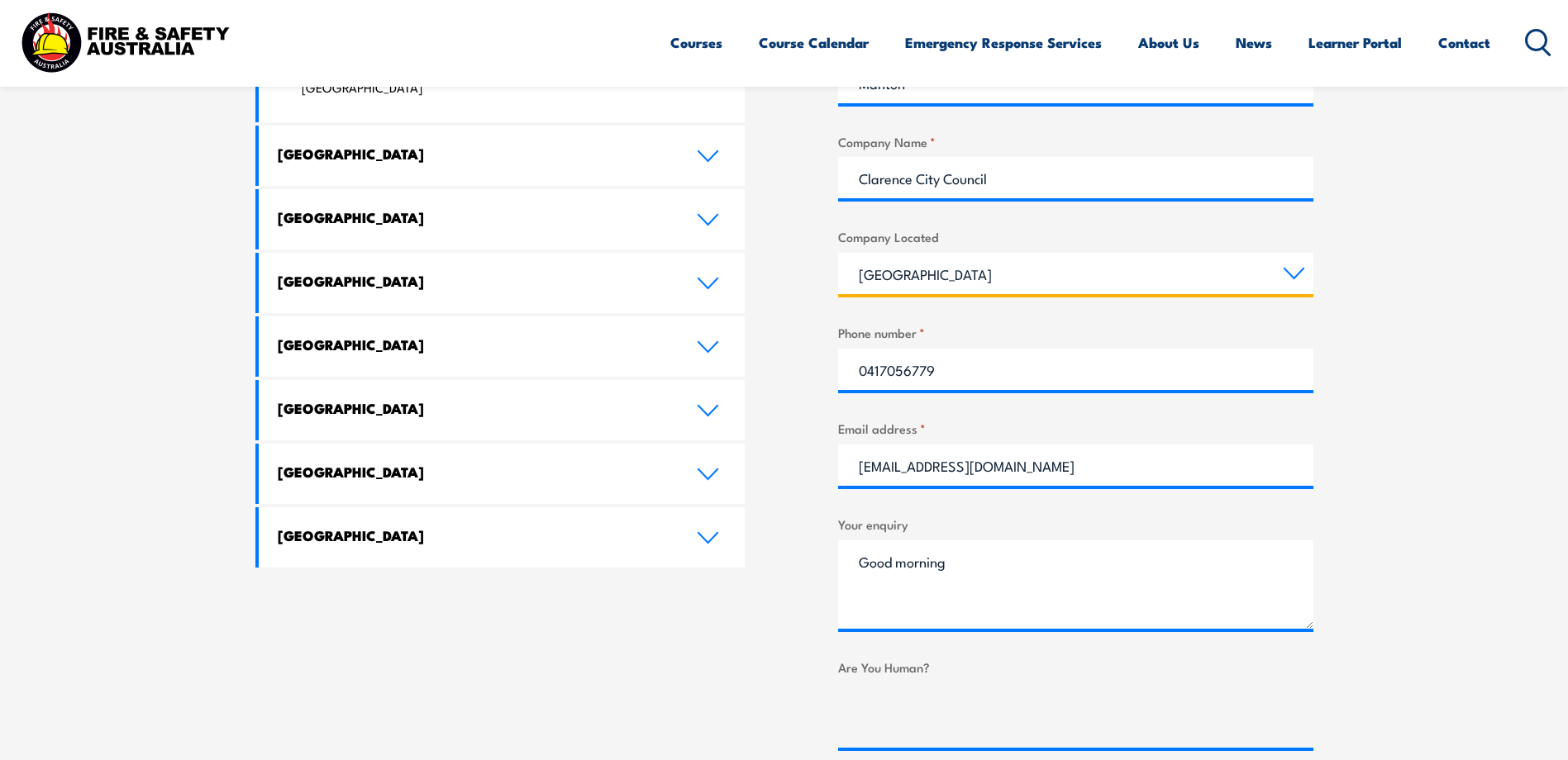 click on "Queensland New South Wales Australian Capital Territory Victoria South Australia Western Australia Northern Territory Tasmania" at bounding box center (1075, 273) 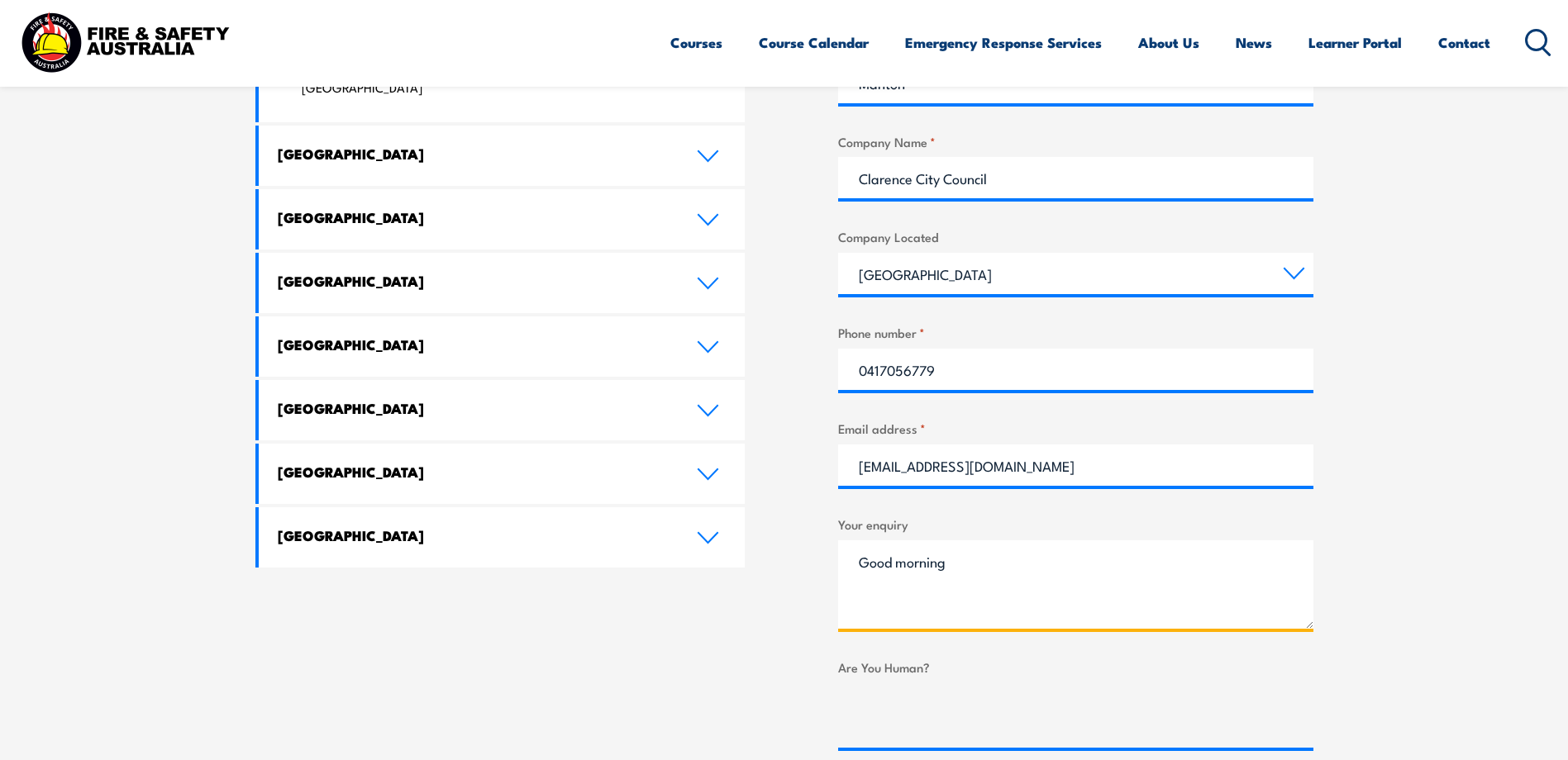 click on "Good morning" at bounding box center (1075, 584) 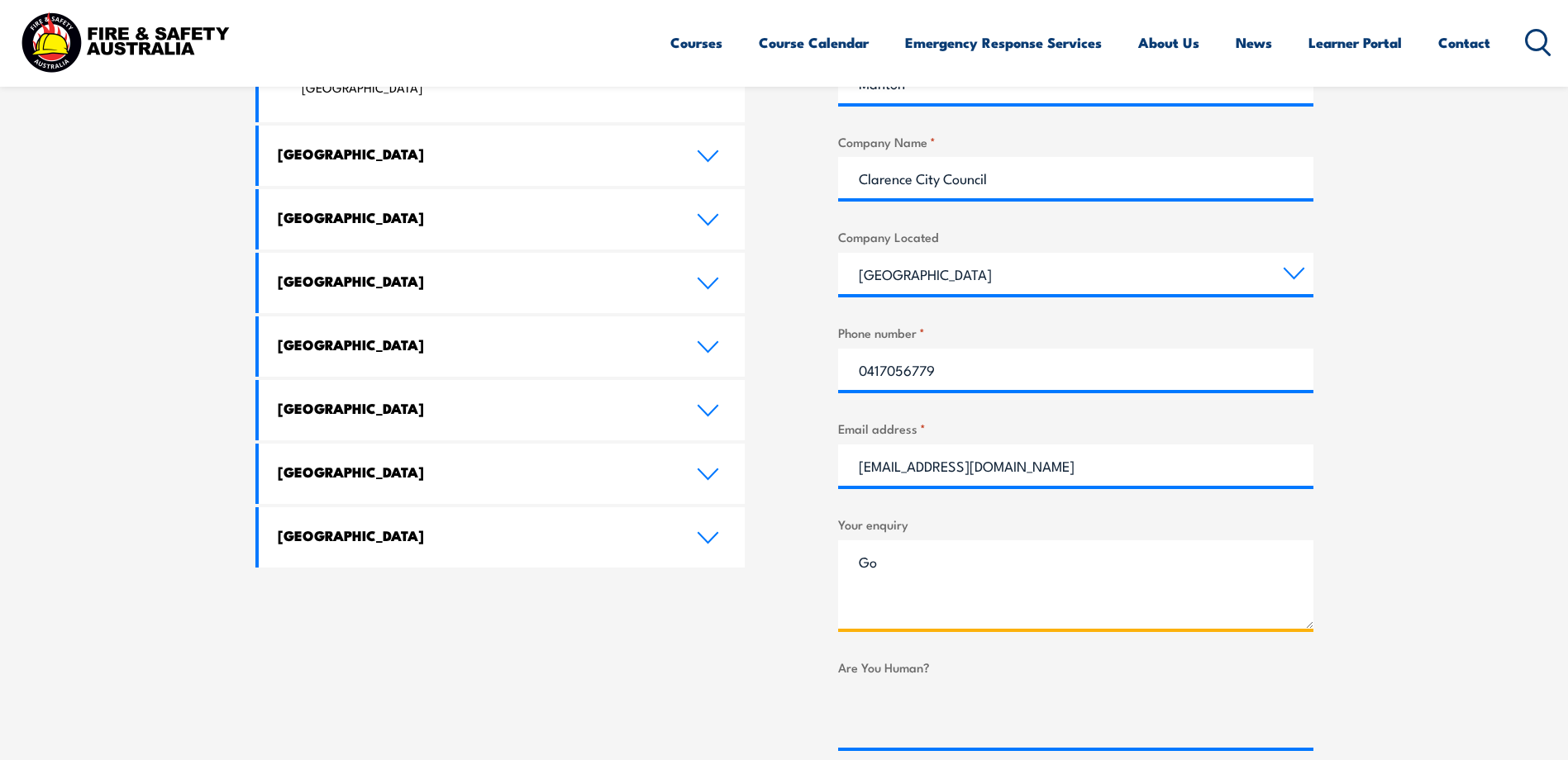 type on "G" 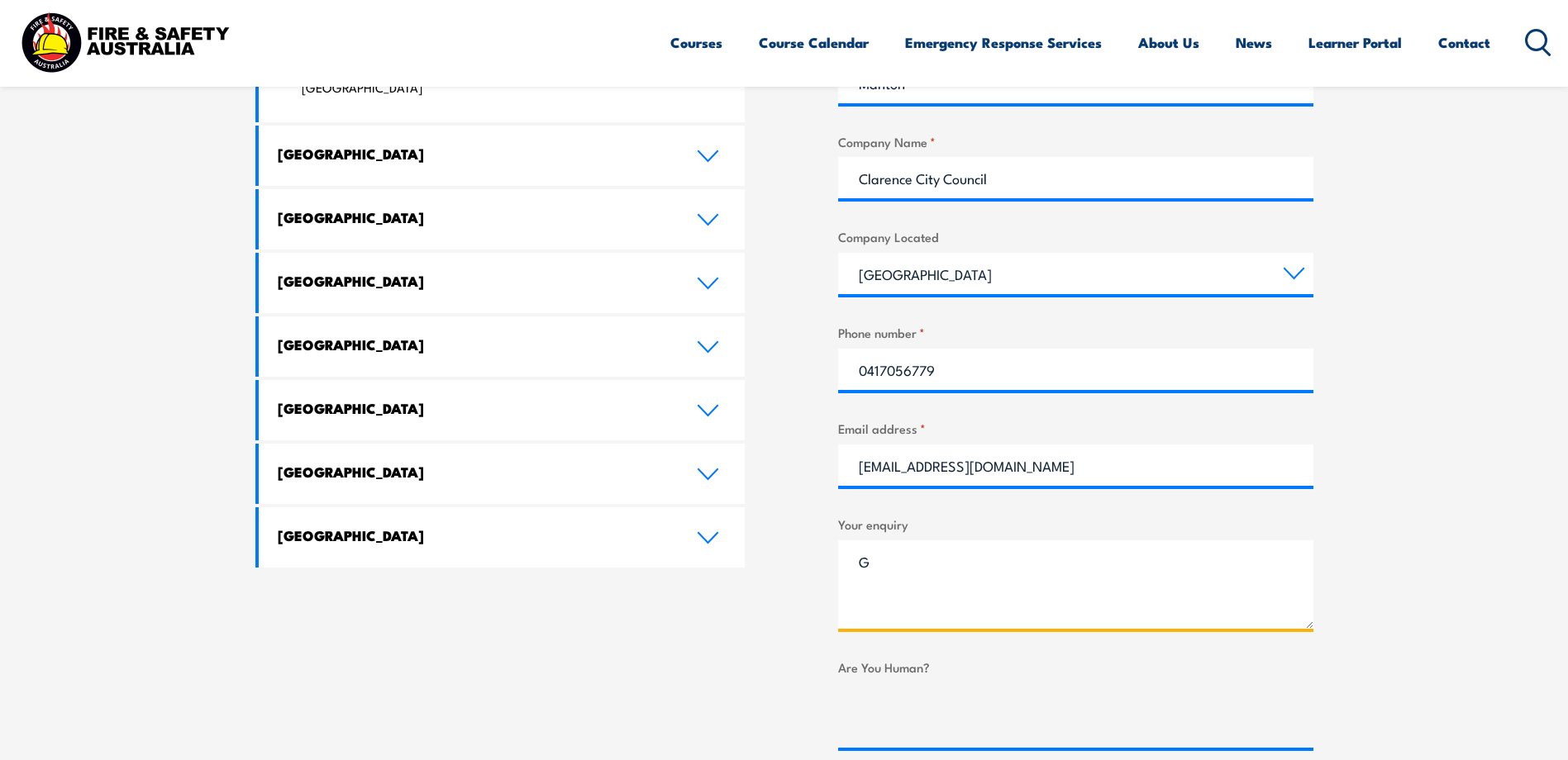 type 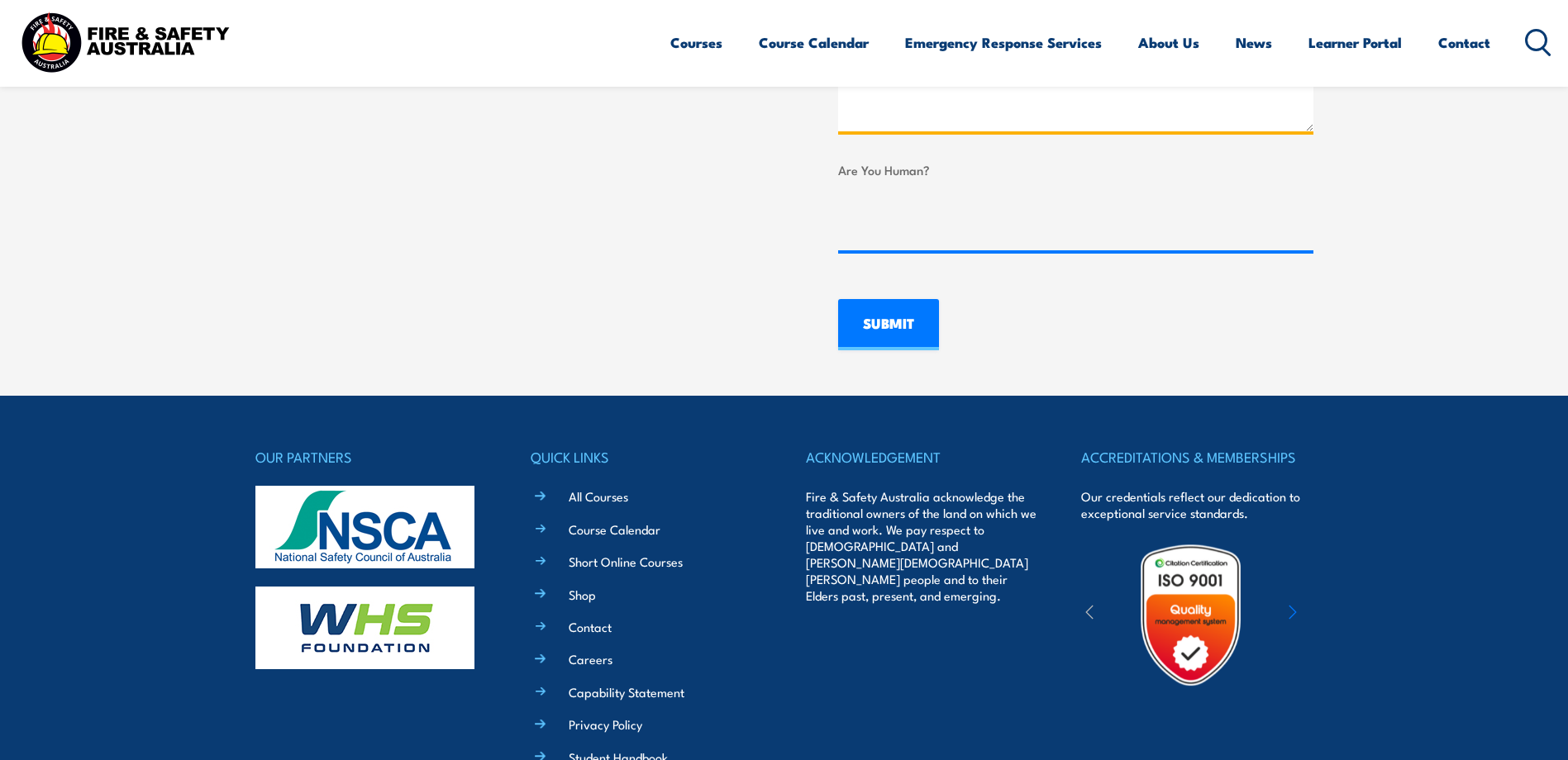 scroll, scrollTop: 1569, scrollLeft: 0, axis: vertical 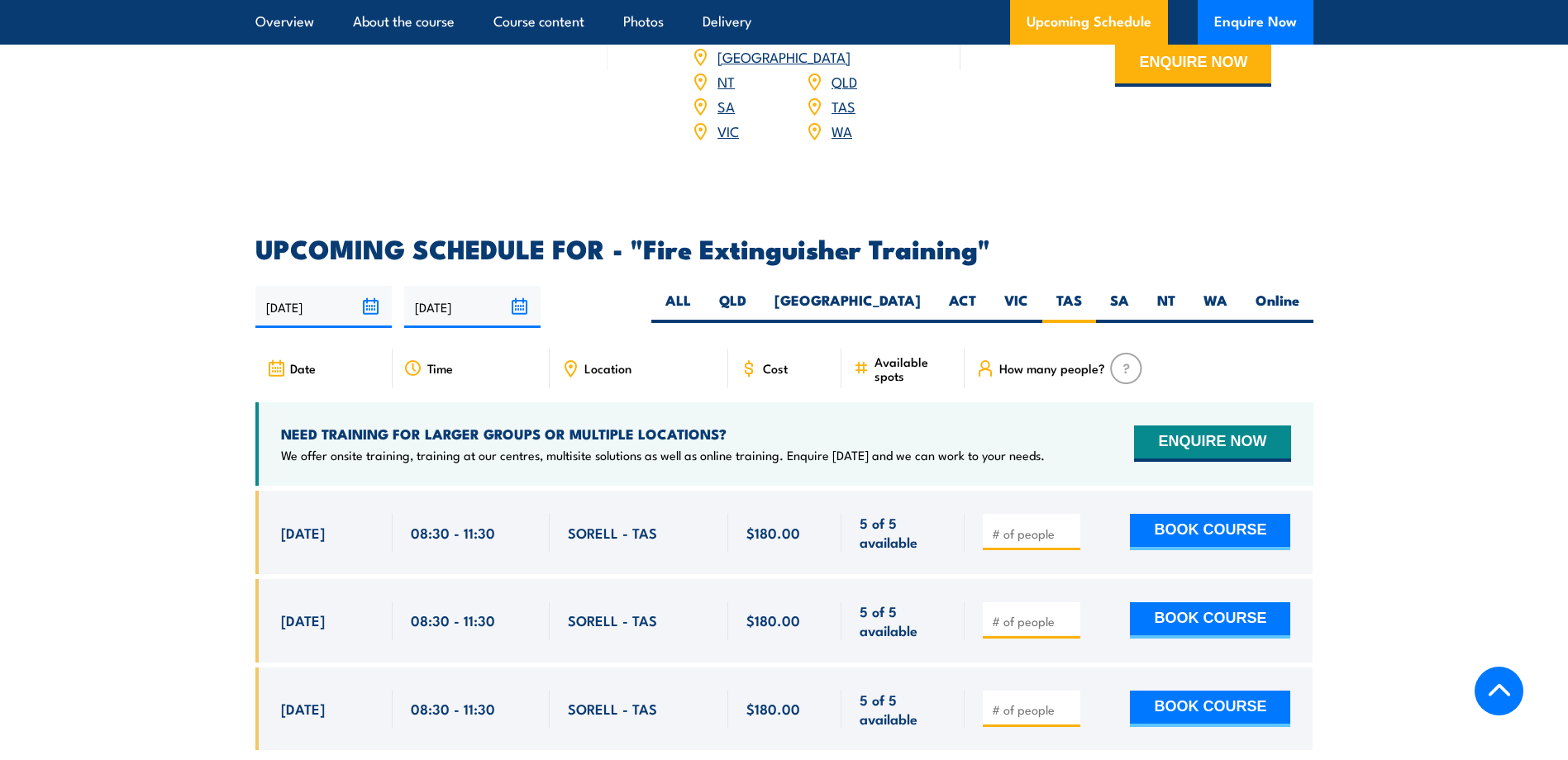 click at bounding box center [1033, 534] 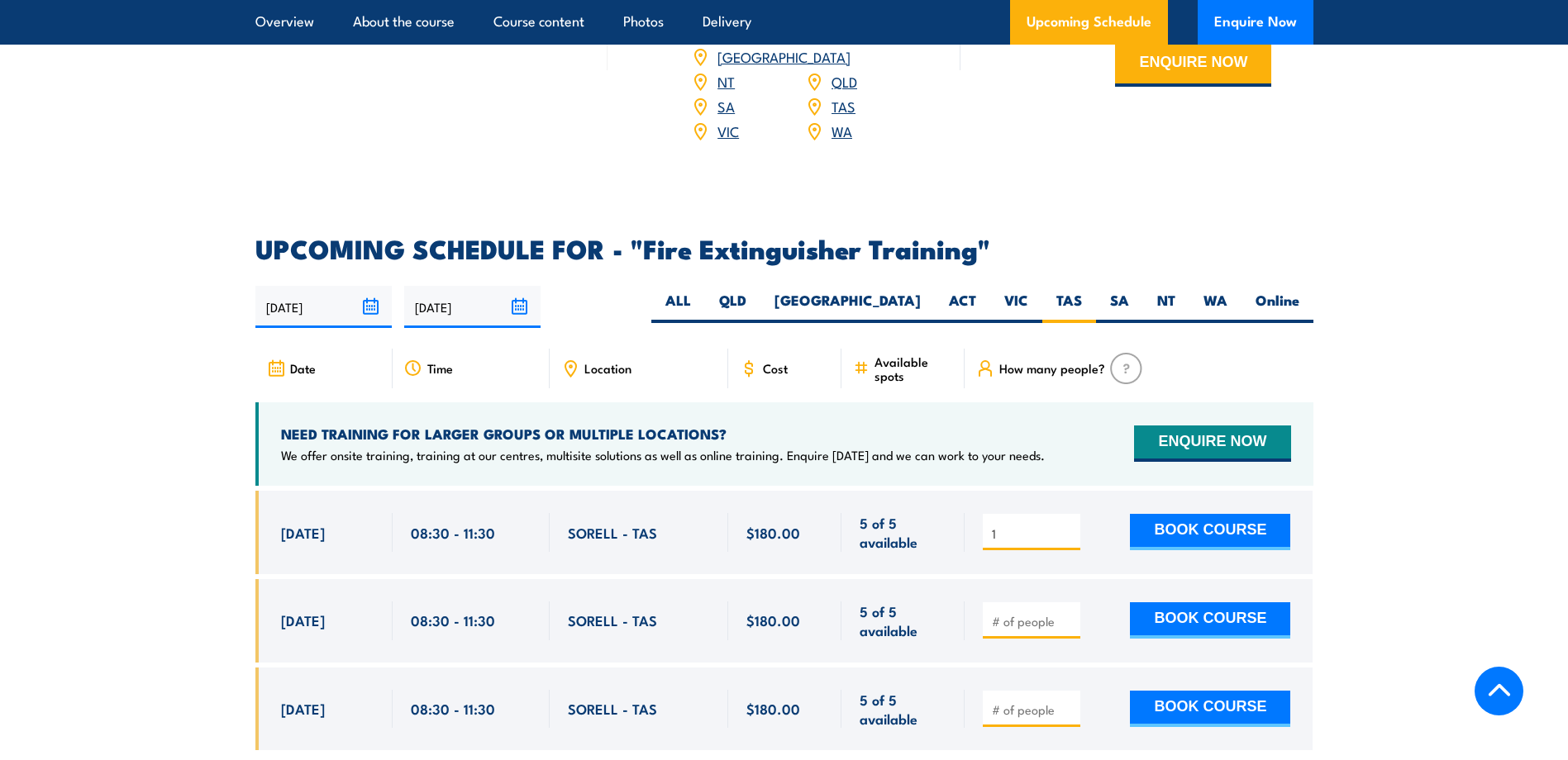 type on "1" 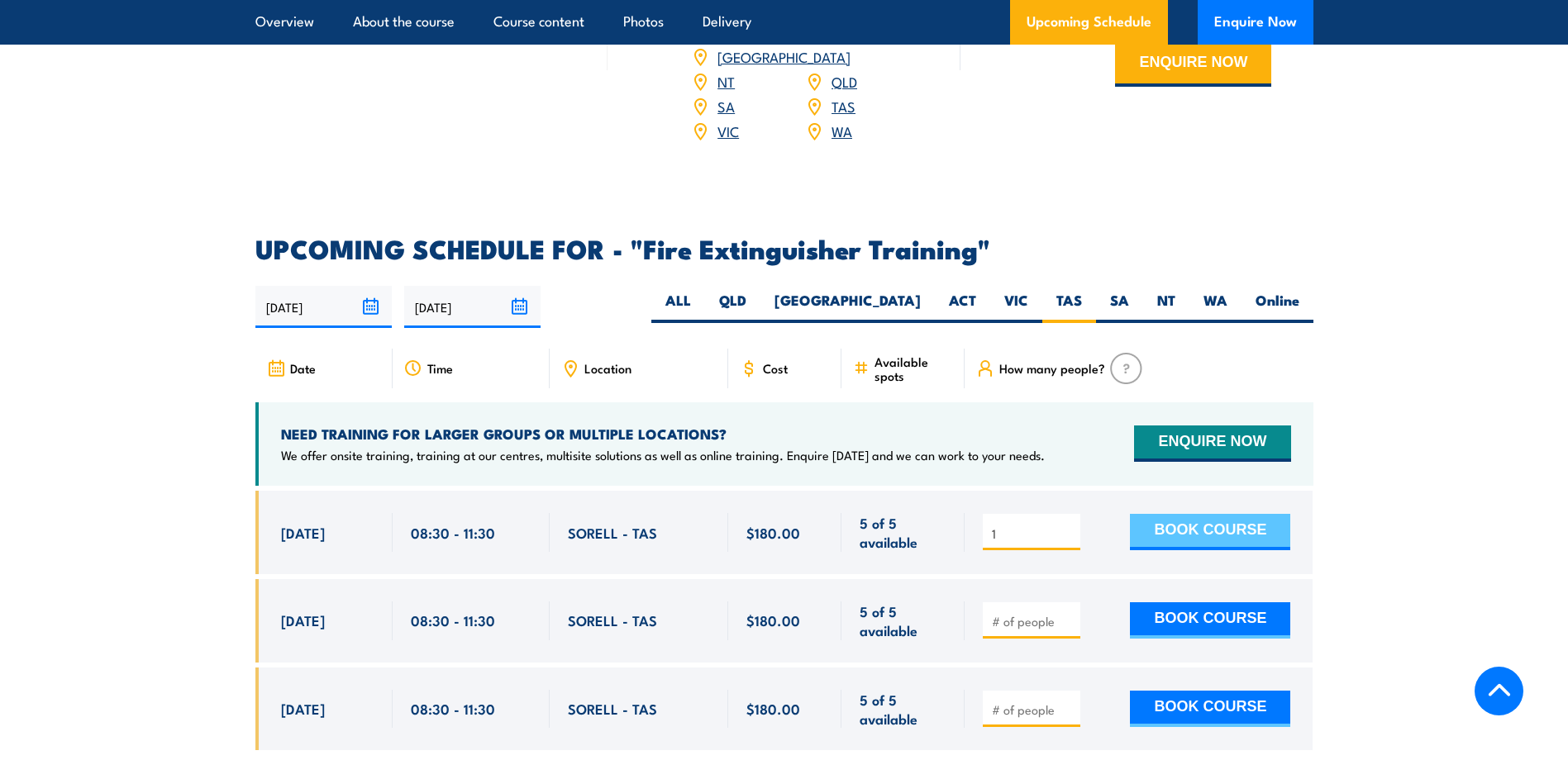 click on "BOOK COURSE" at bounding box center (1210, 532) 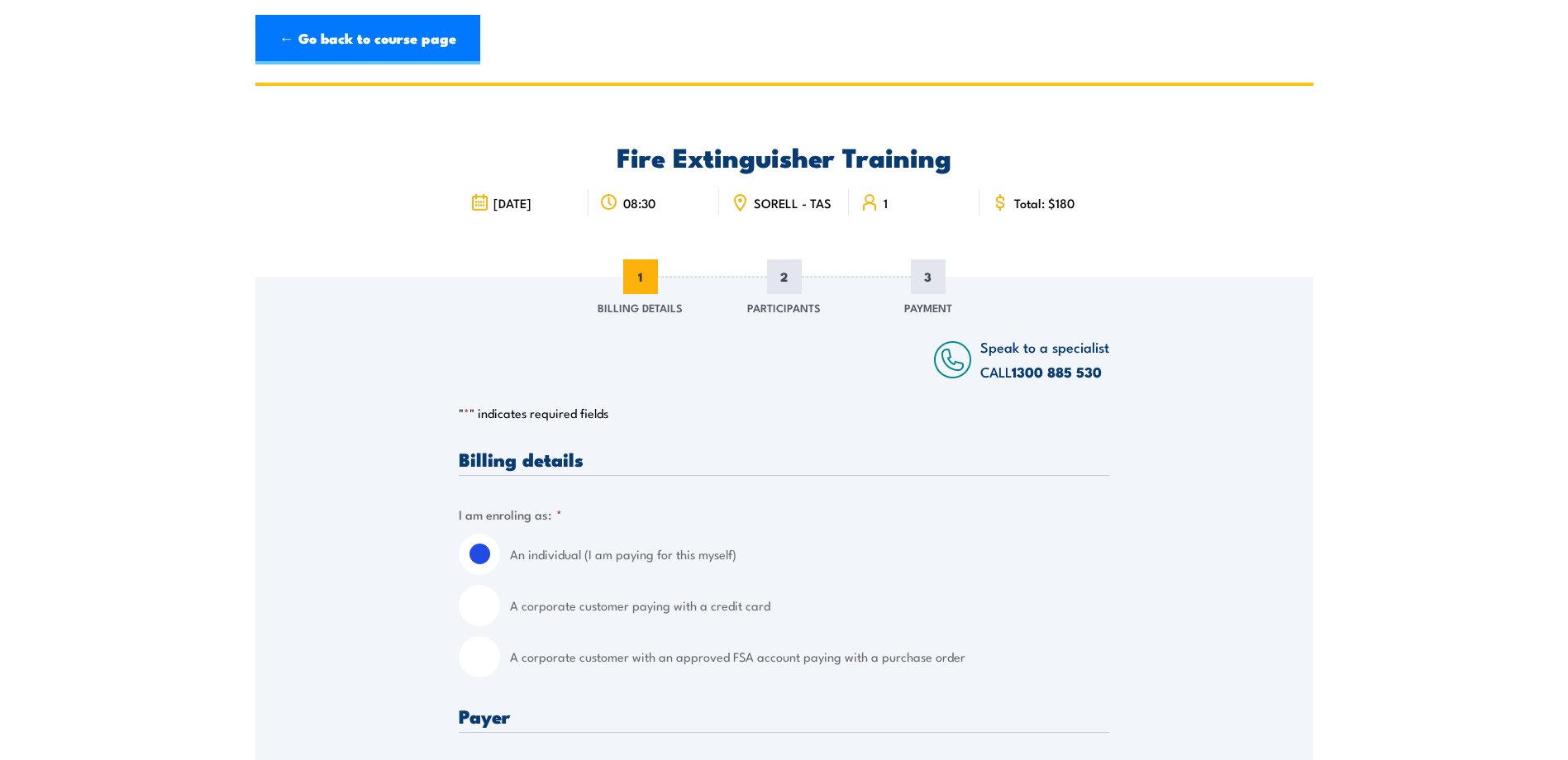 scroll, scrollTop: 0, scrollLeft: 0, axis: both 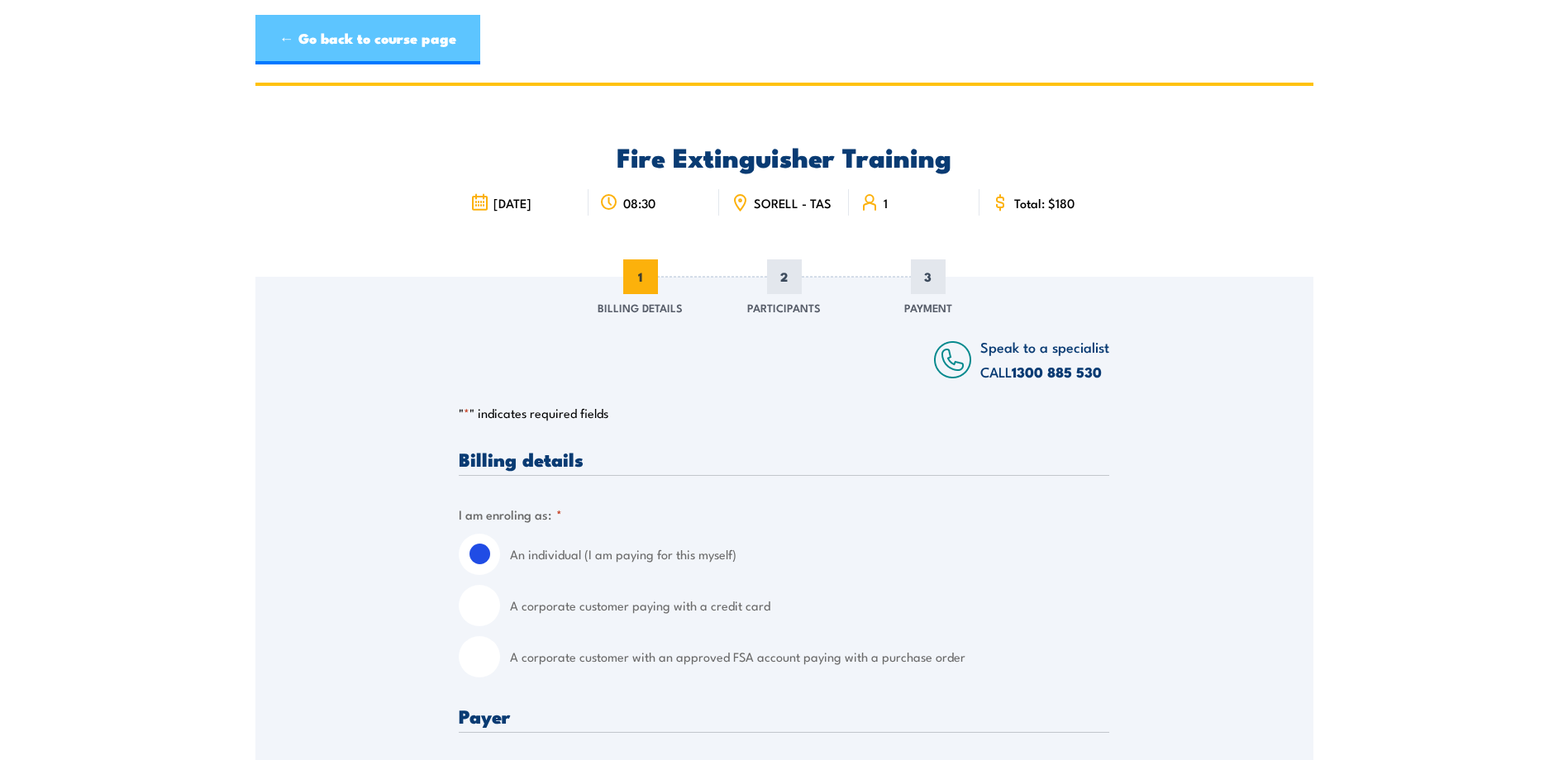 click on "← Go back to course page" at bounding box center [368, 40] 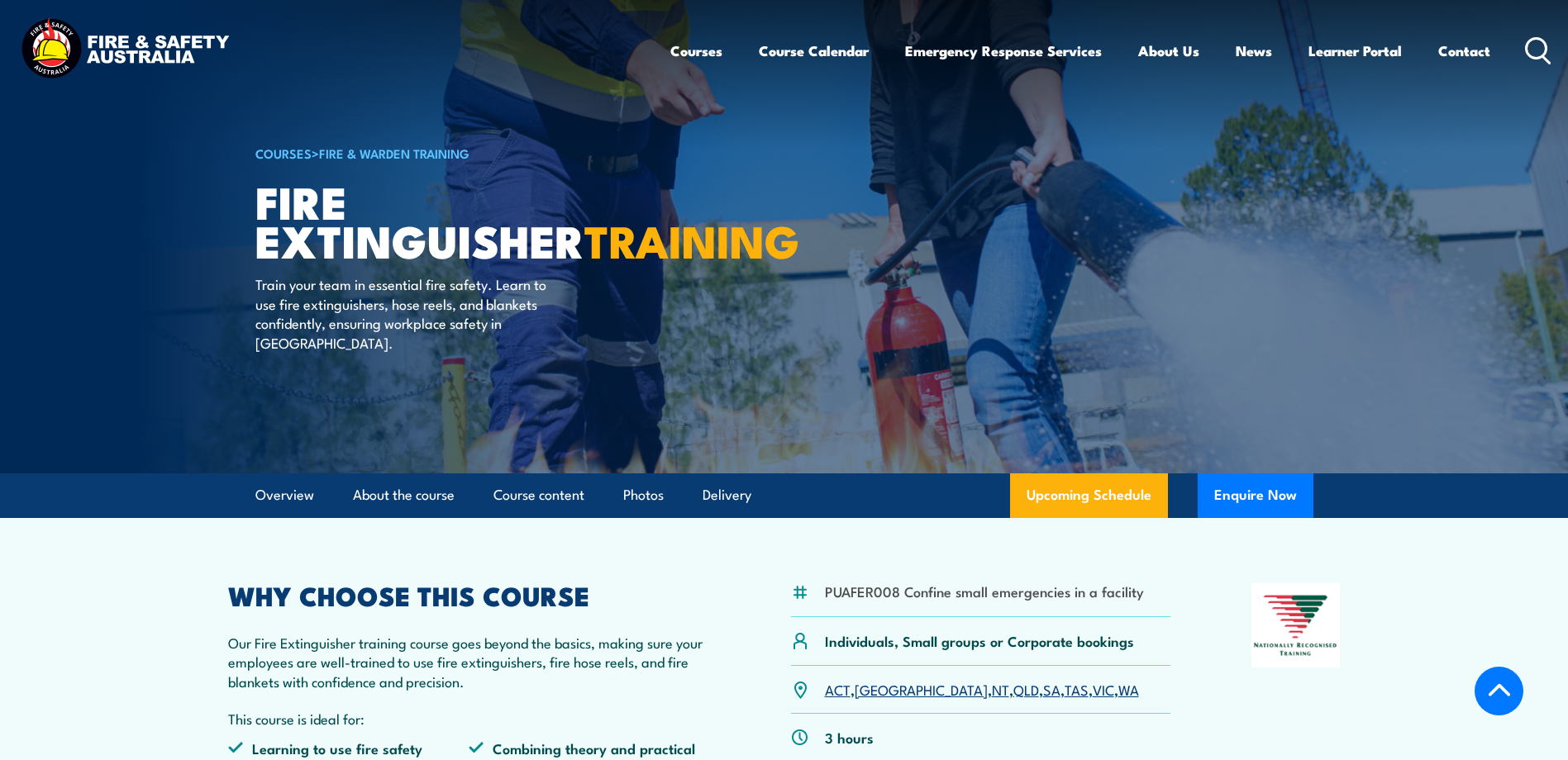 scroll, scrollTop: 2378, scrollLeft: 0, axis: vertical 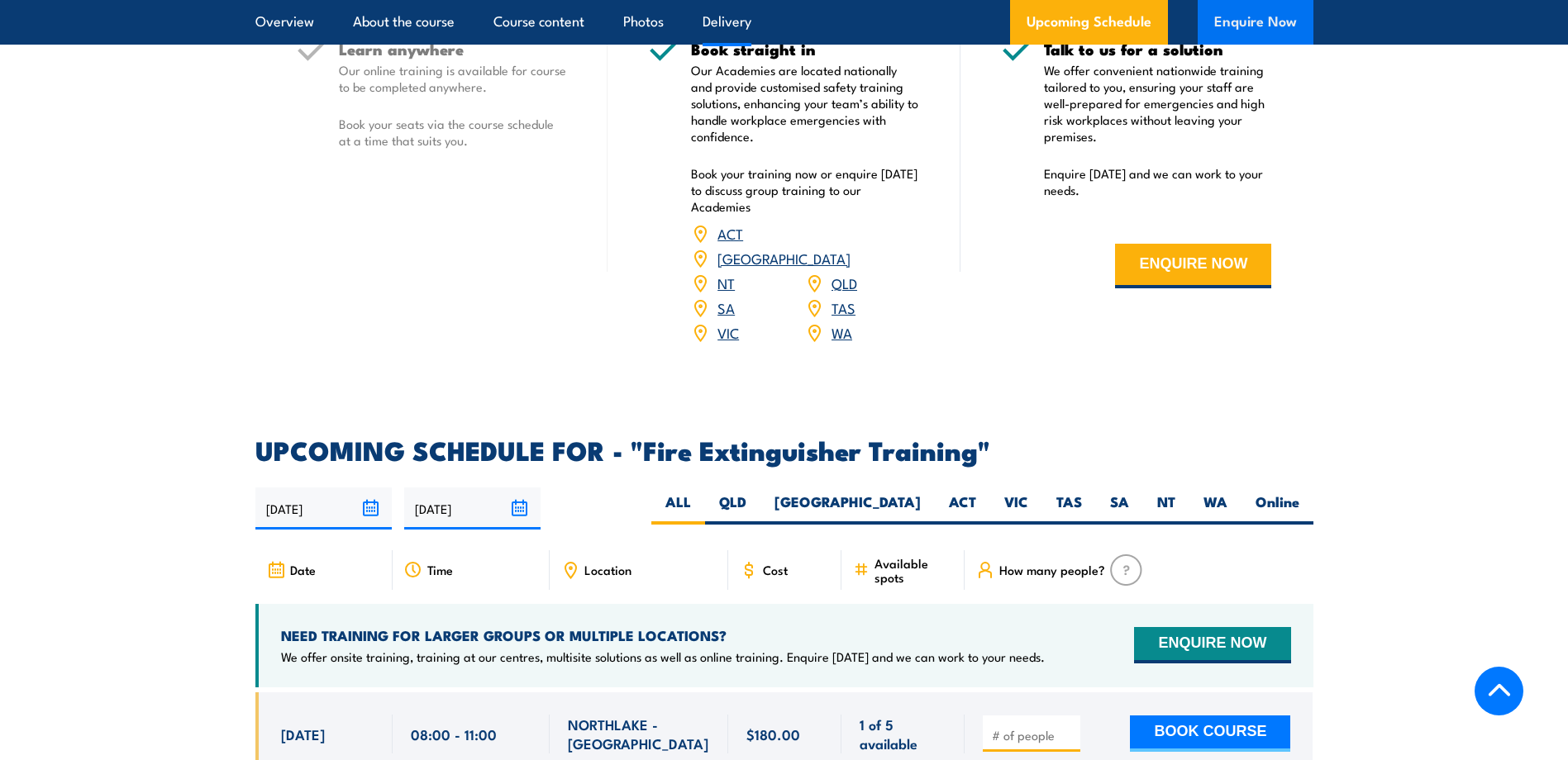 click on "Enquire Now" at bounding box center [1256, 22] 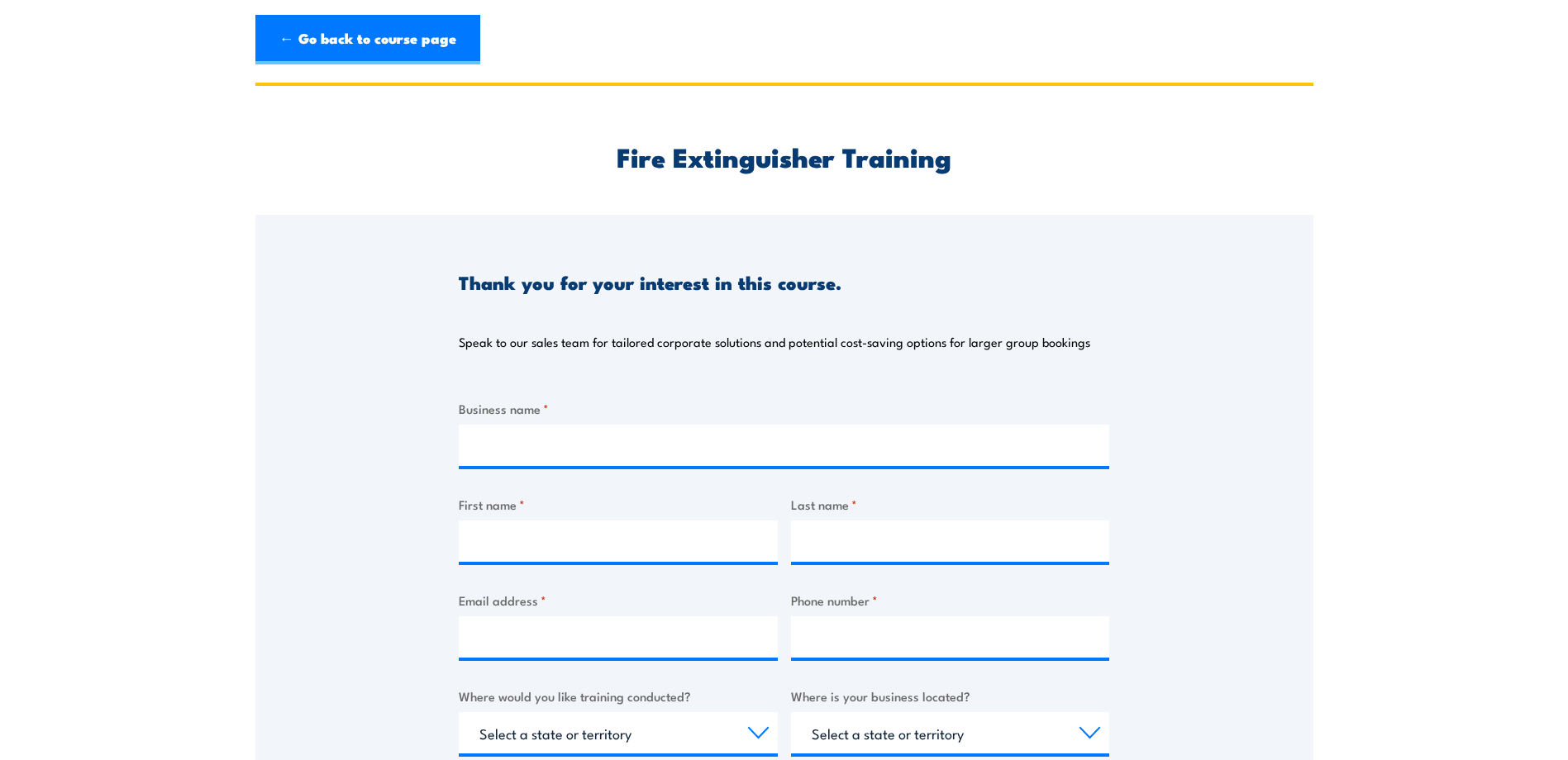 scroll, scrollTop: 0, scrollLeft: 0, axis: both 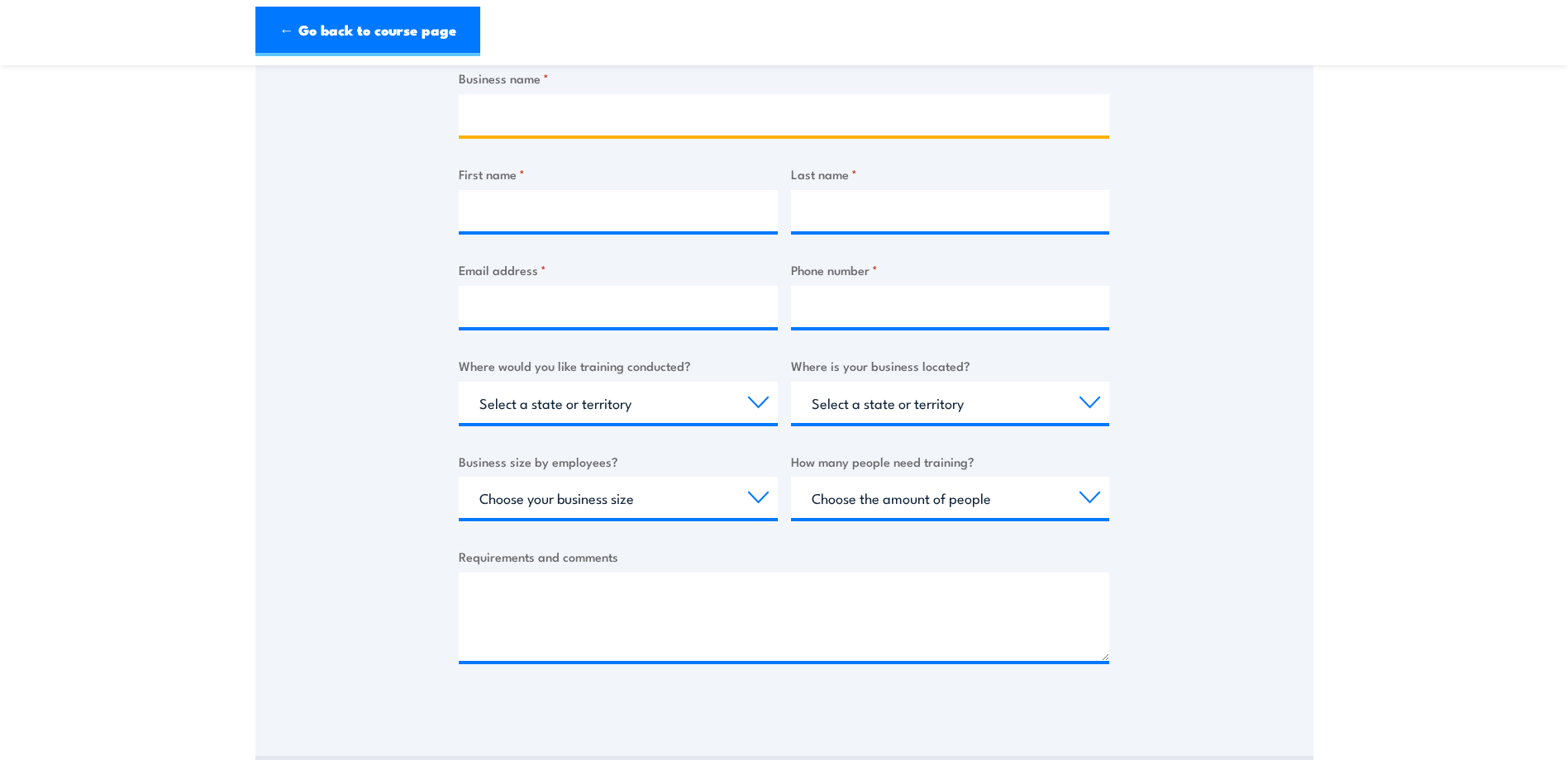 click on "Business name *" at bounding box center [784, 115] 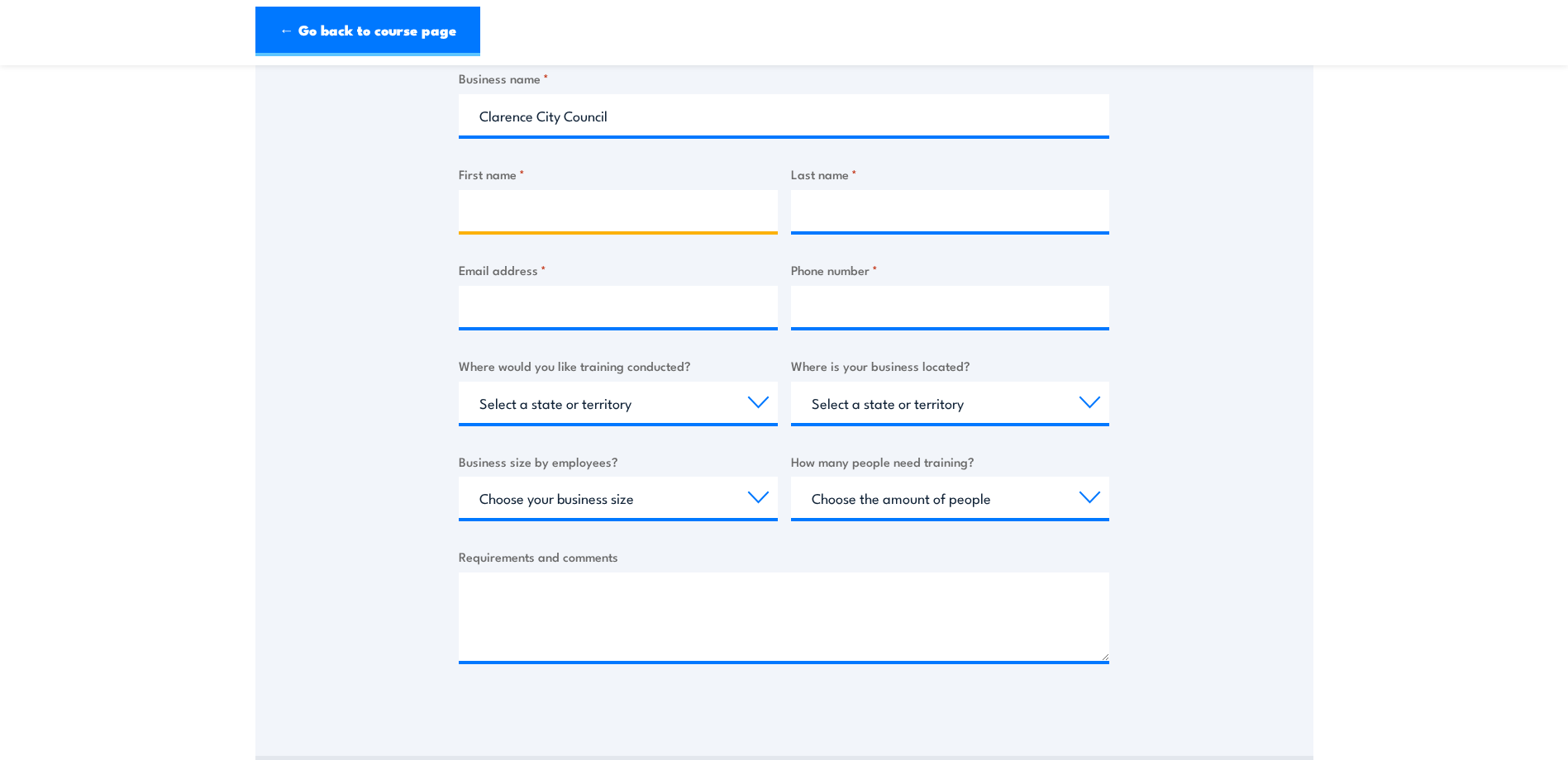 type on "Josh" 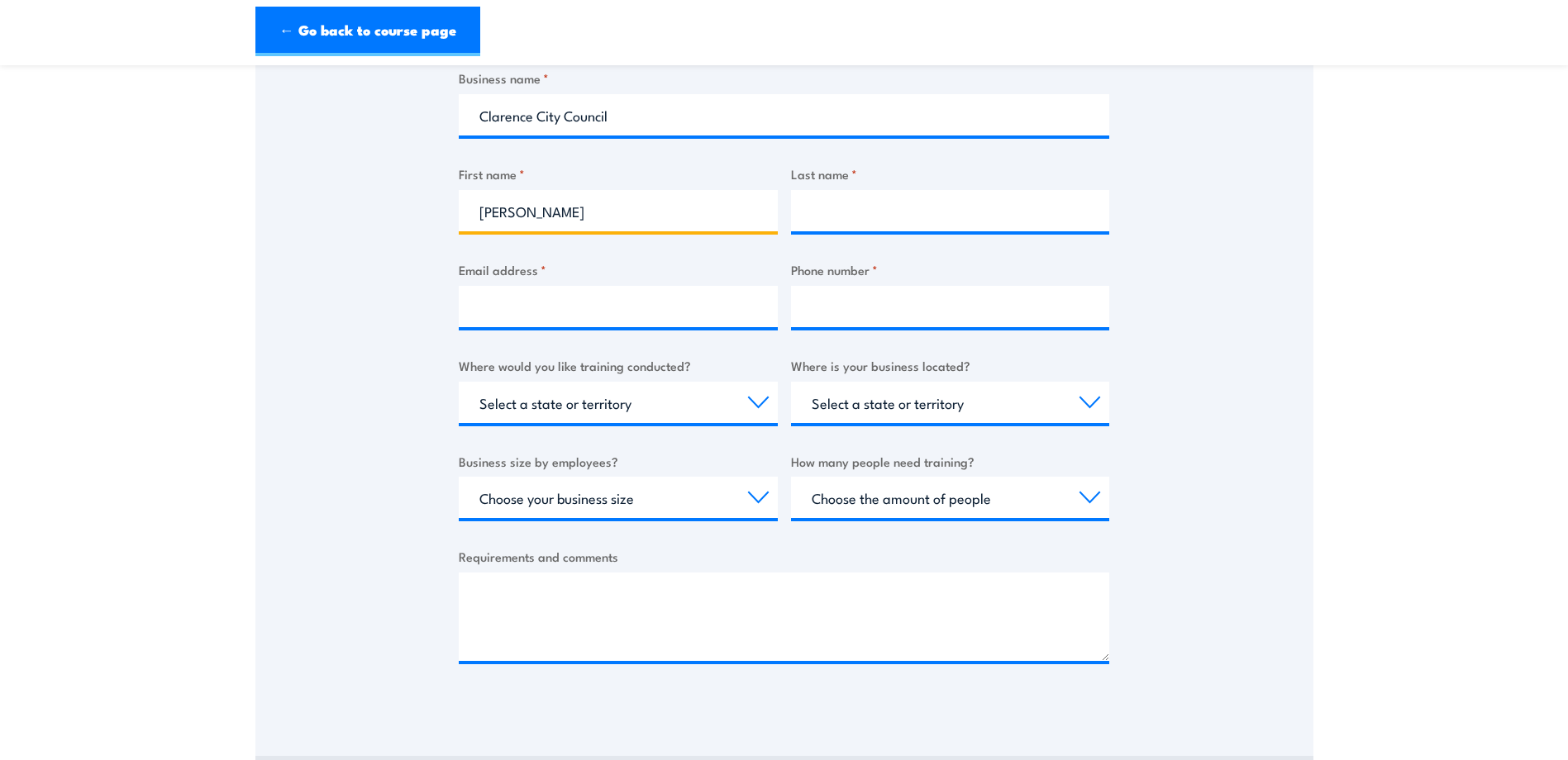 type on "Manton" 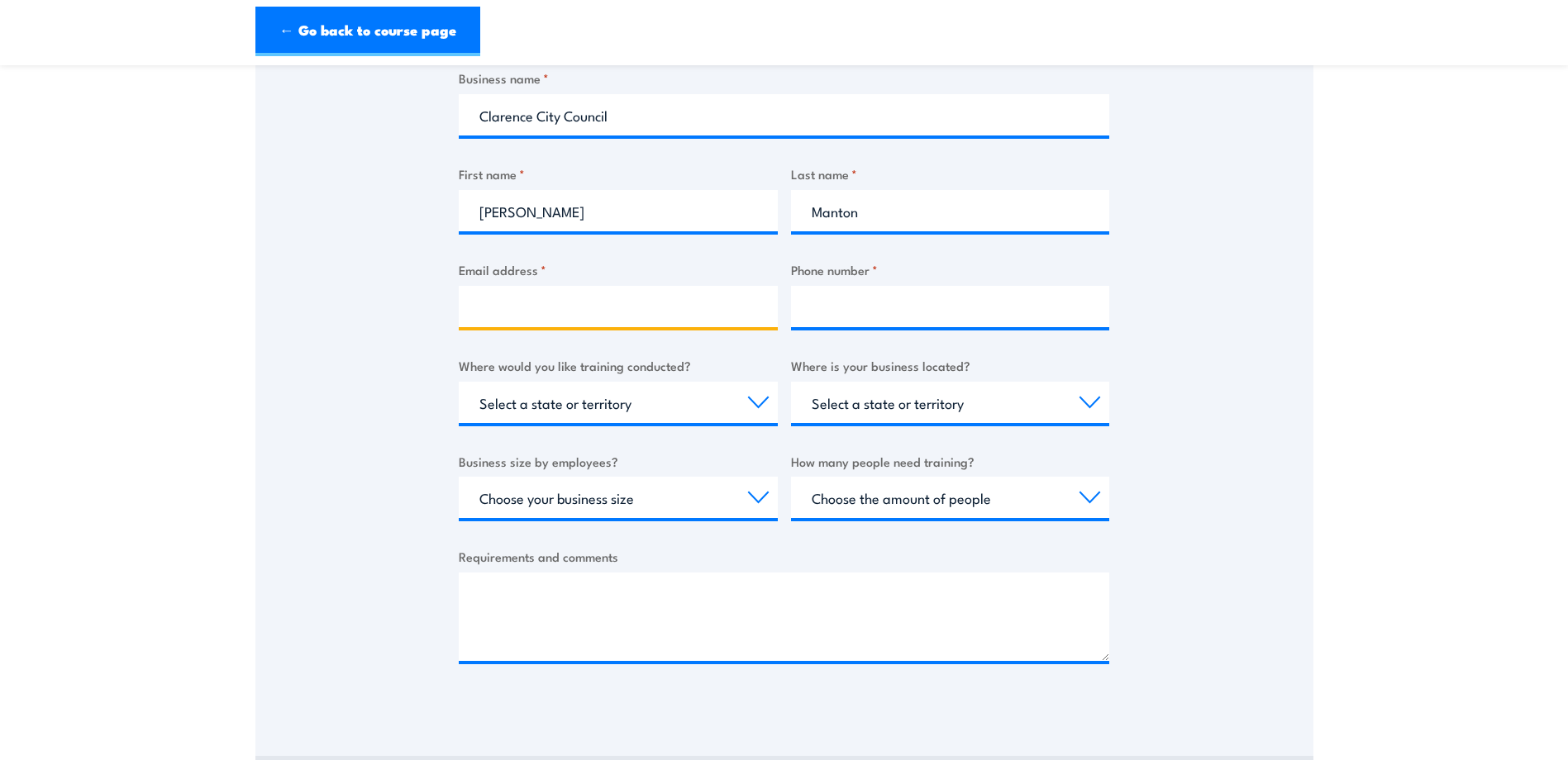 type on "jmanton@ccc.tas.gov.au" 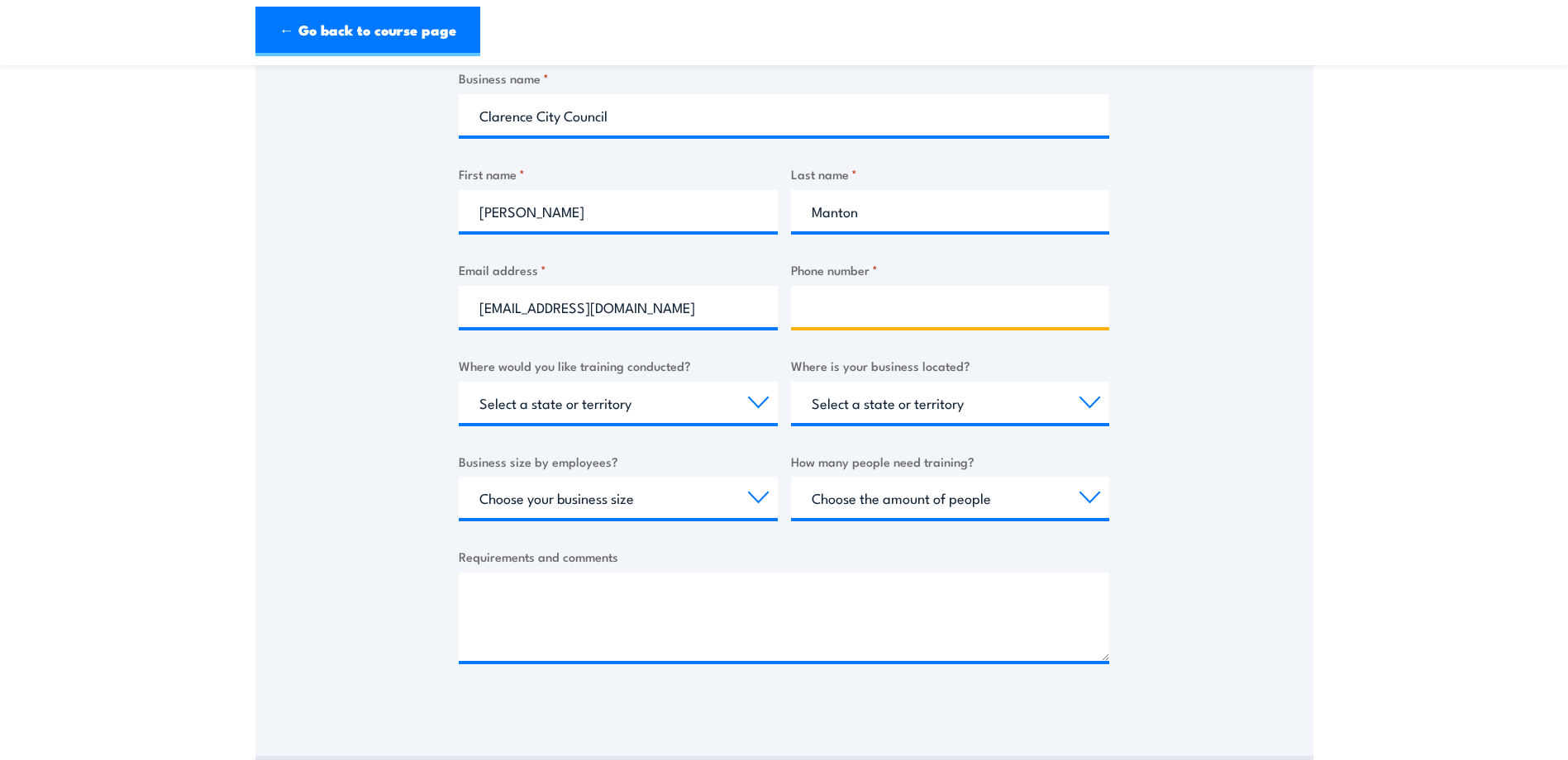 type on "0417056779" 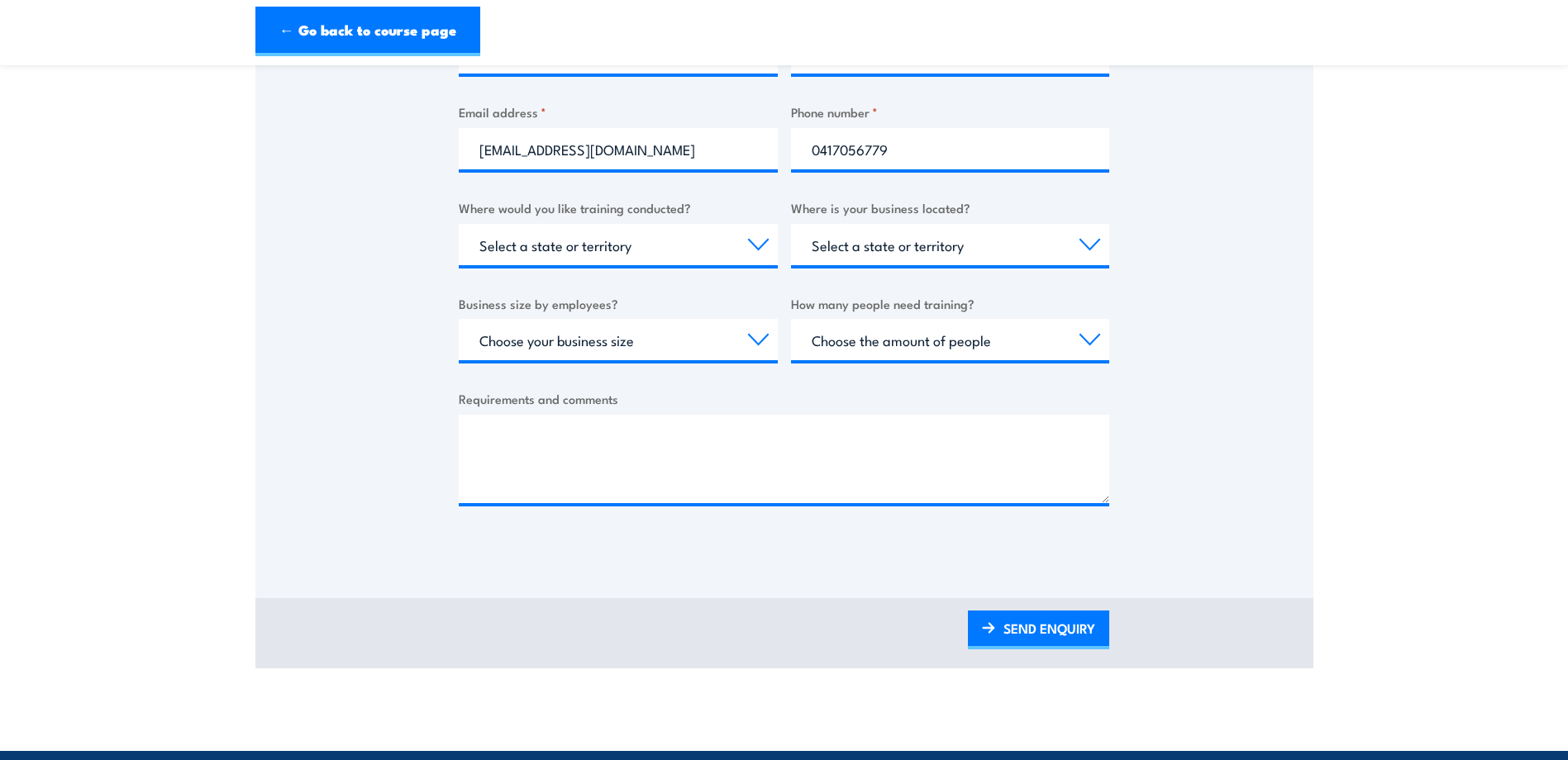 scroll, scrollTop: 496, scrollLeft: 0, axis: vertical 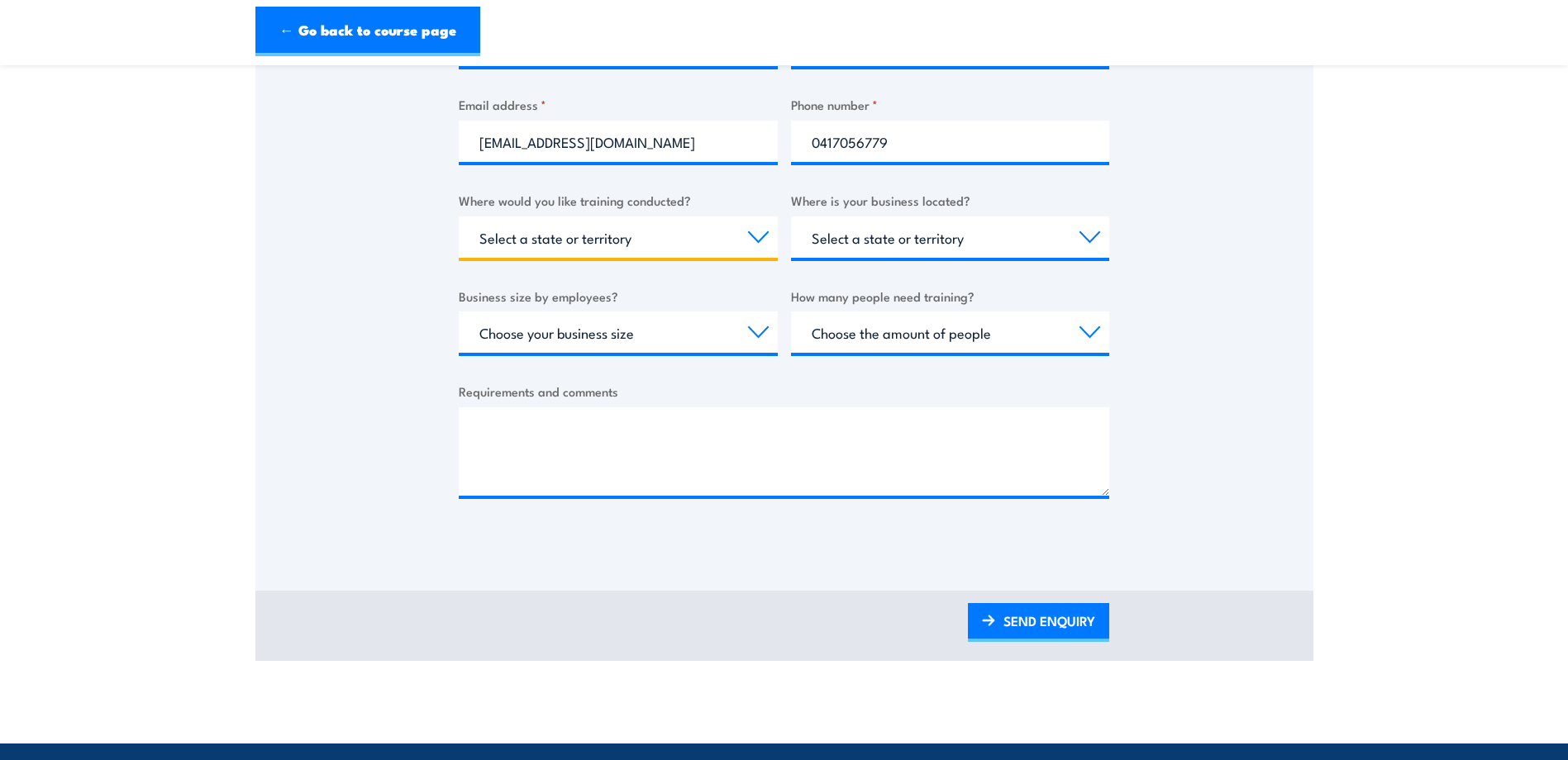 click on "Select a state or territory Nationally - multiple locations QLD NSW VIC SA ACT WA TAS NT" at bounding box center (618, 237) 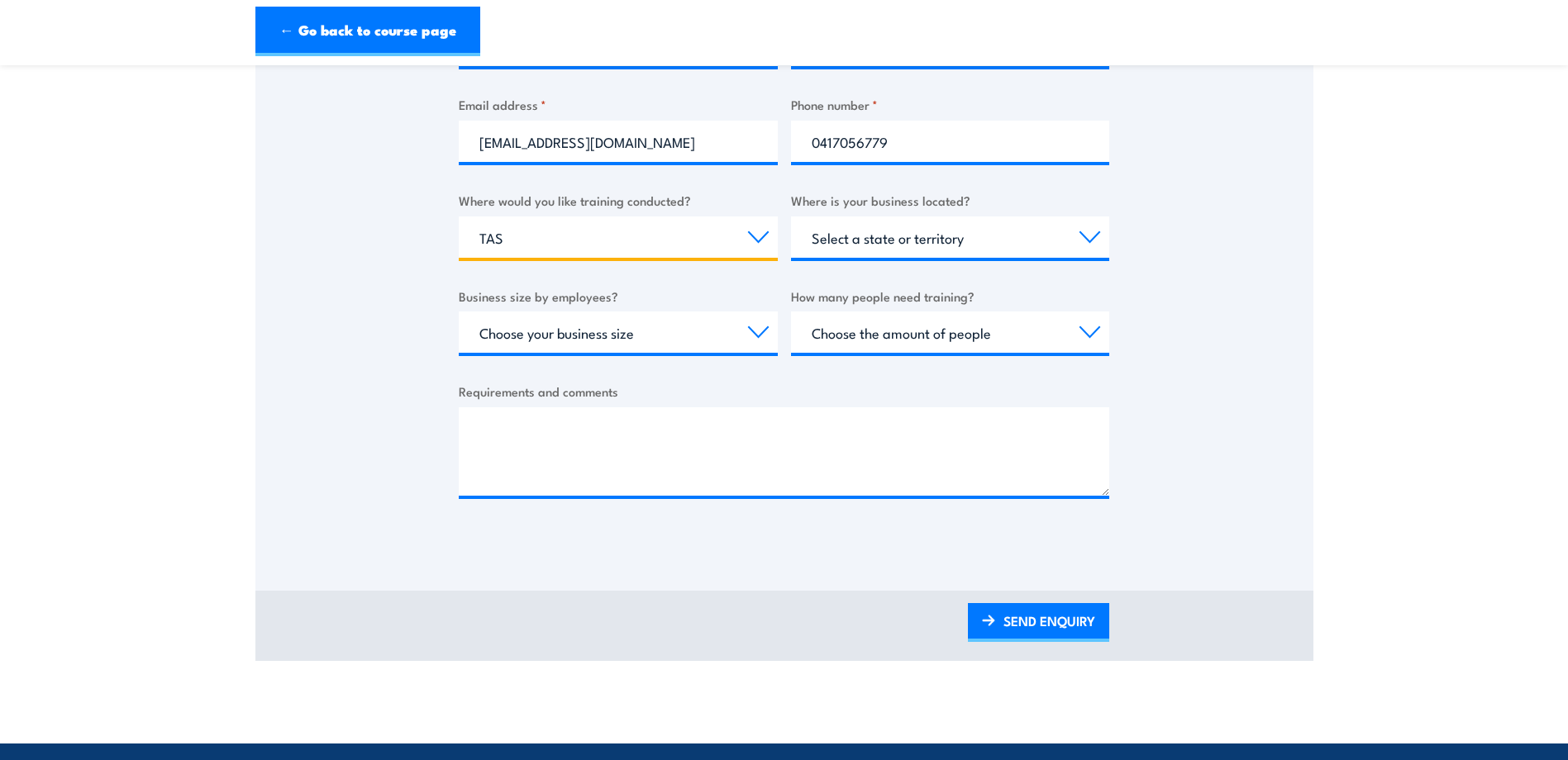 click on "Select a state or territory Nationally - multiple locations QLD NSW VIC SA ACT WA TAS NT" at bounding box center (618, 237) 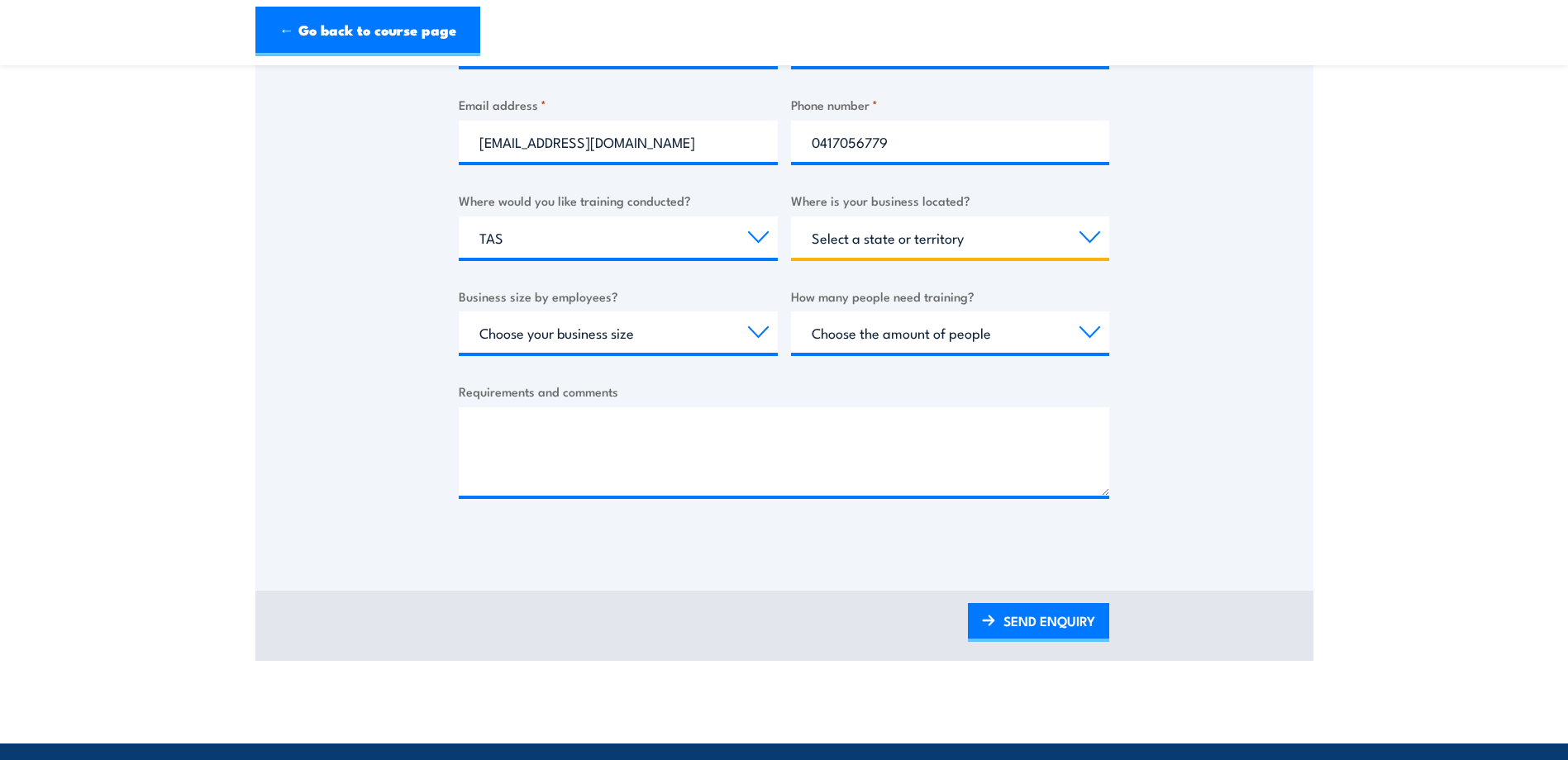 click on "Select a state or territory QLD NSW VIC SA ACT WA TAS NT" at bounding box center (951, 237) 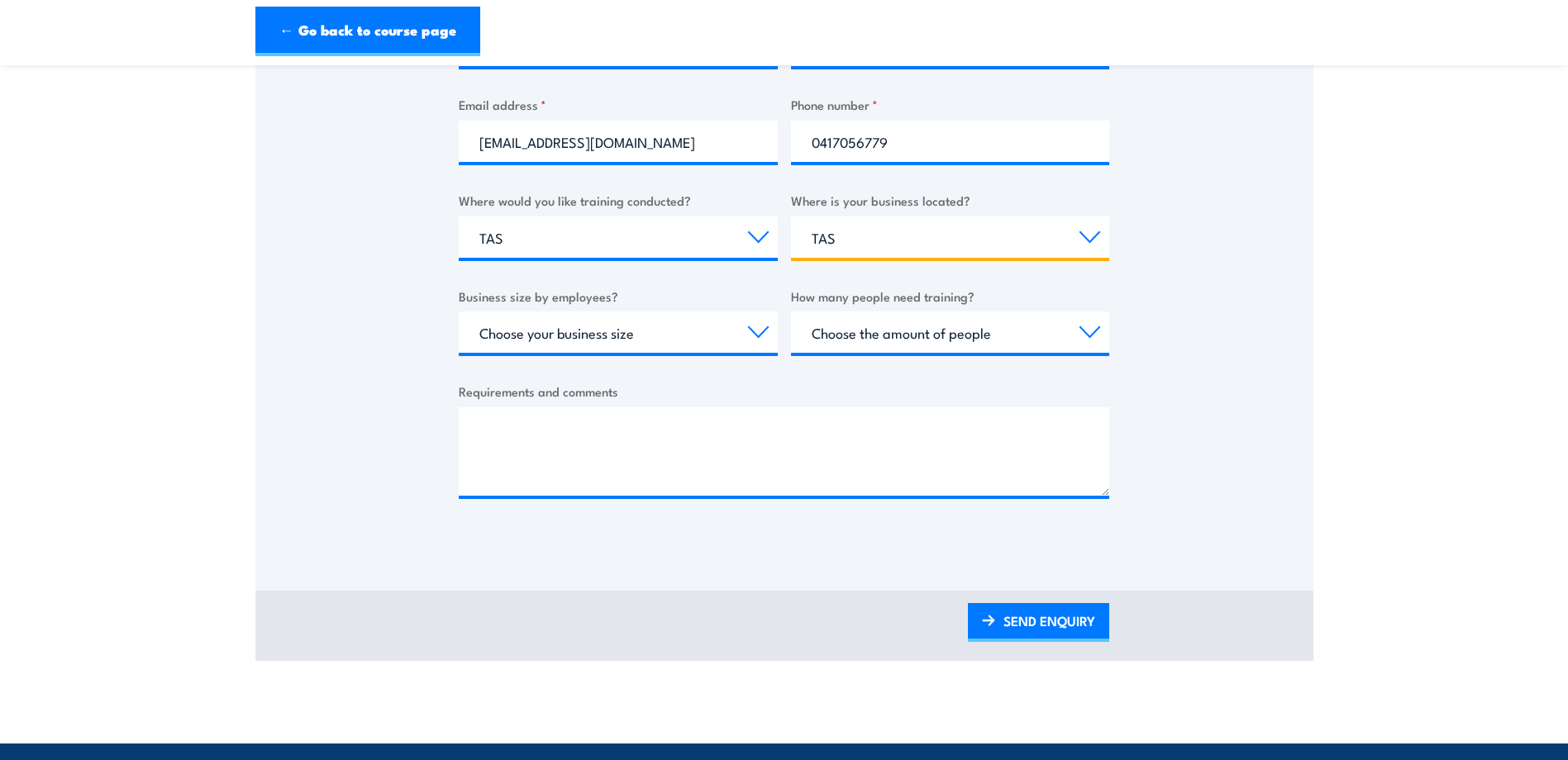 click on "Select a state or territory QLD NSW VIC SA ACT WA TAS NT" at bounding box center [951, 237] 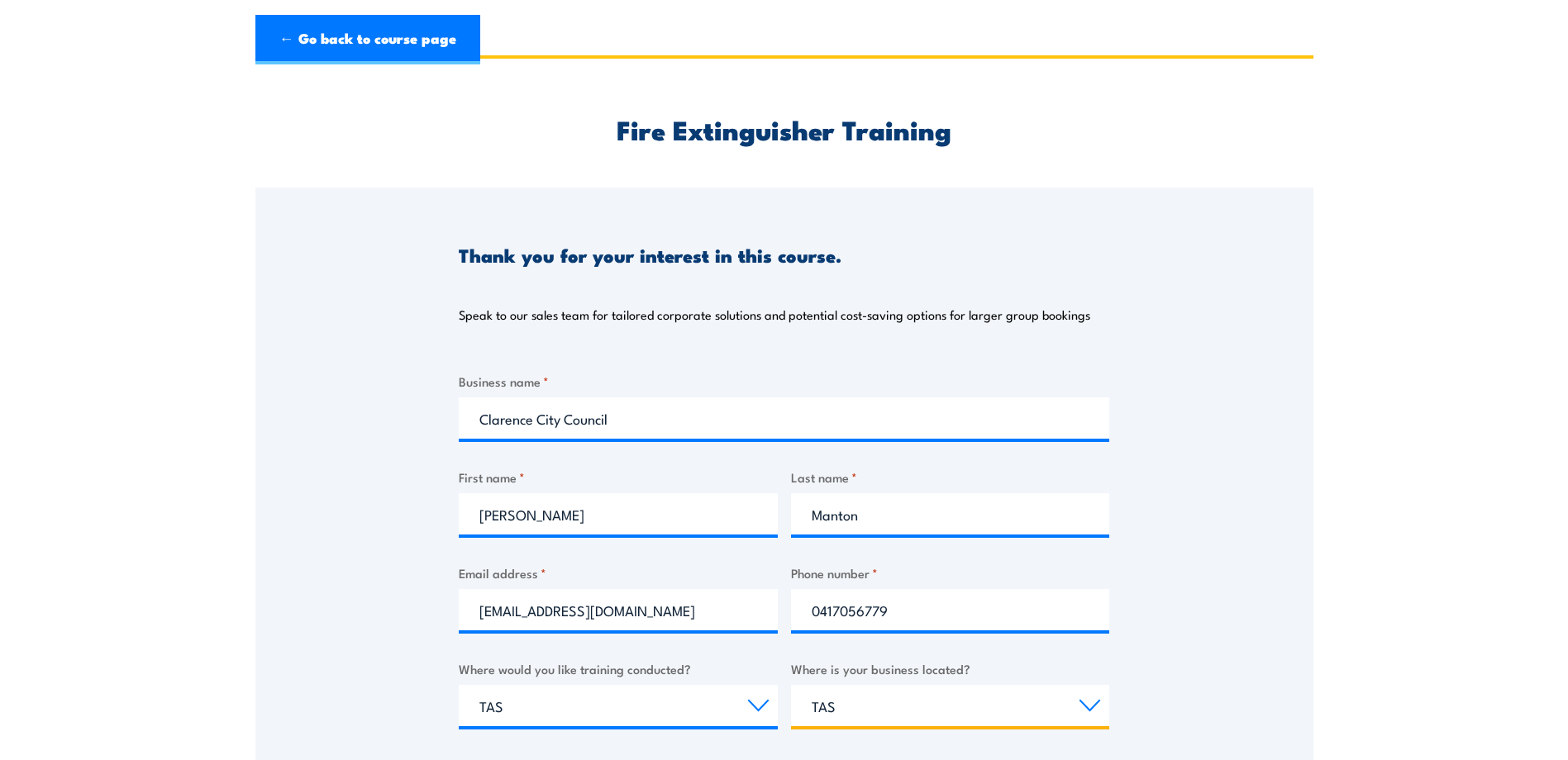 scroll, scrollTop: 0, scrollLeft: 0, axis: both 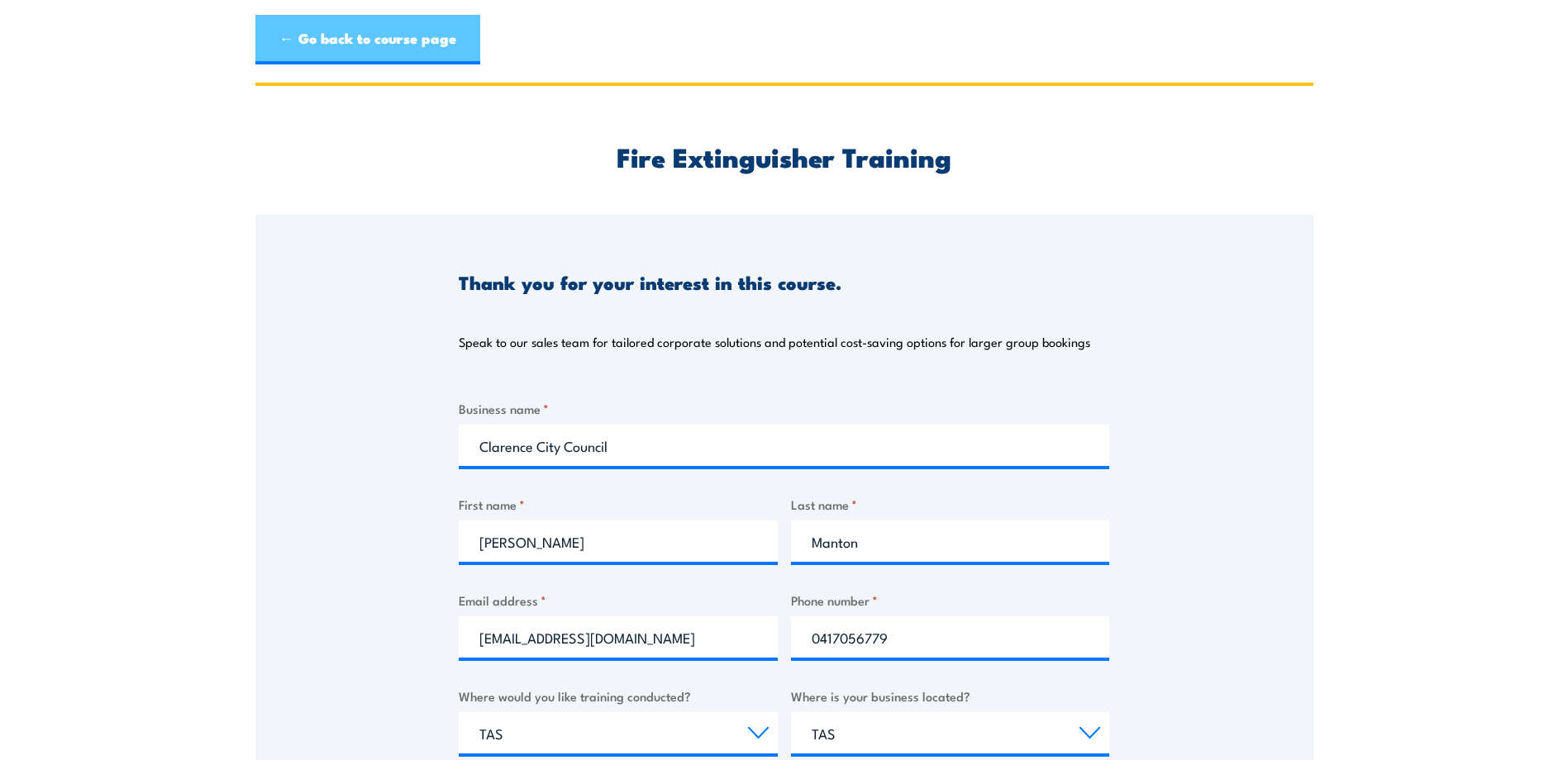 click on "← Go back to course page" at bounding box center [368, 40] 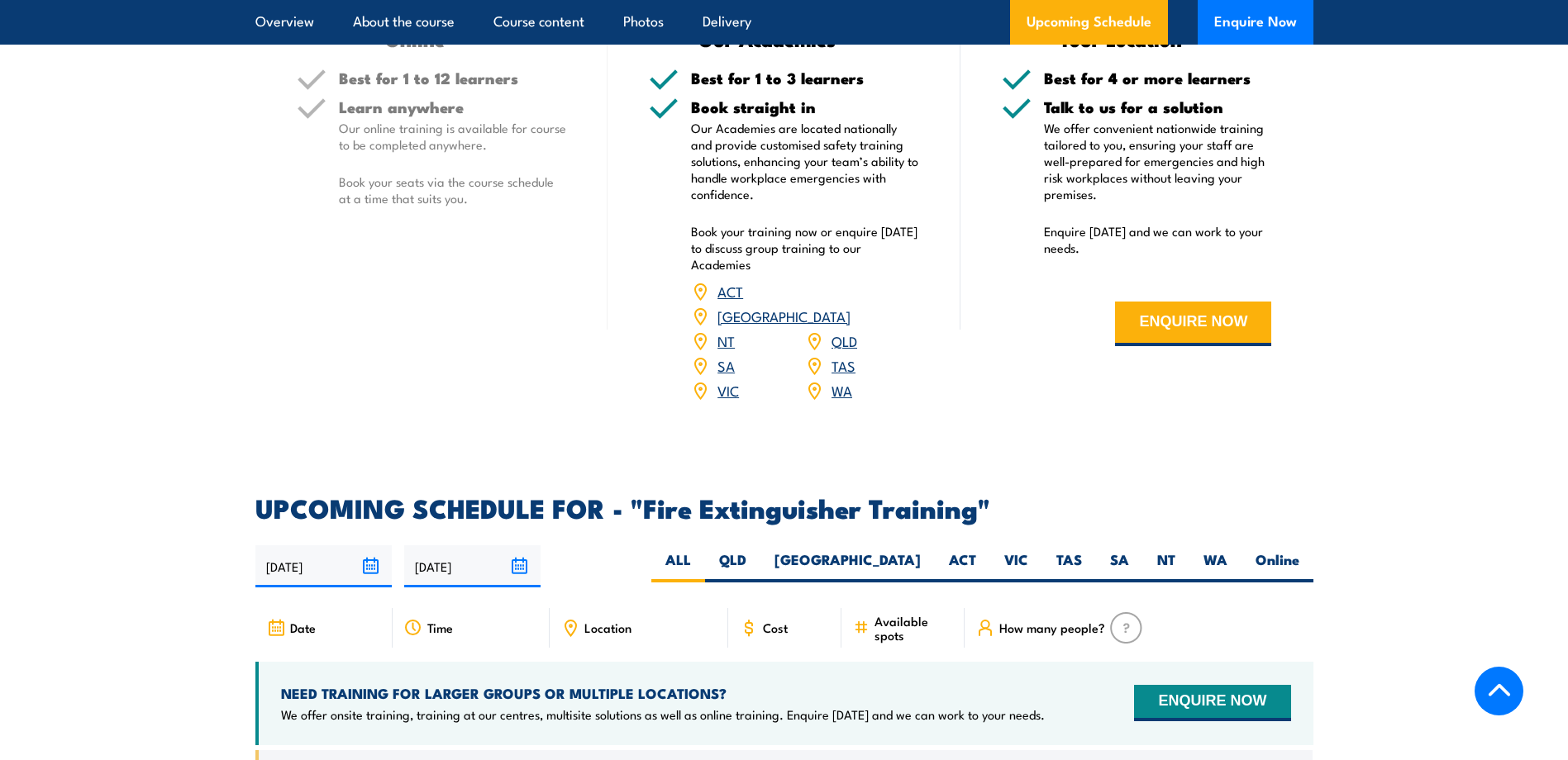 scroll, scrollTop: 0, scrollLeft: 0, axis: both 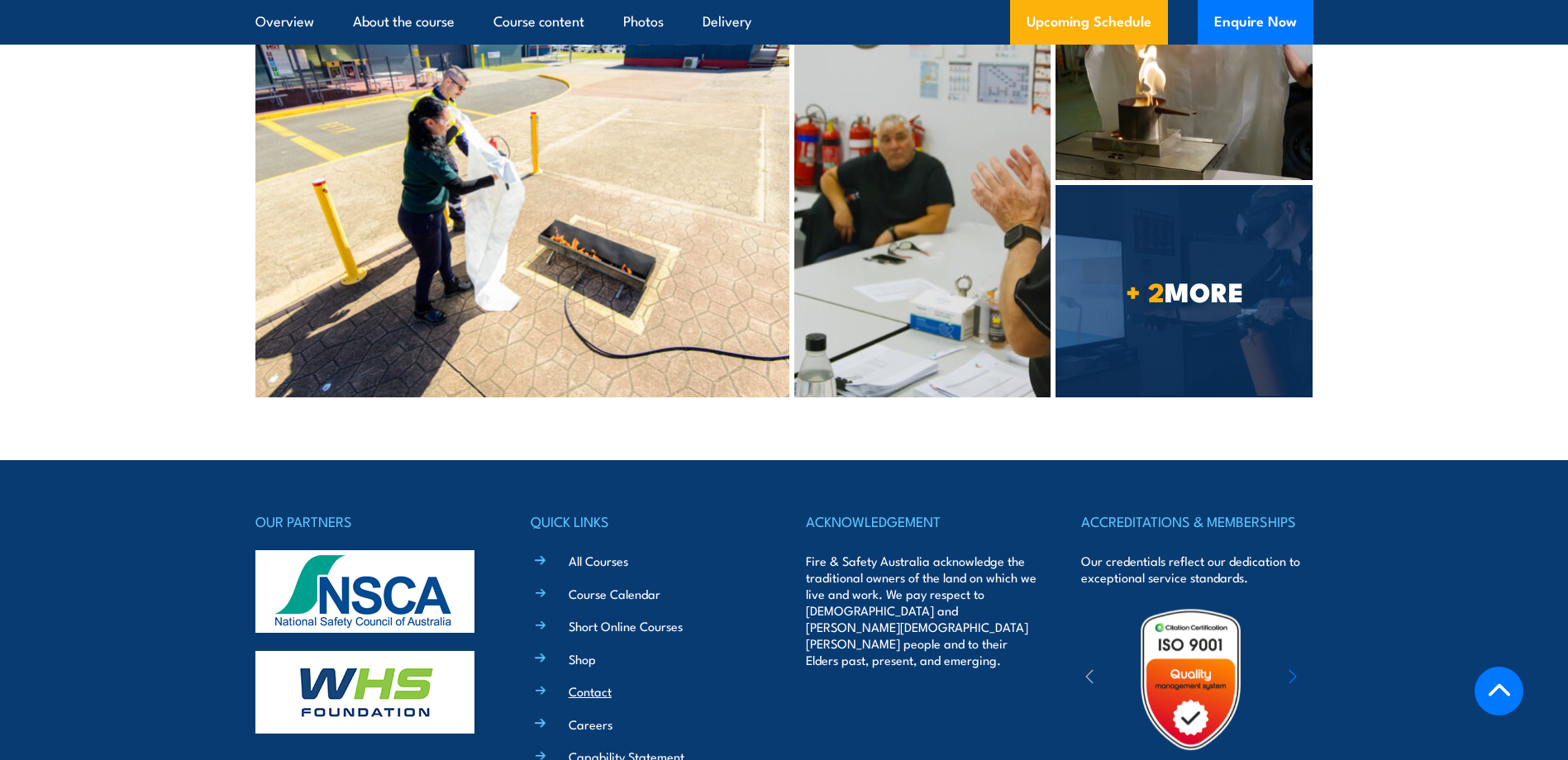 click on "Contact" at bounding box center (590, 691) 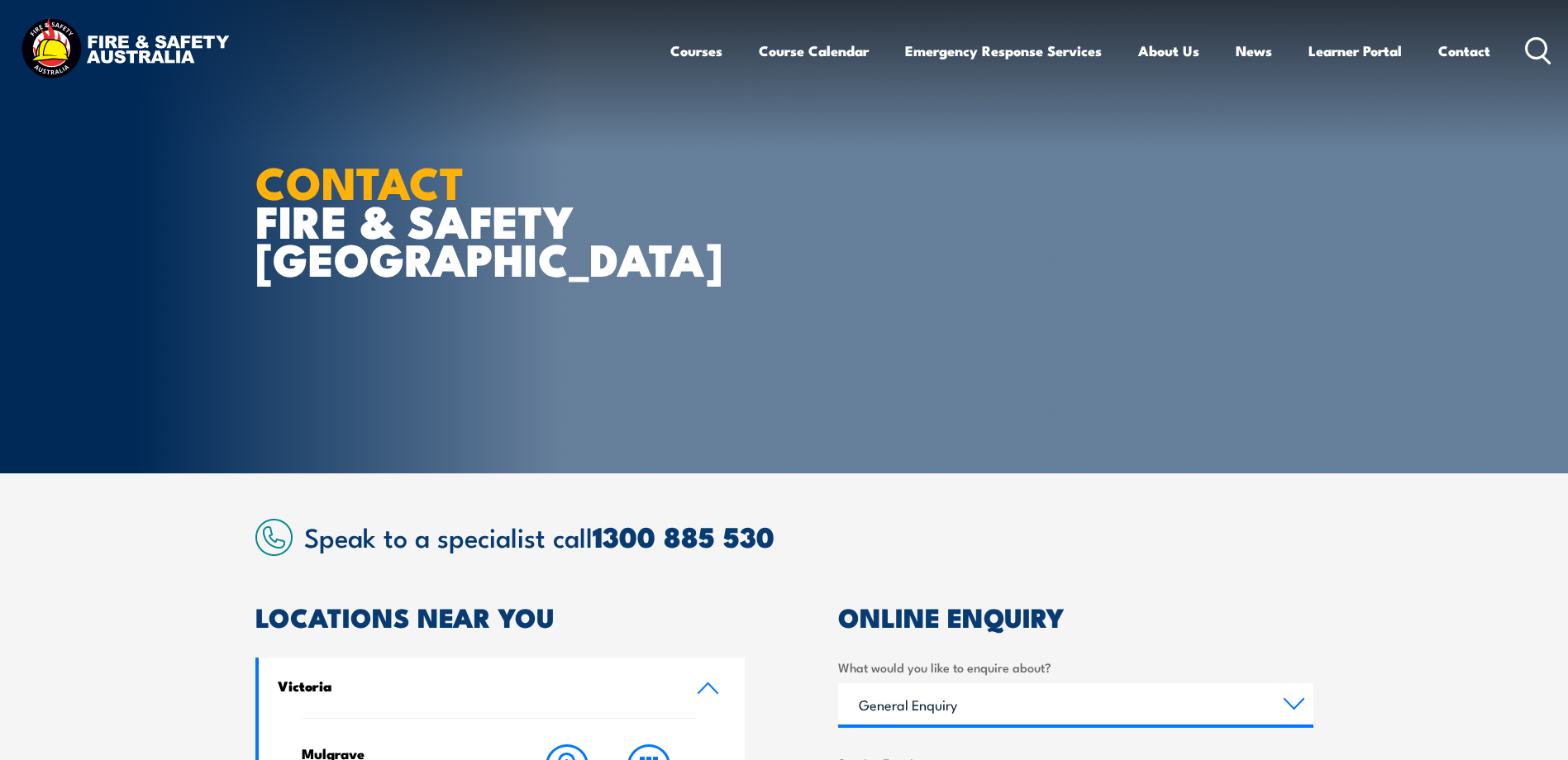scroll, scrollTop: 0, scrollLeft: 0, axis: both 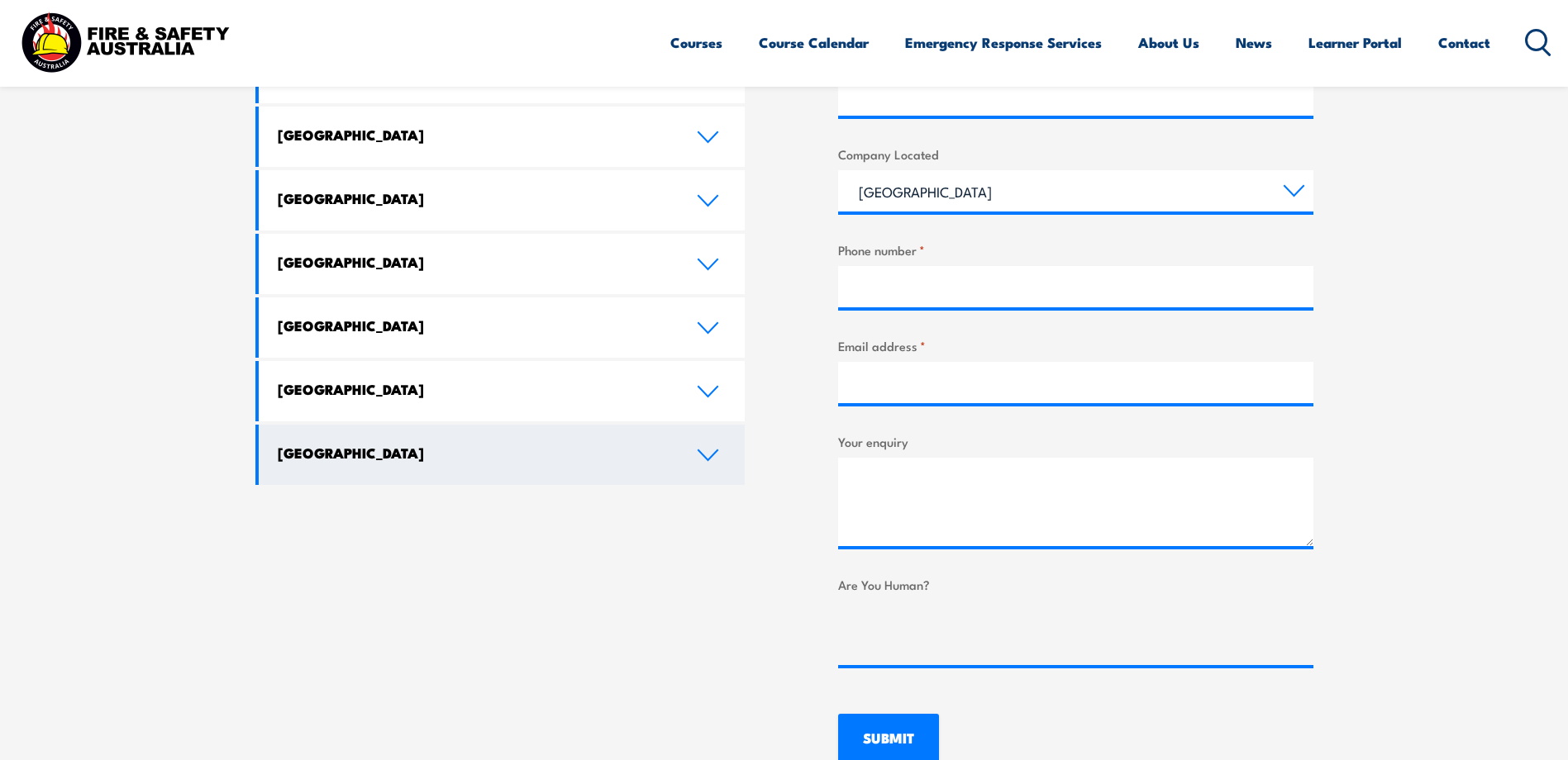 click on "Tasmania" at bounding box center (502, 454) 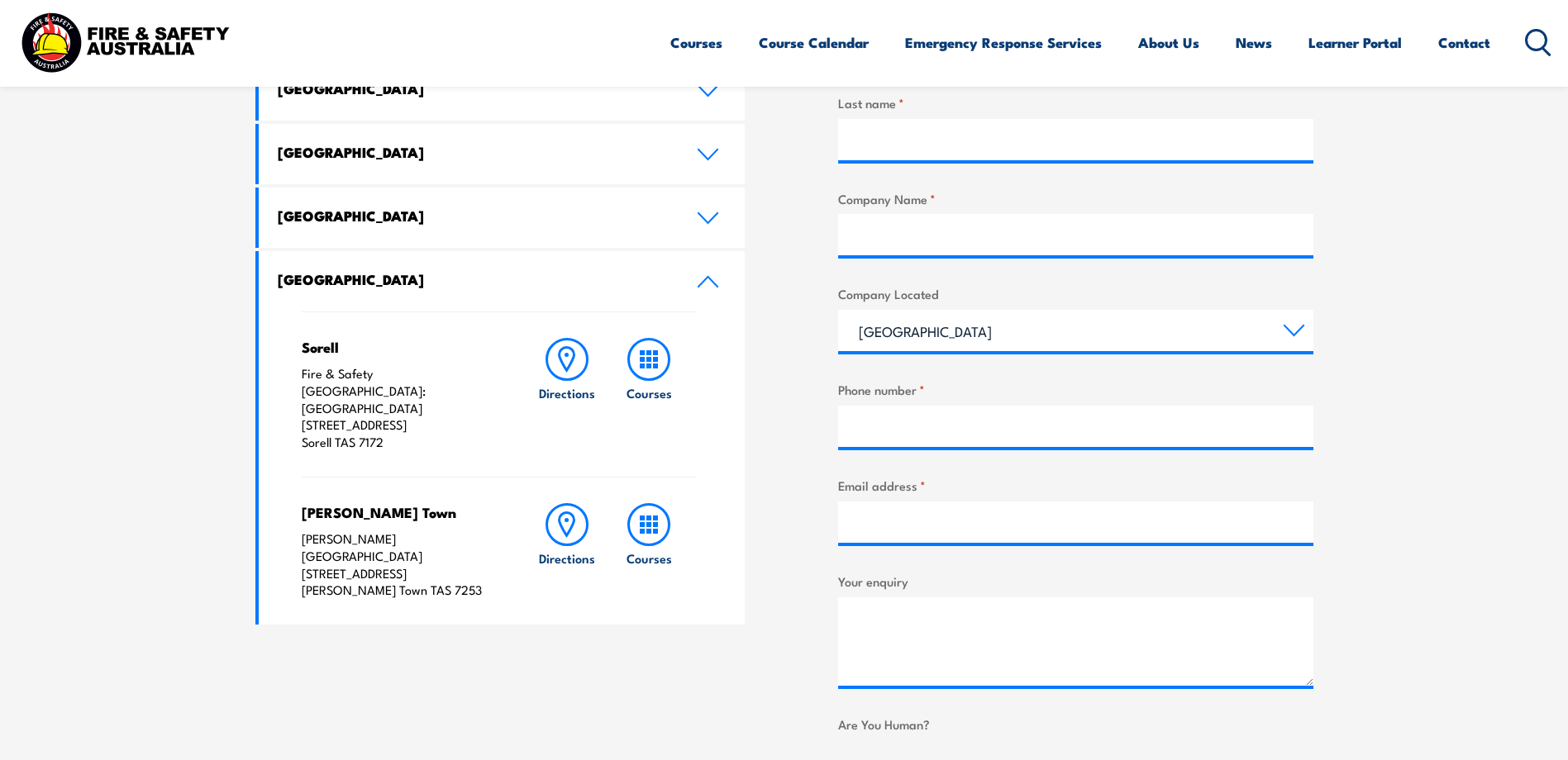 scroll, scrollTop: 895, scrollLeft: 0, axis: vertical 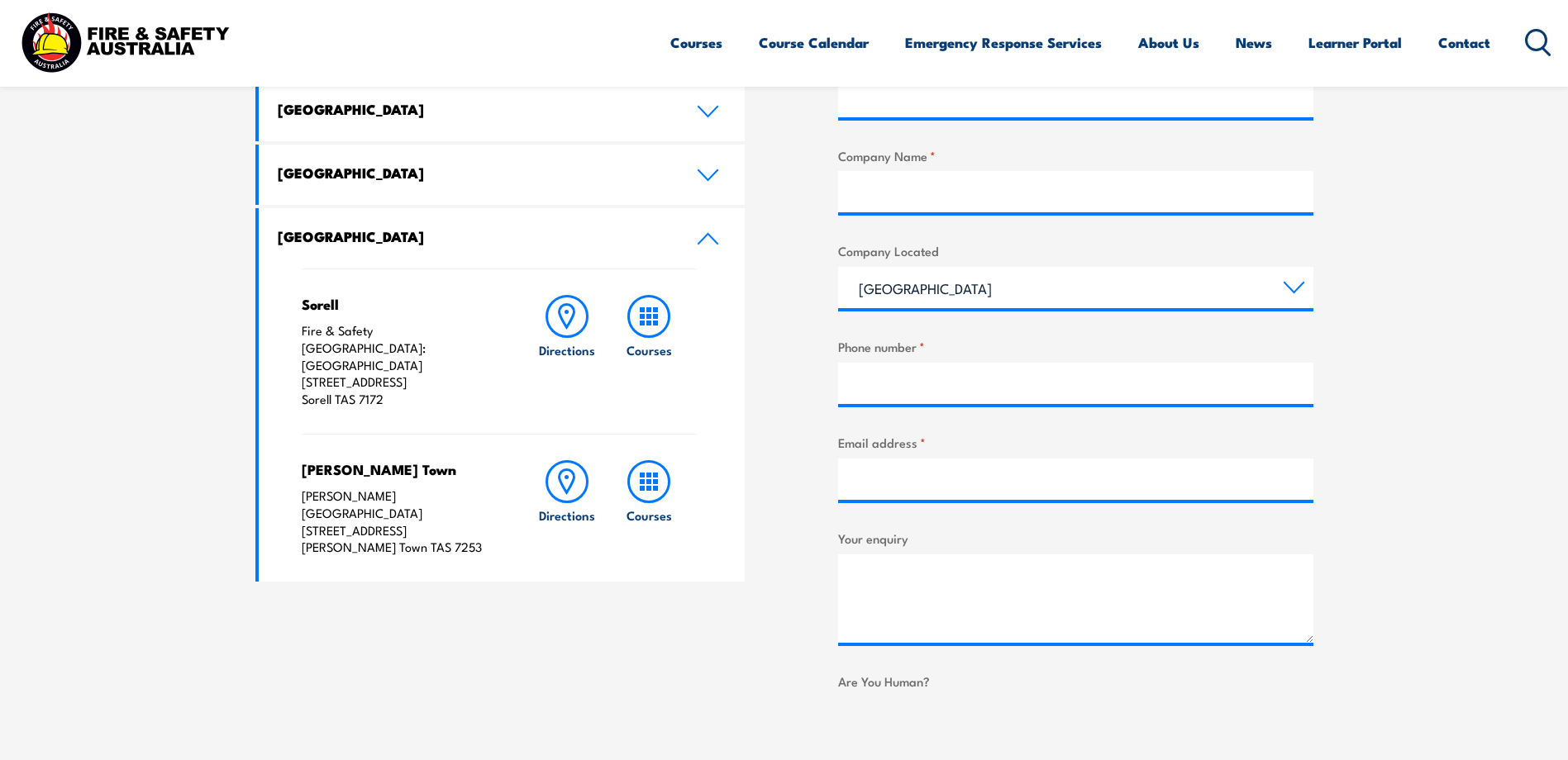 click on "Fire & Safety Australia:
South East Trade Training Centre
10 Forcett Street
Sorell TAS 7172" at bounding box center (393, 365) 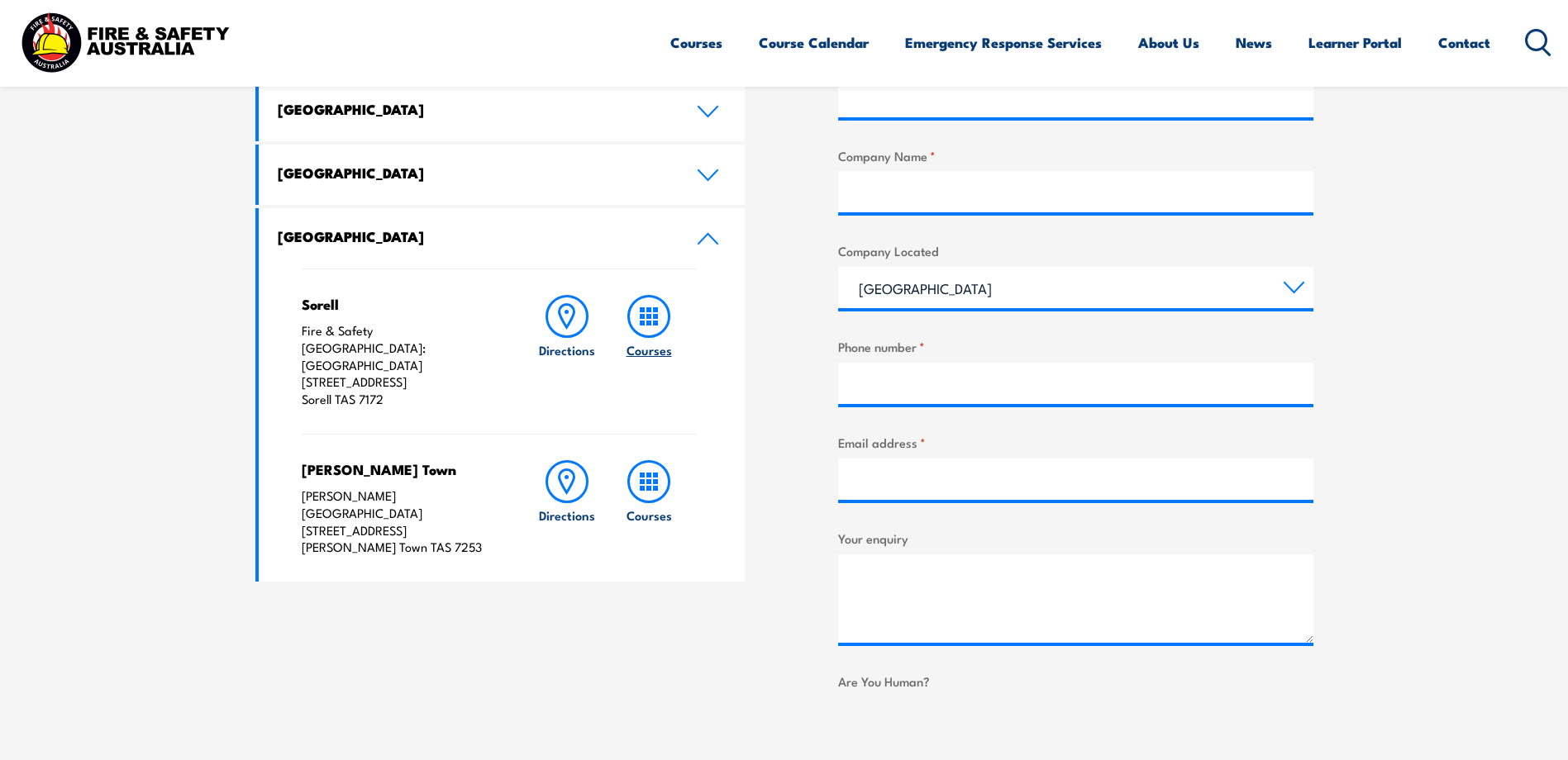 click 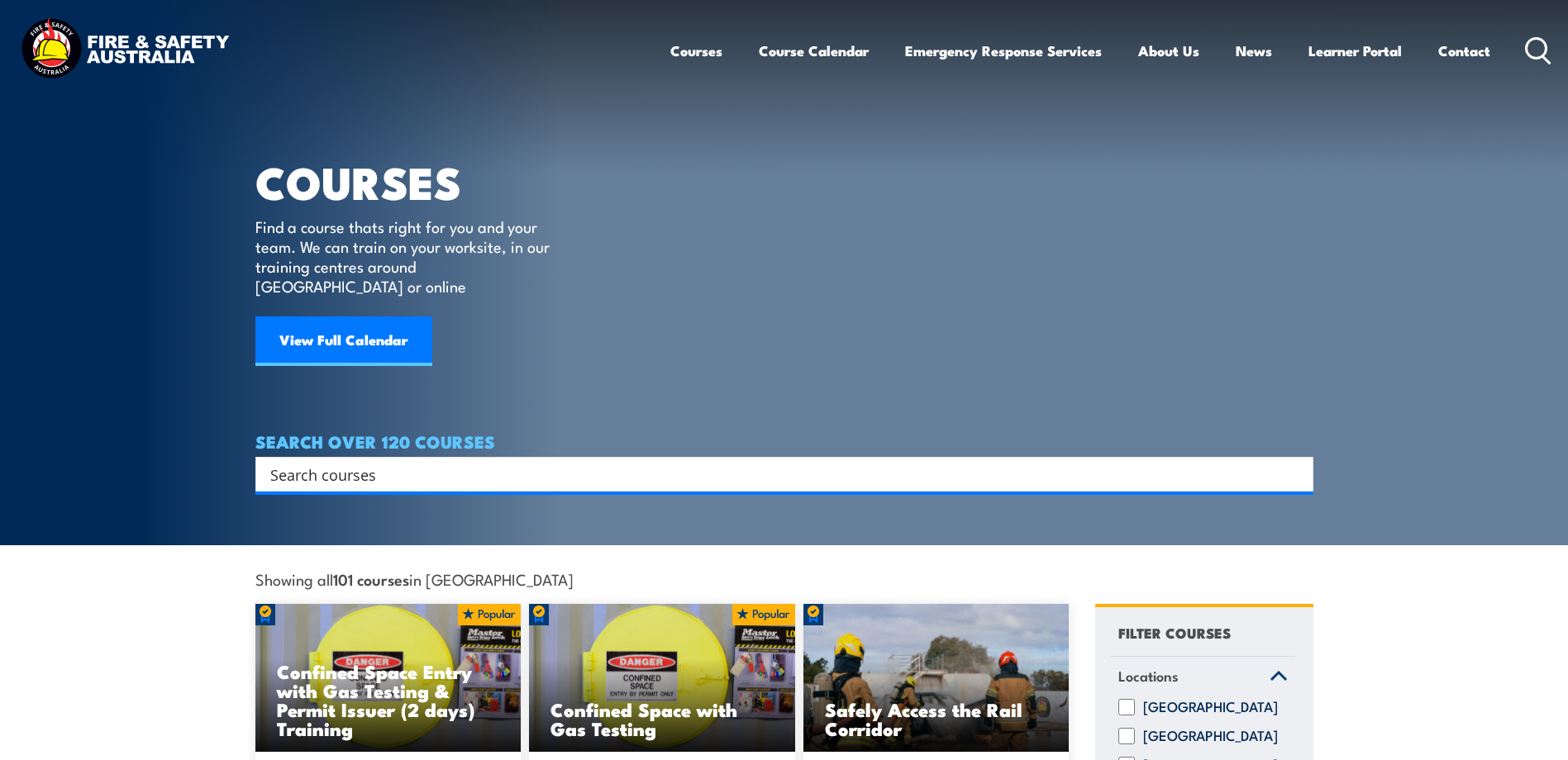 scroll, scrollTop: 0, scrollLeft: 0, axis: both 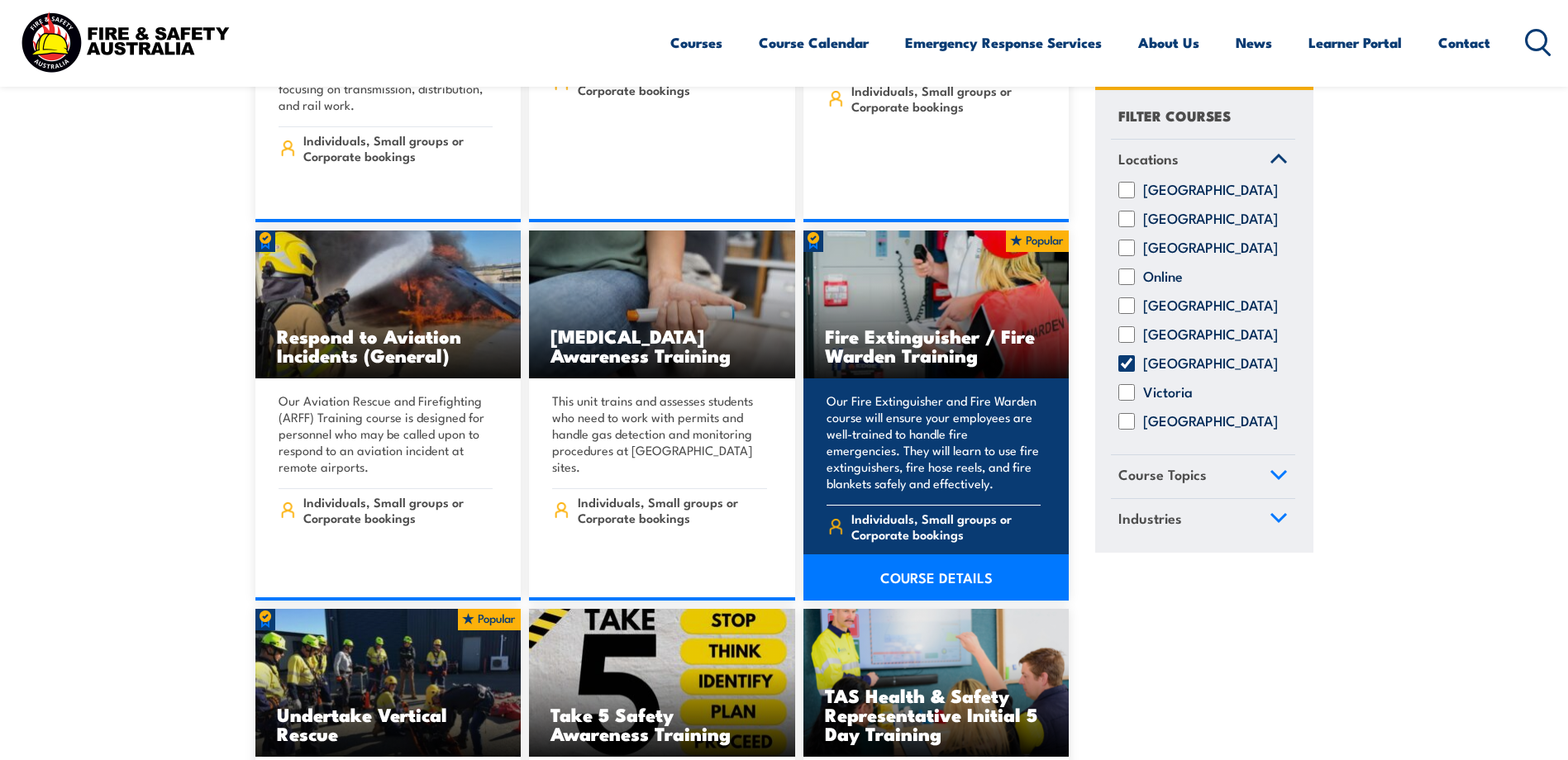 click on "COURSE DETAILS" at bounding box center [937, 577] 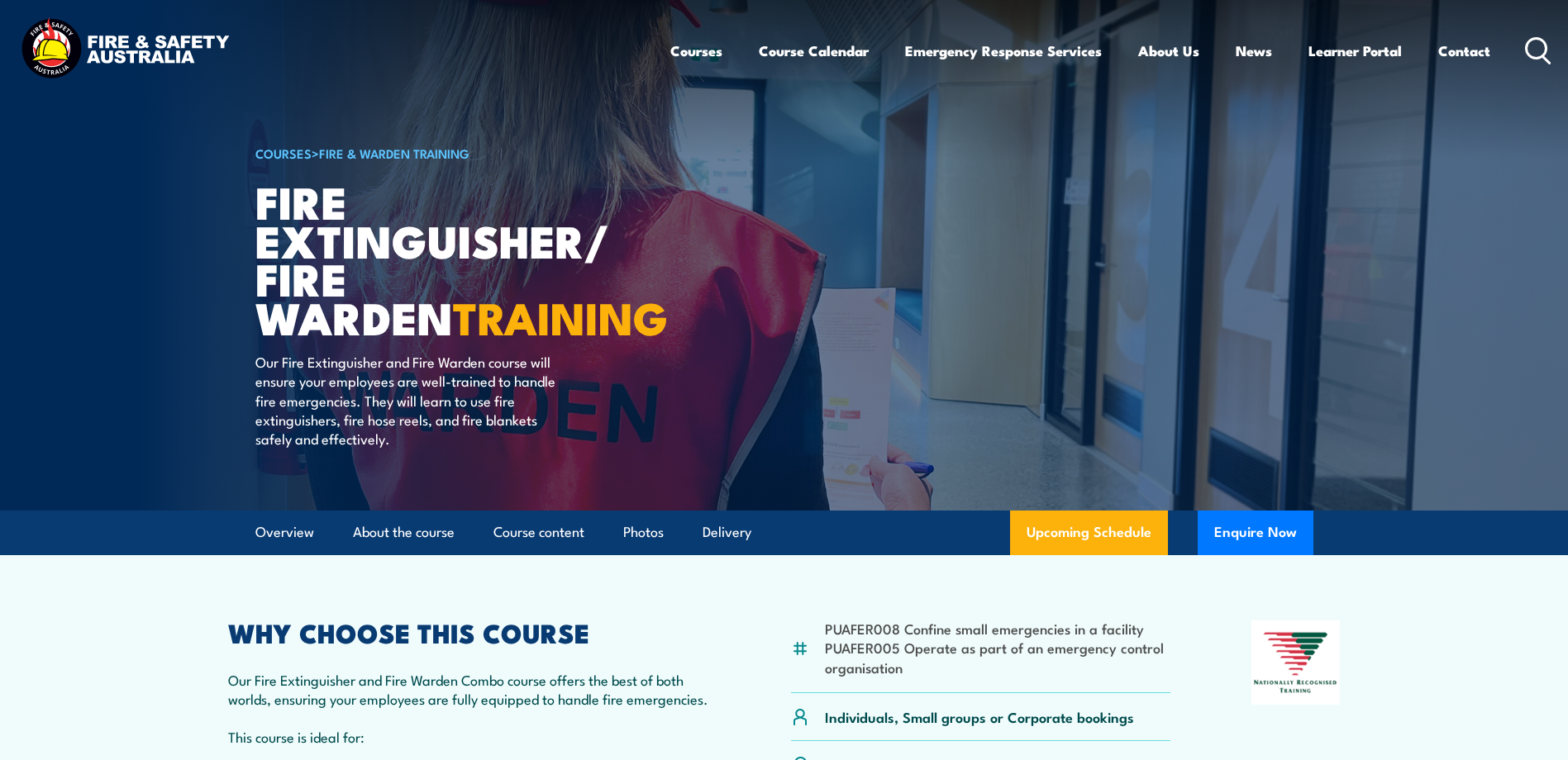 scroll, scrollTop: 84, scrollLeft: 0, axis: vertical 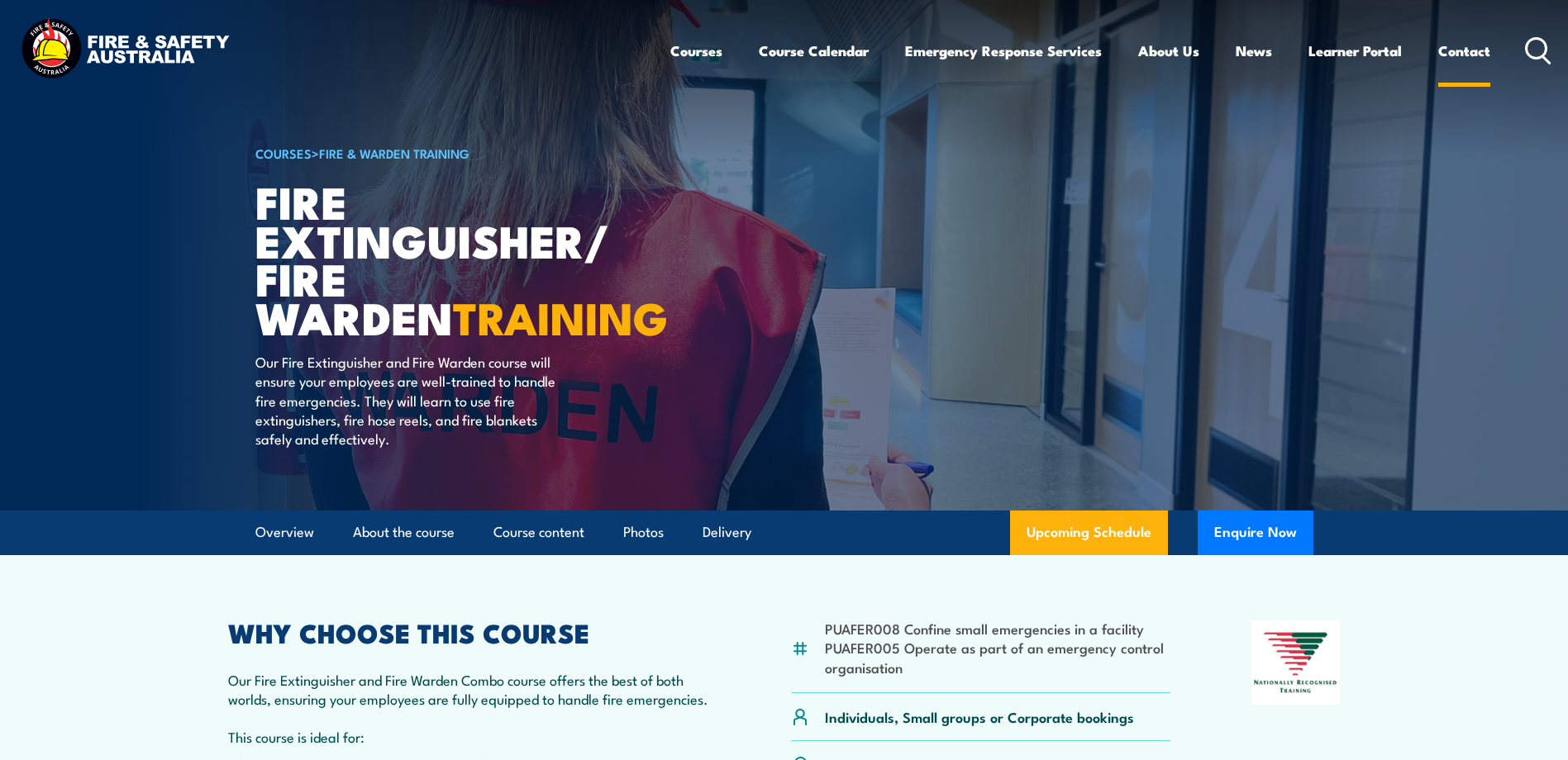 click on "Contact" at bounding box center (1464, 50) 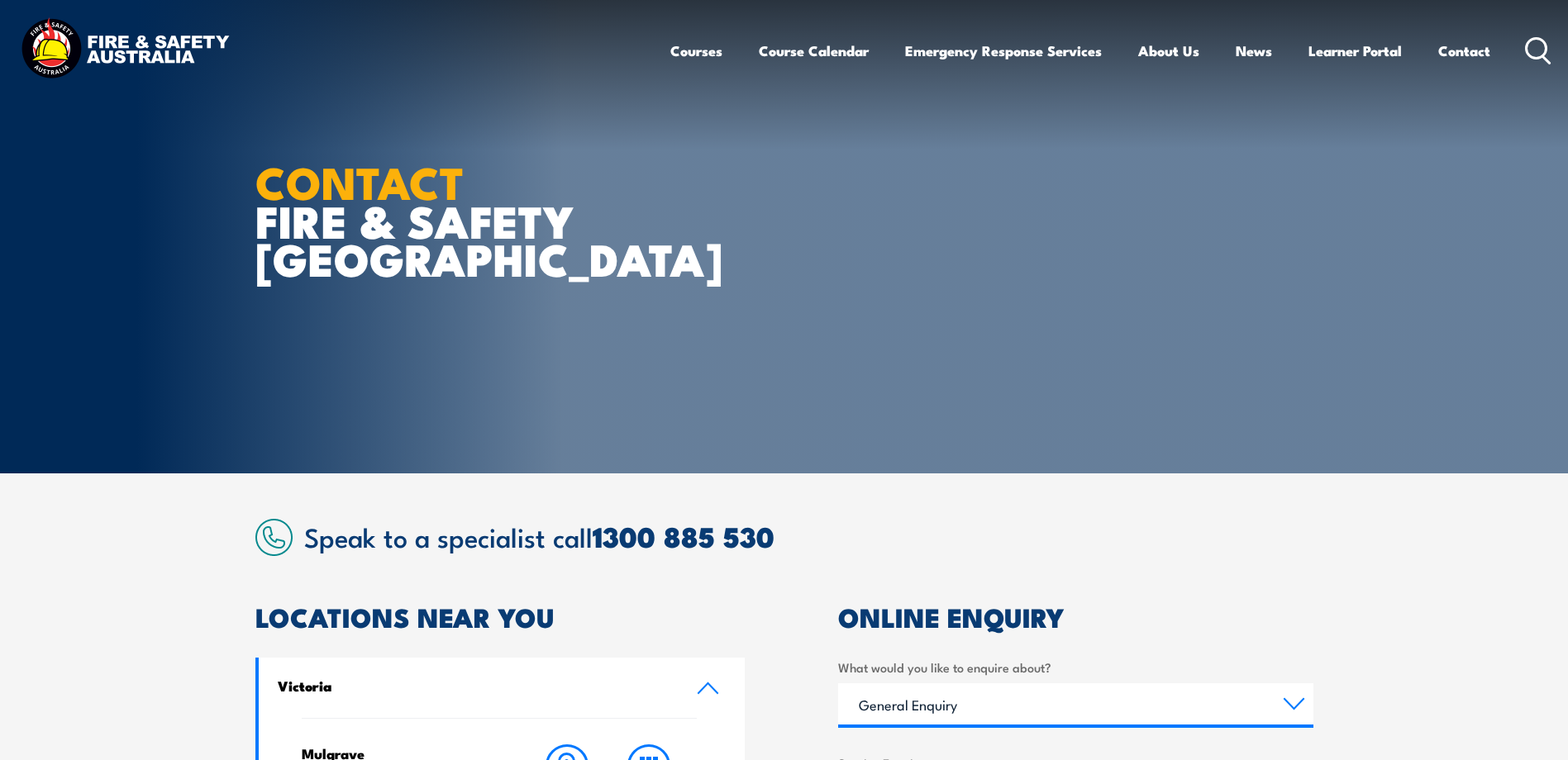 scroll, scrollTop: 0, scrollLeft: 0, axis: both 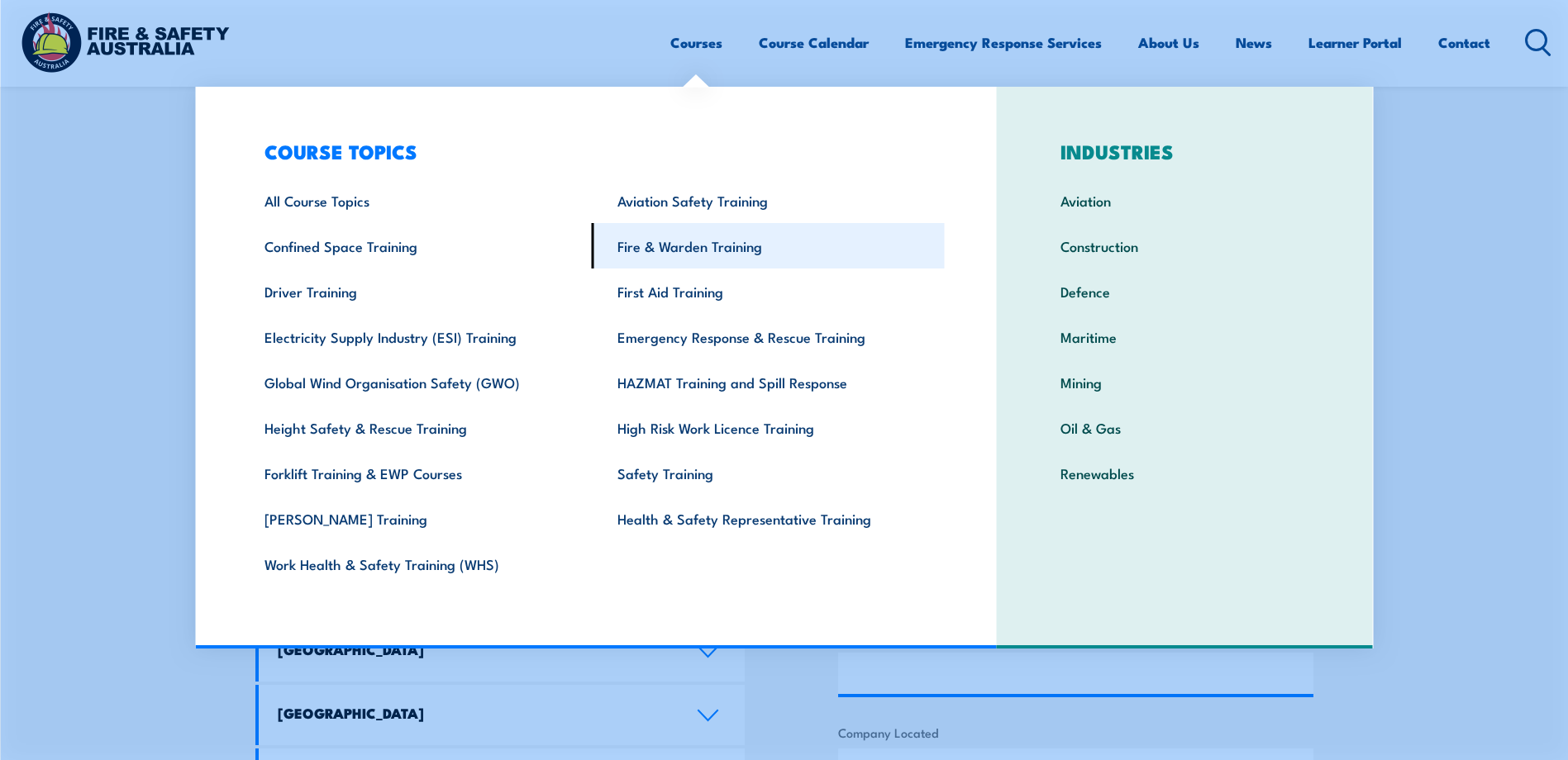 click on "Fire & Warden Training" at bounding box center [768, 245] 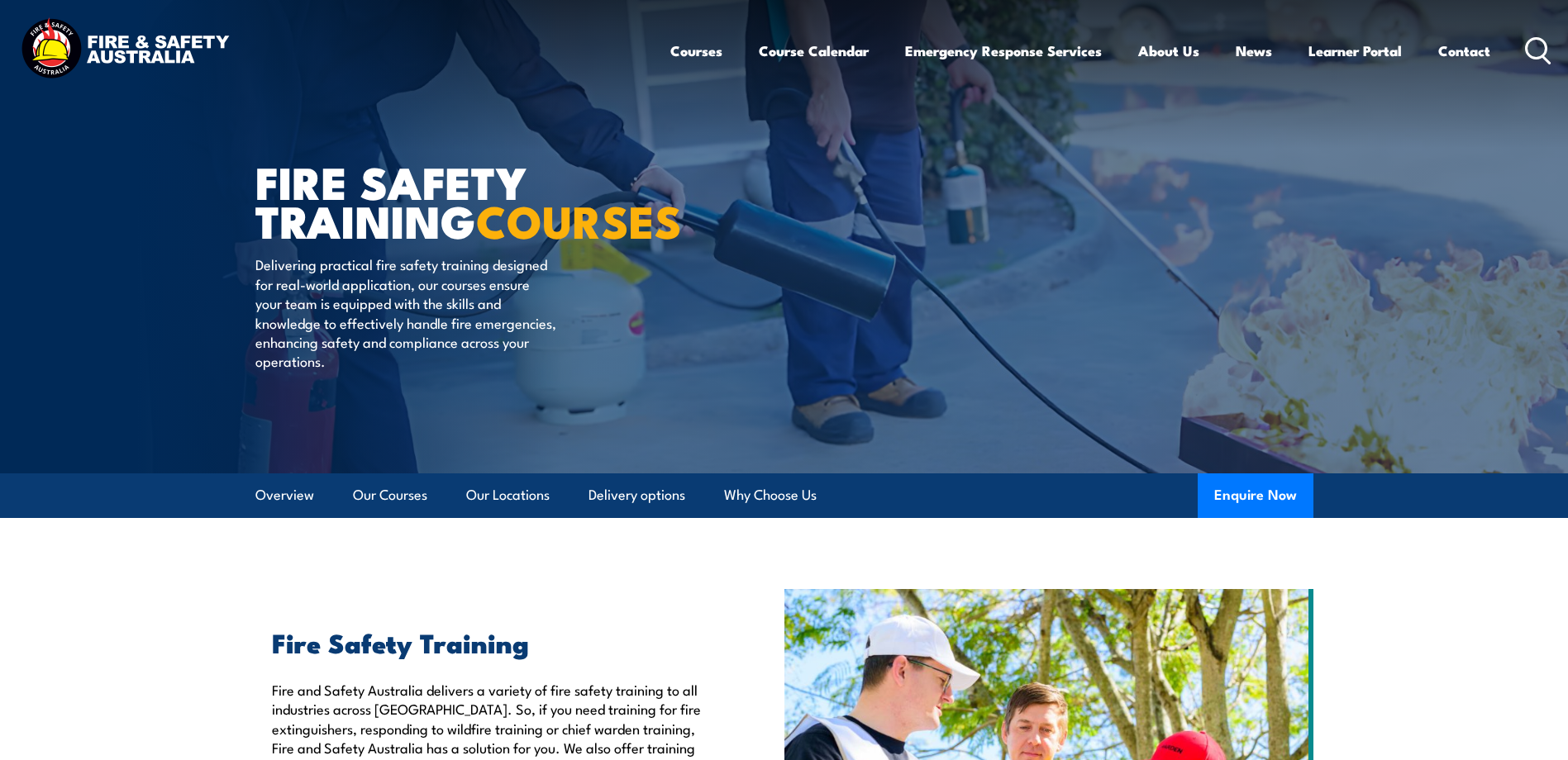 scroll, scrollTop: 0, scrollLeft: 0, axis: both 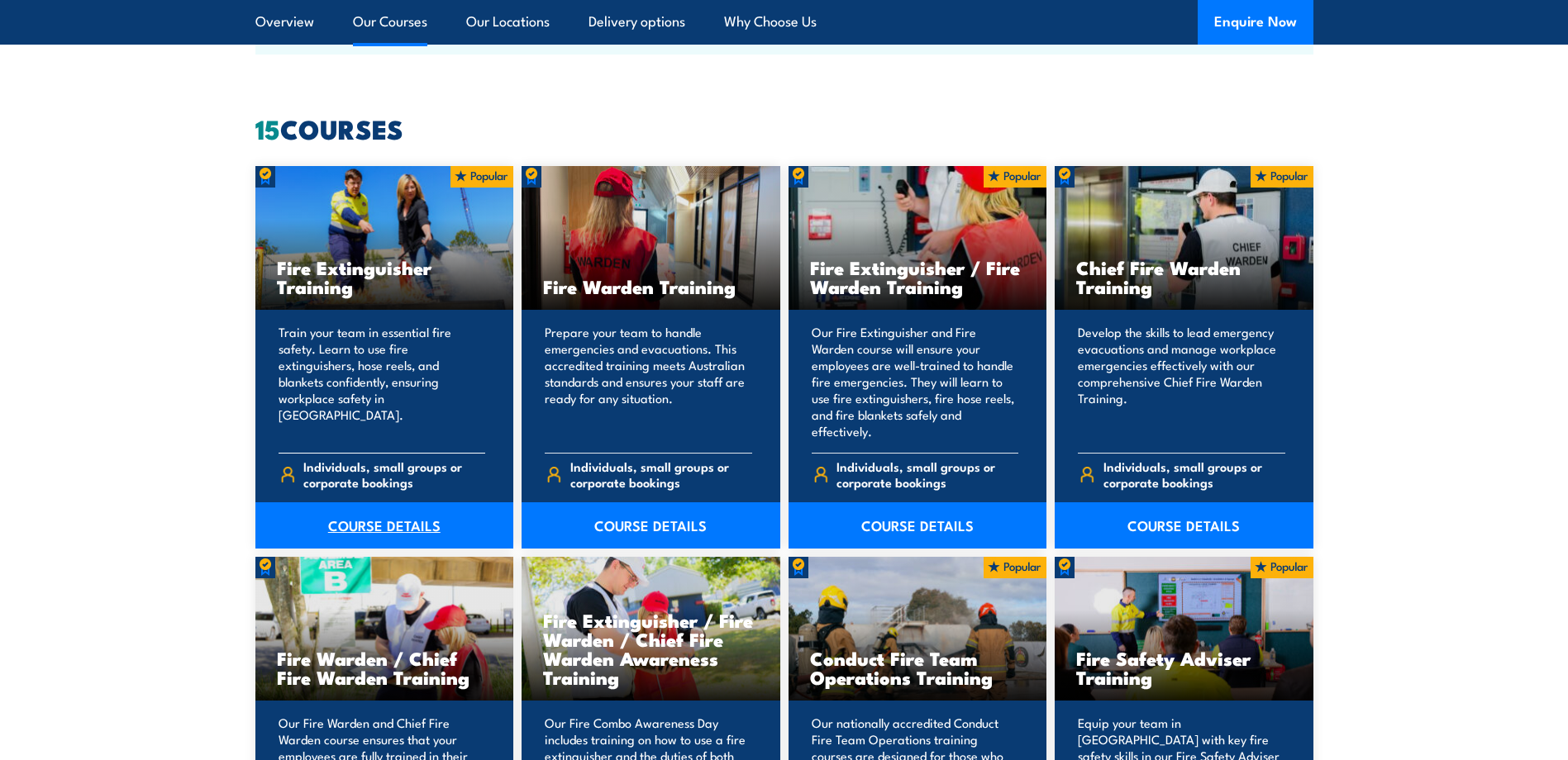click on "COURSE DETAILS" at bounding box center (384, 525) 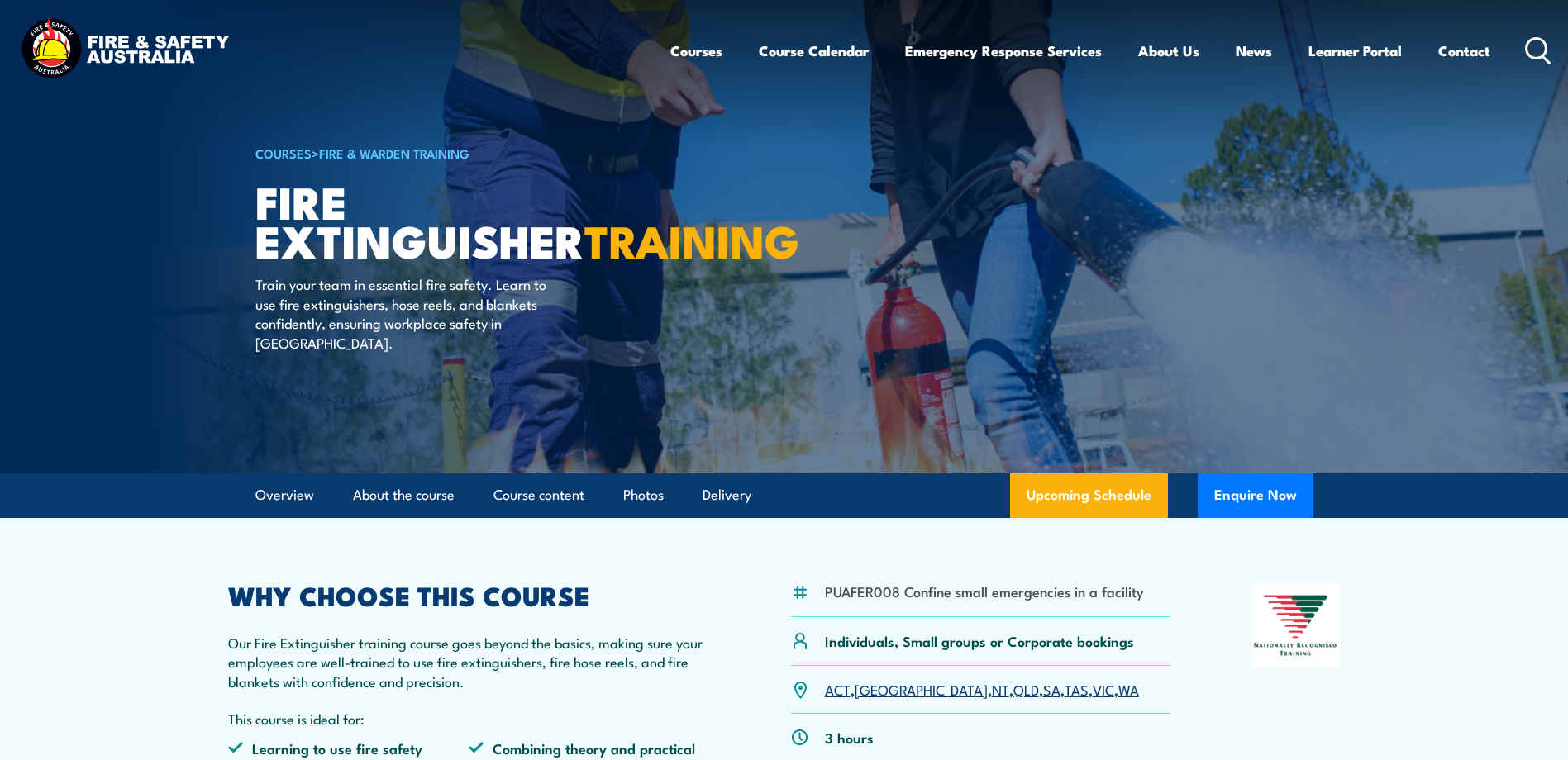 scroll, scrollTop: 185, scrollLeft: 0, axis: vertical 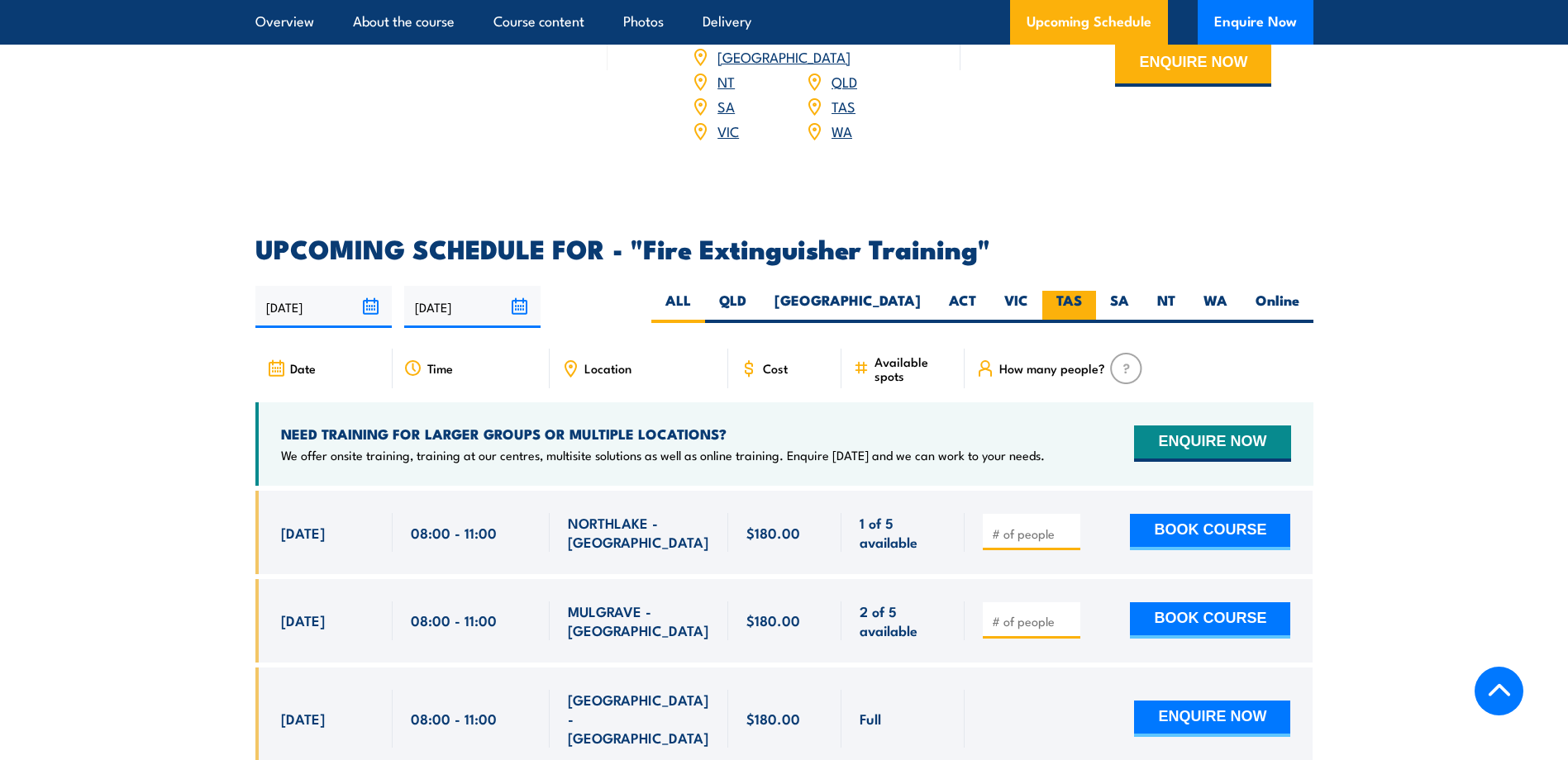 click on "TAS" at bounding box center [1069, 306] 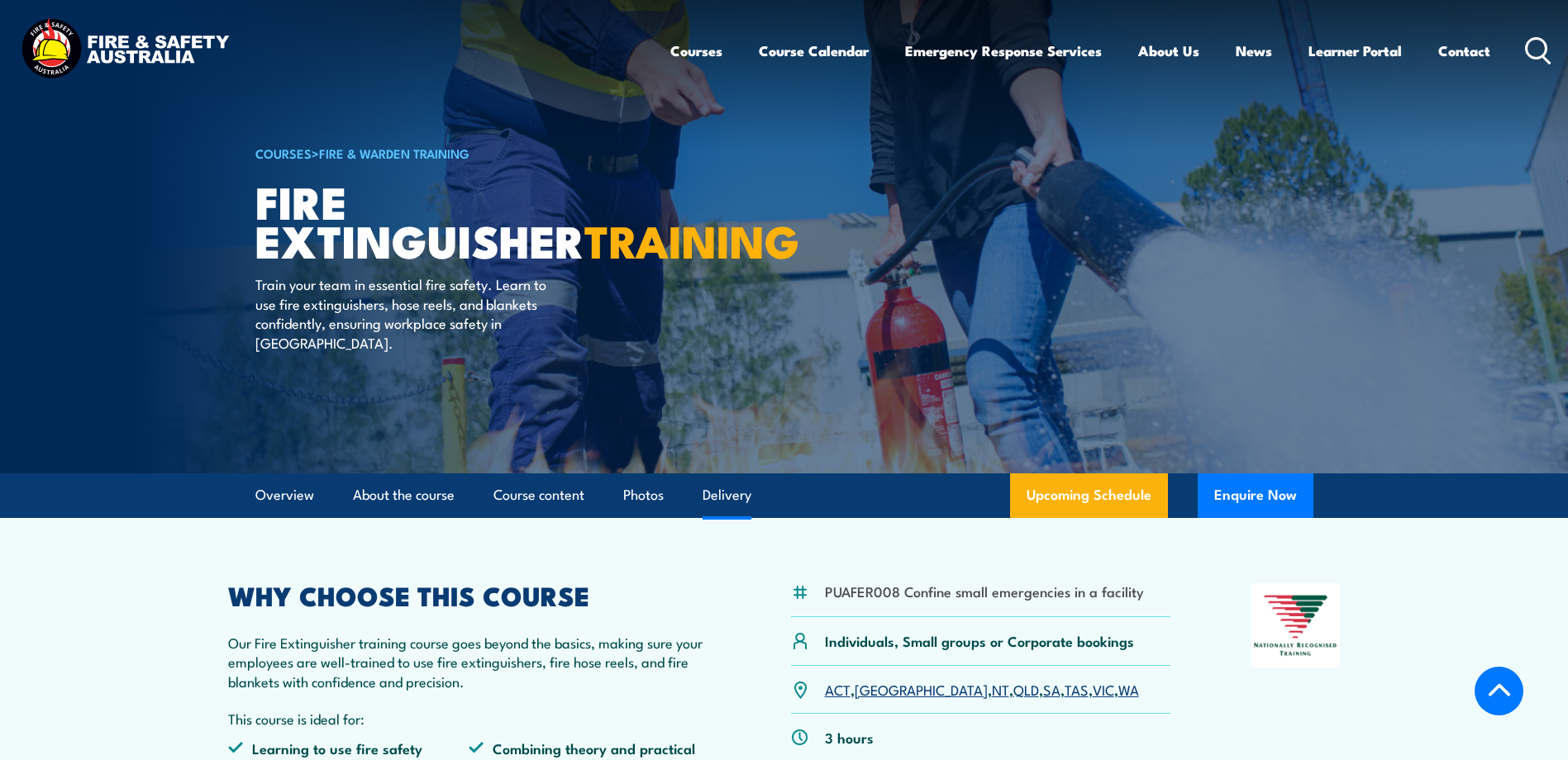 scroll, scrollTop: 2511, scrollLeft: 0, axis: vertical 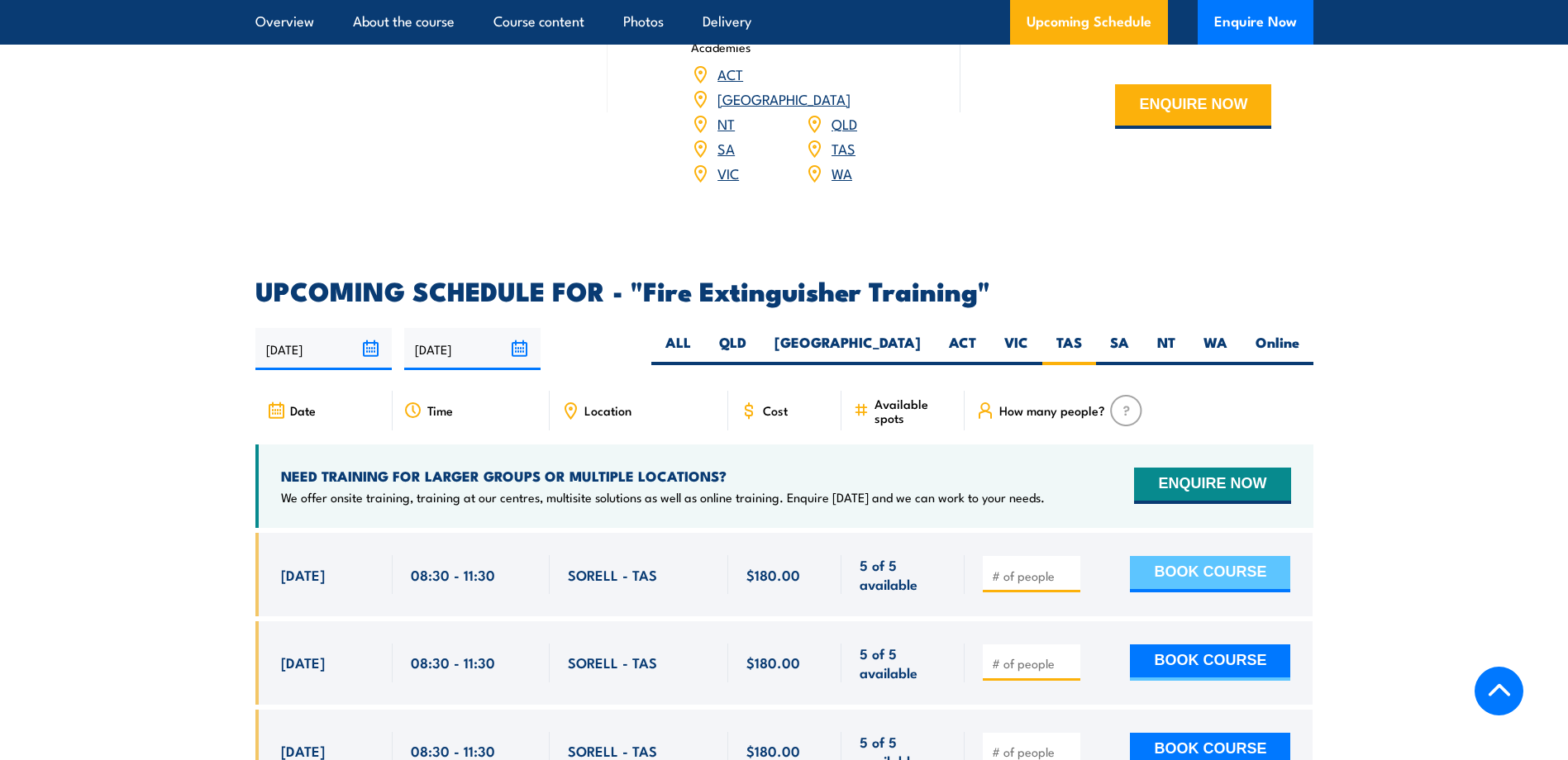 click on "BOOK COURSE" at bounding box center [1210, 574] 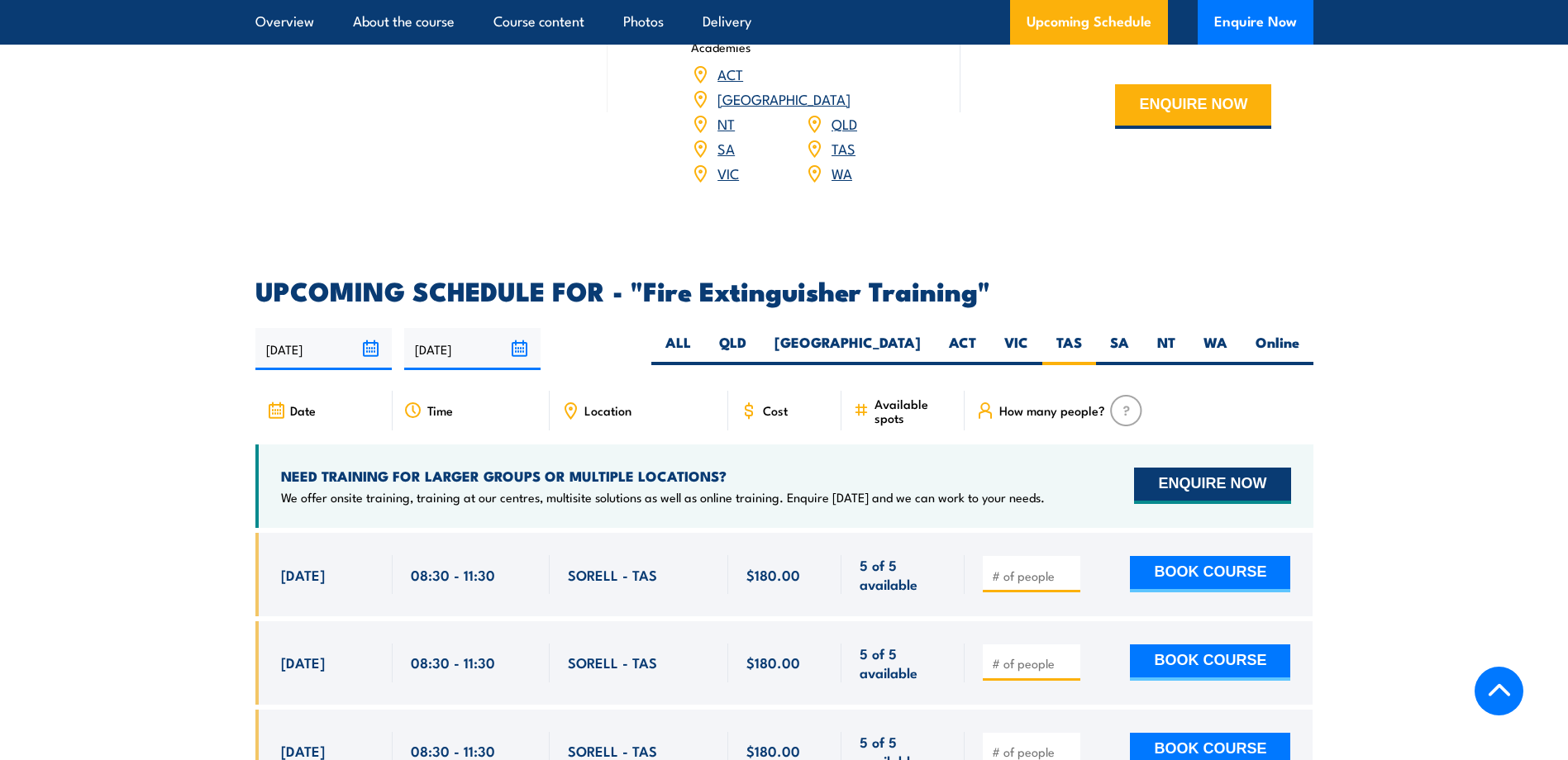click on "ENQUIRE NOW" at bounding box center [1212, 486] 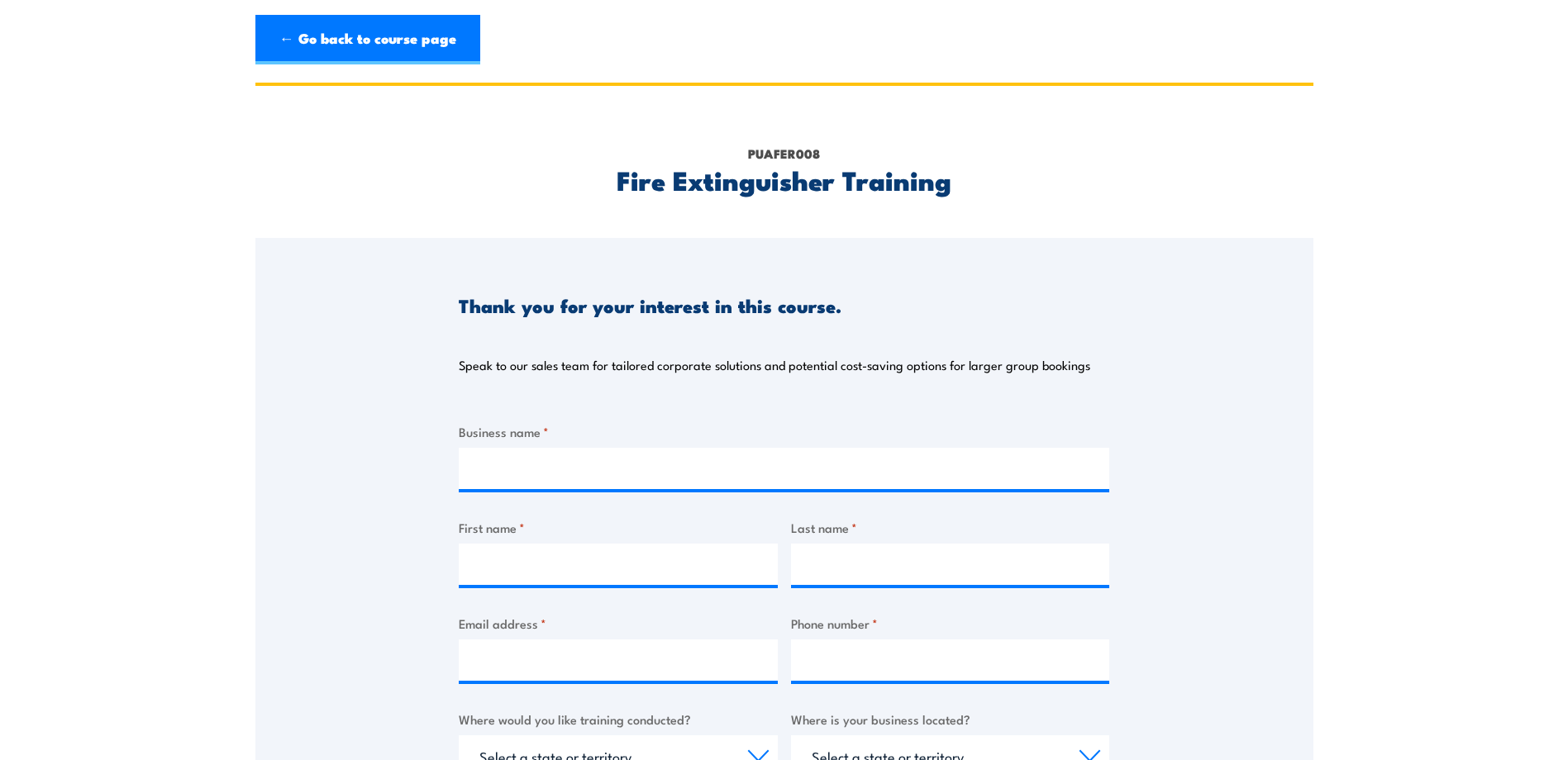 scroll, scrollTop: 0, scrollLeft: 0, axis: both 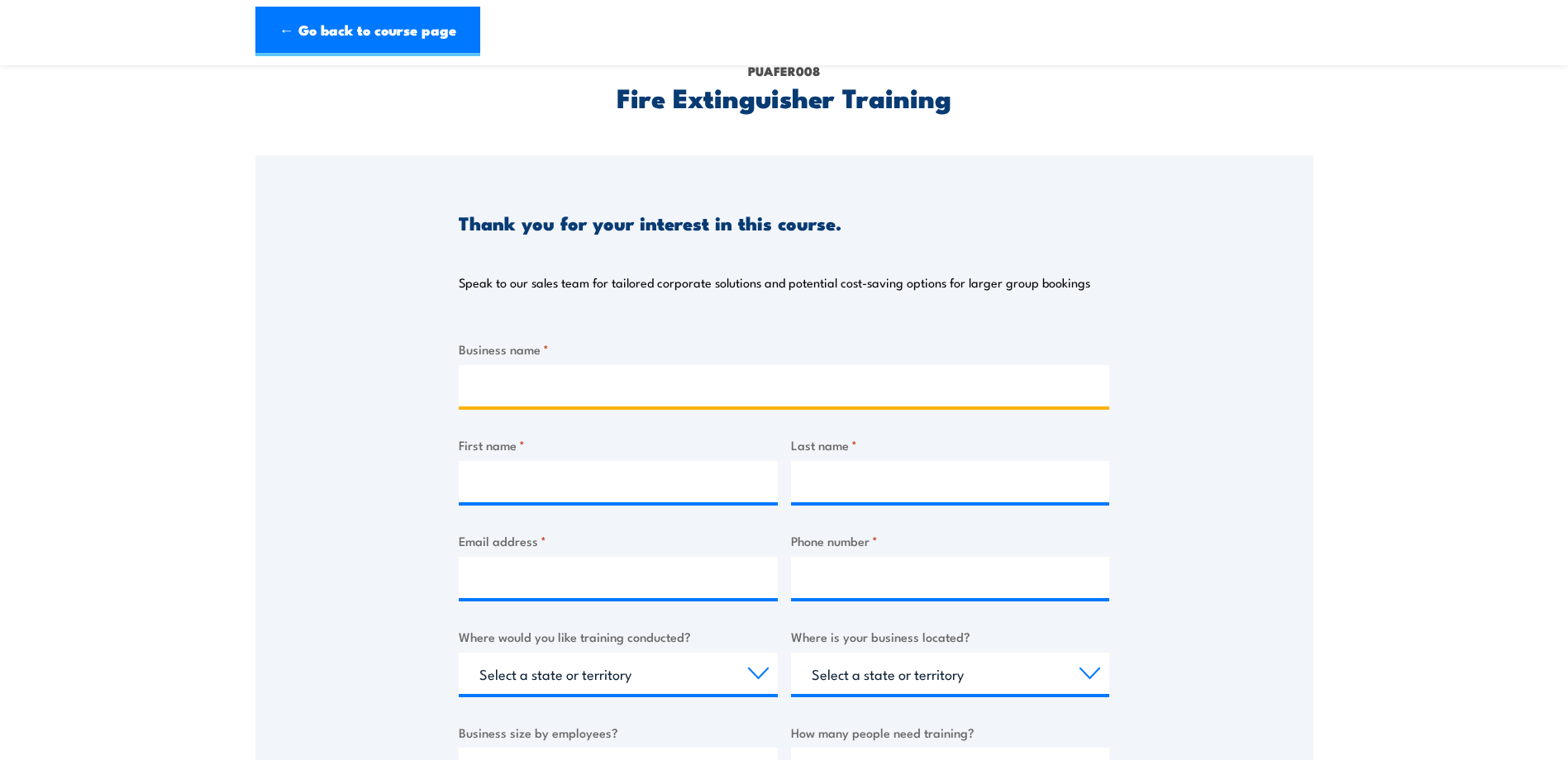 click on "Business name *" at bounding box center [784, 386] 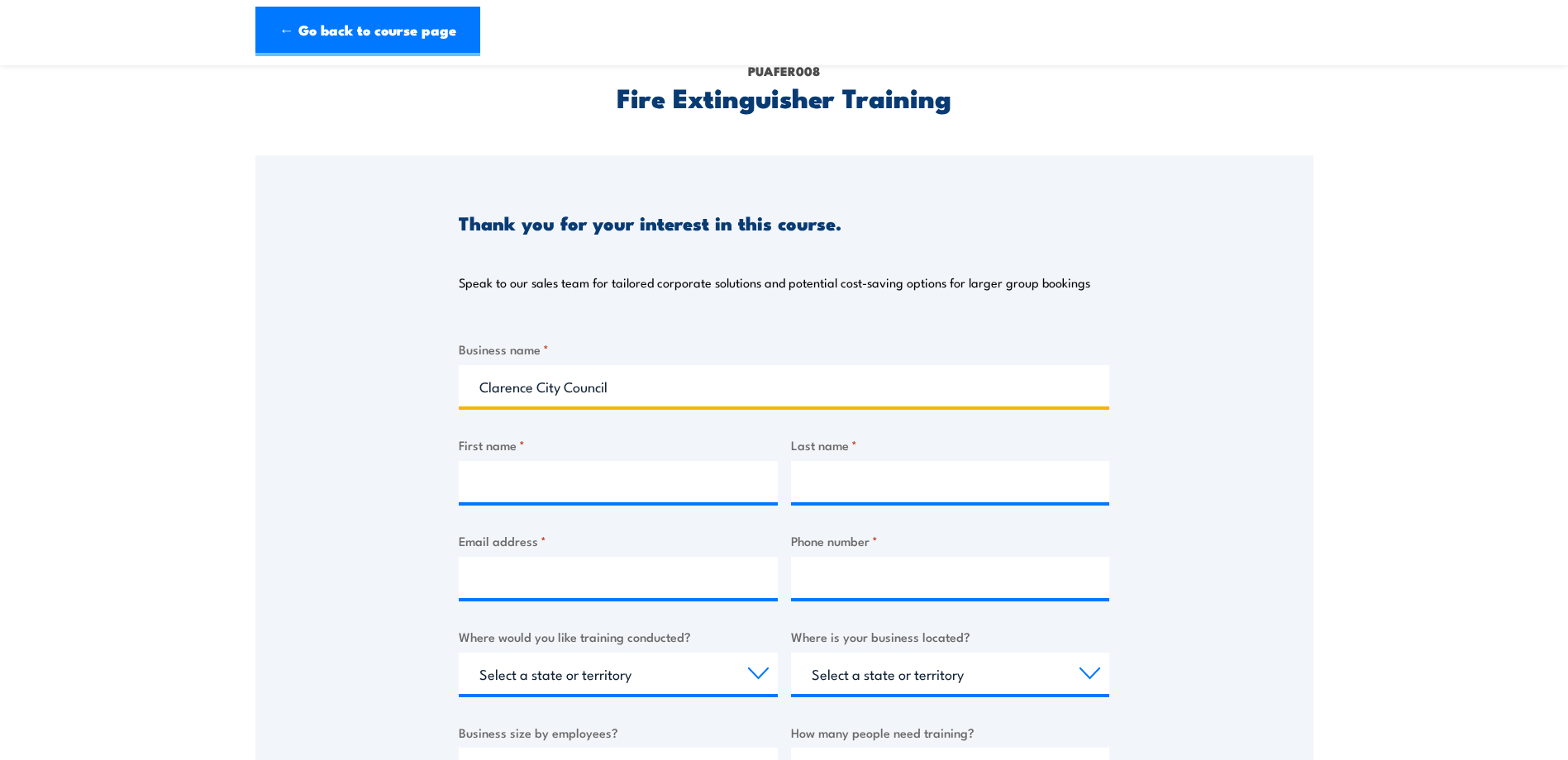 type on "[PERSON_NAME]" 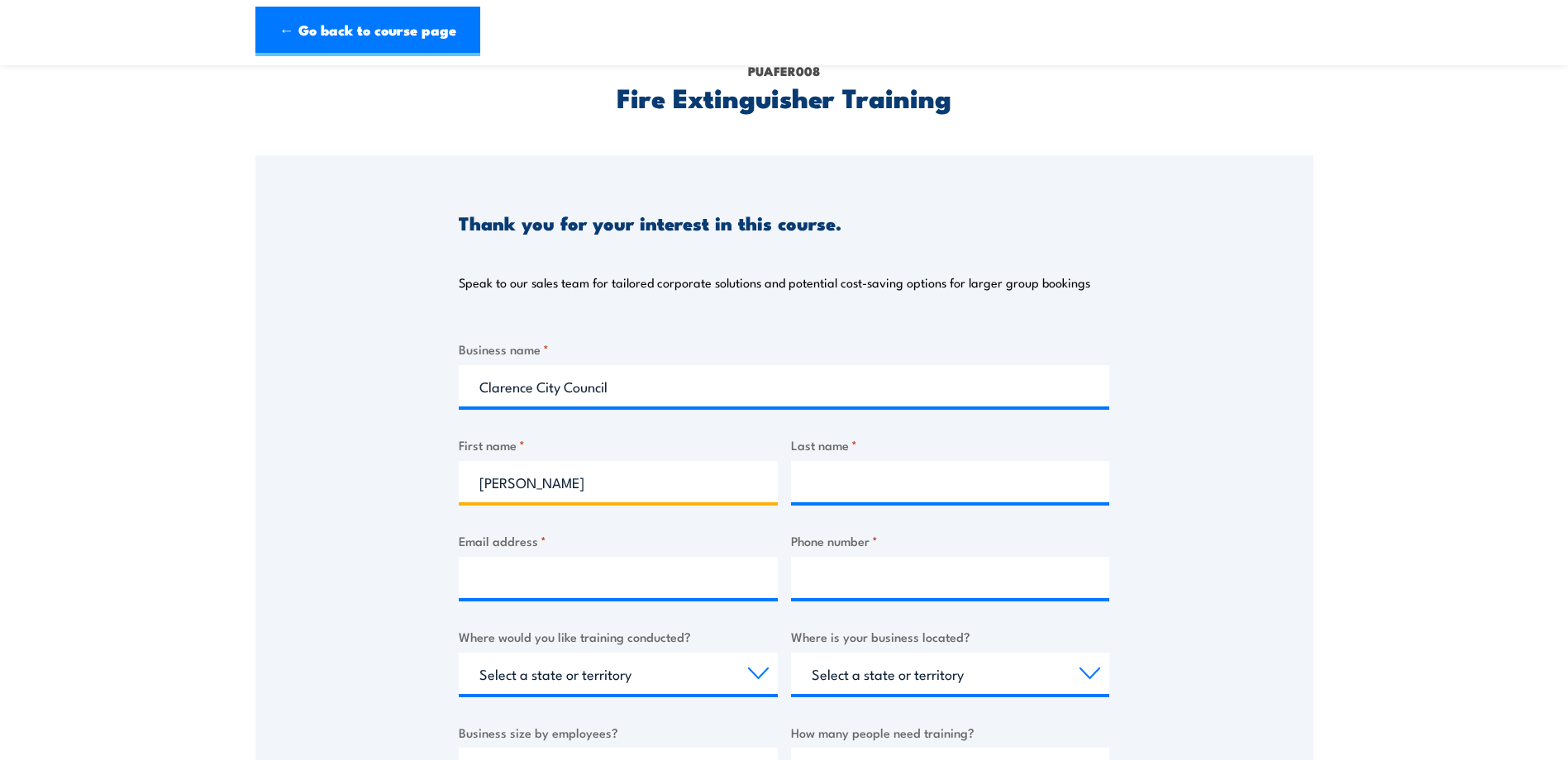 type on "Manton" 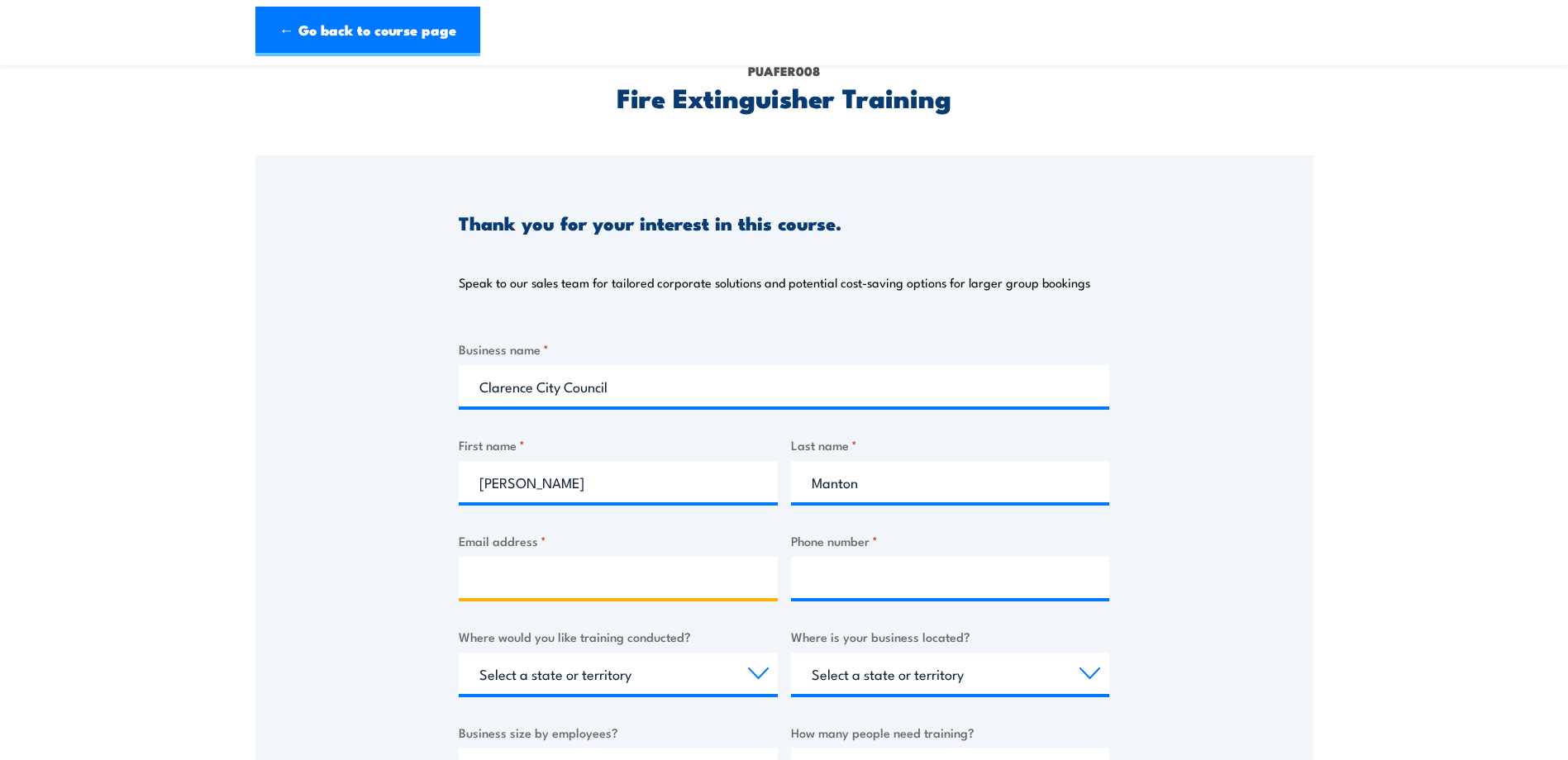 type on "[EMAIL_ADDRESS][DOMAIN_NAME]" 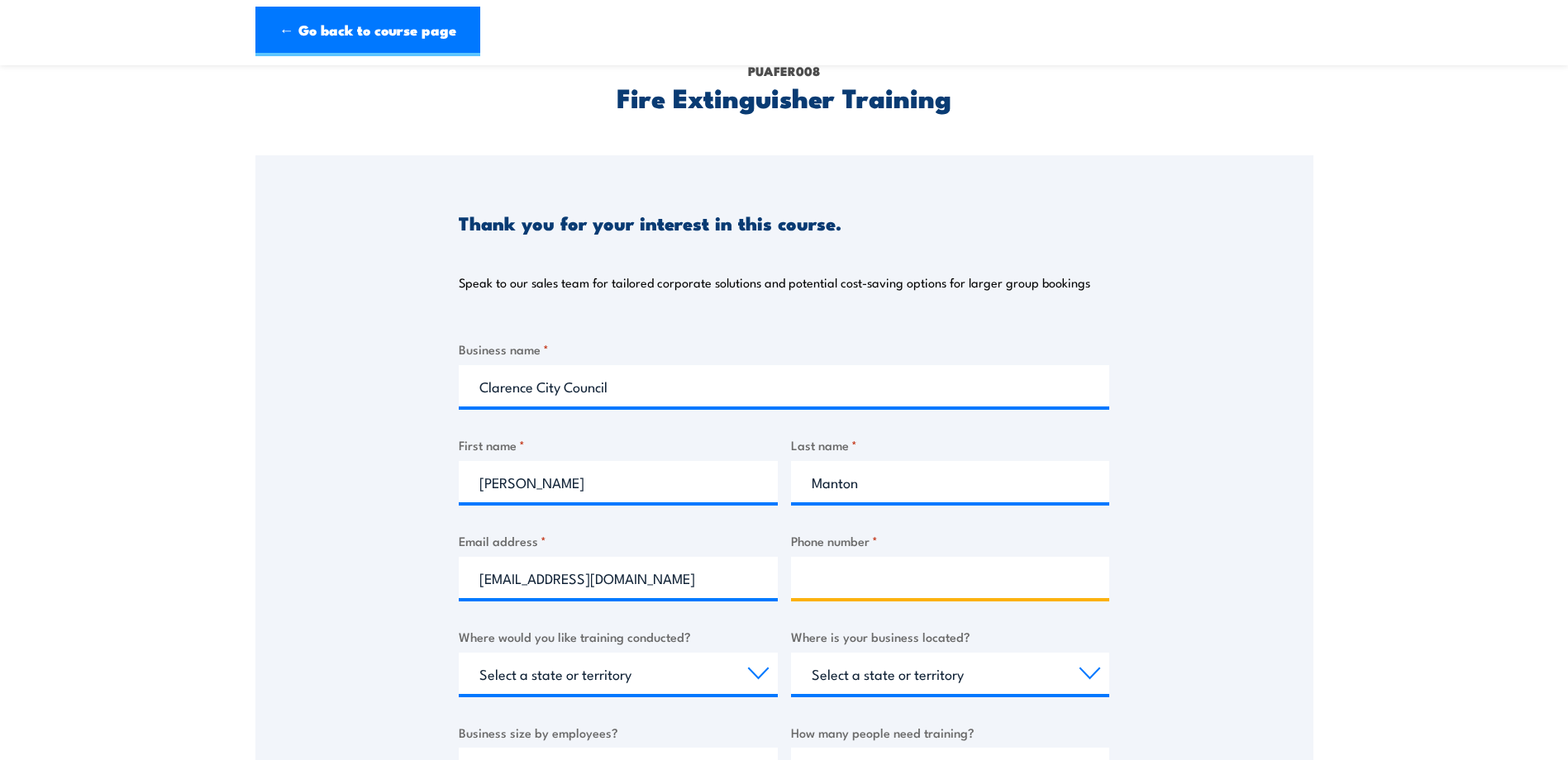 type on "0417056779" 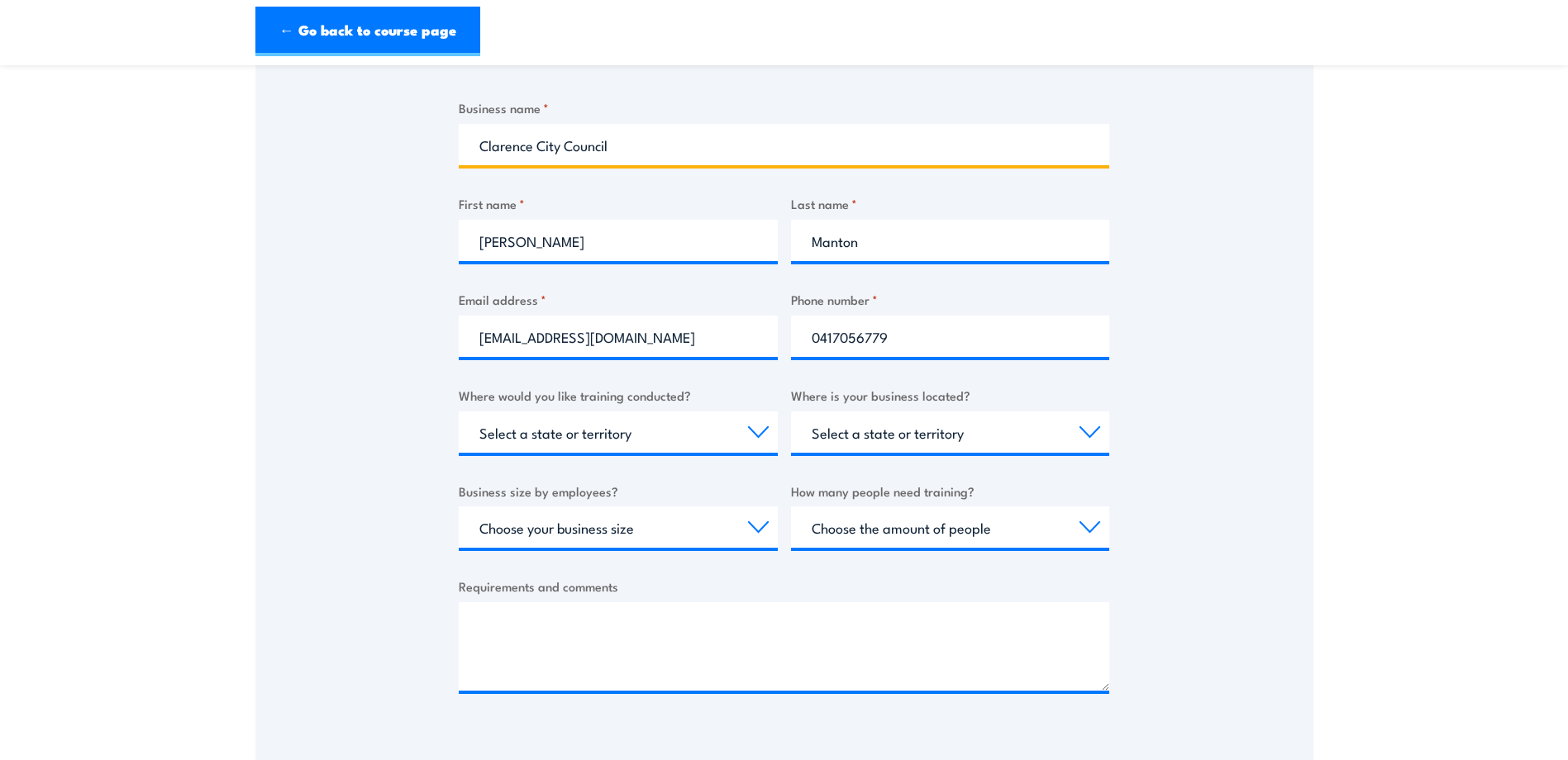 scroll, scrollTop: 330, scrollLeft: 0, axis: vertical 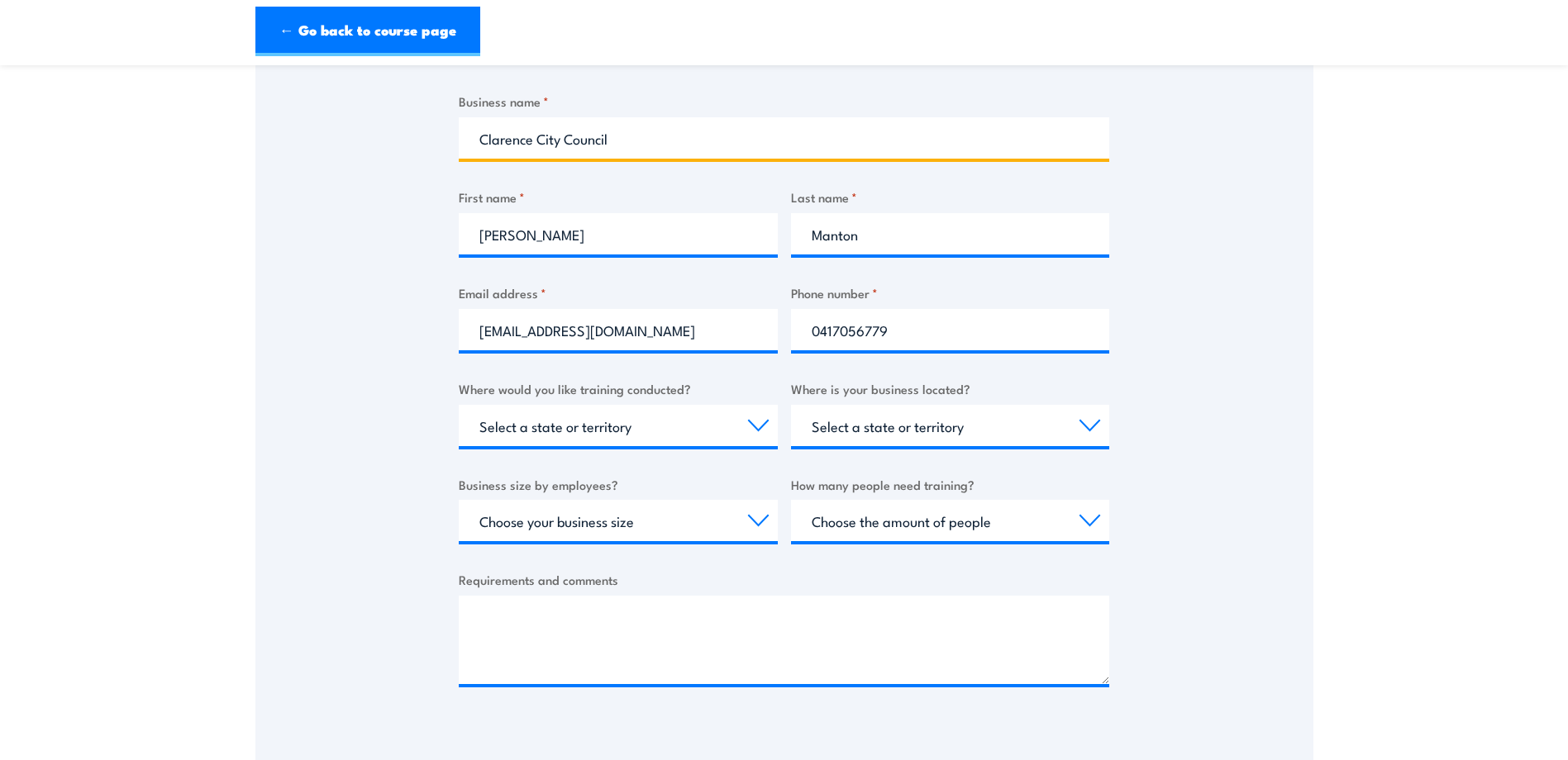 drag, startPoint x: 611, startPoint y: 140, endPoint x: 461, endPoint y: 158, distance: 151.0761 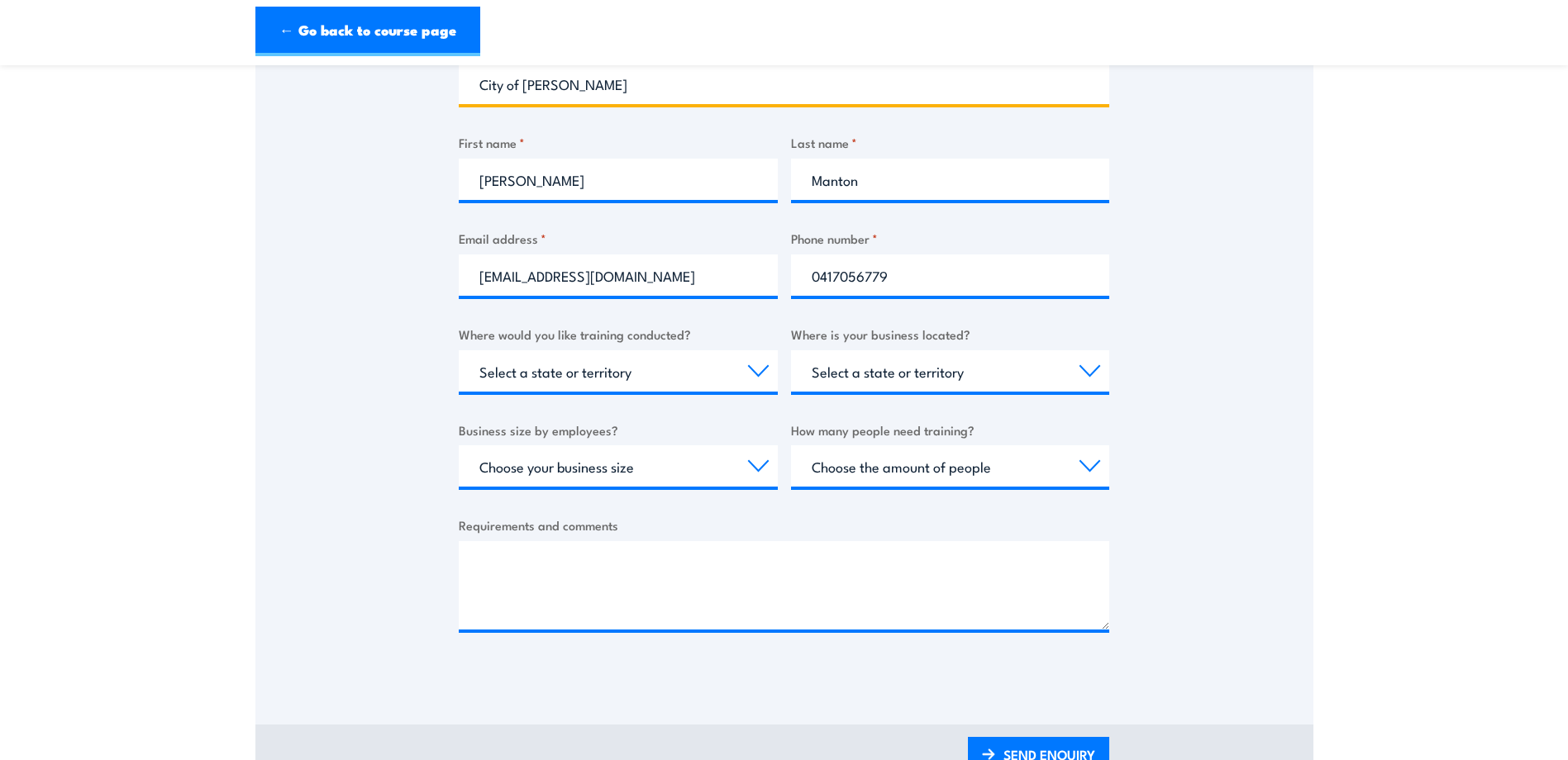 scroll, scrollTop: 496, scrollLeft: 0, axis: vertical 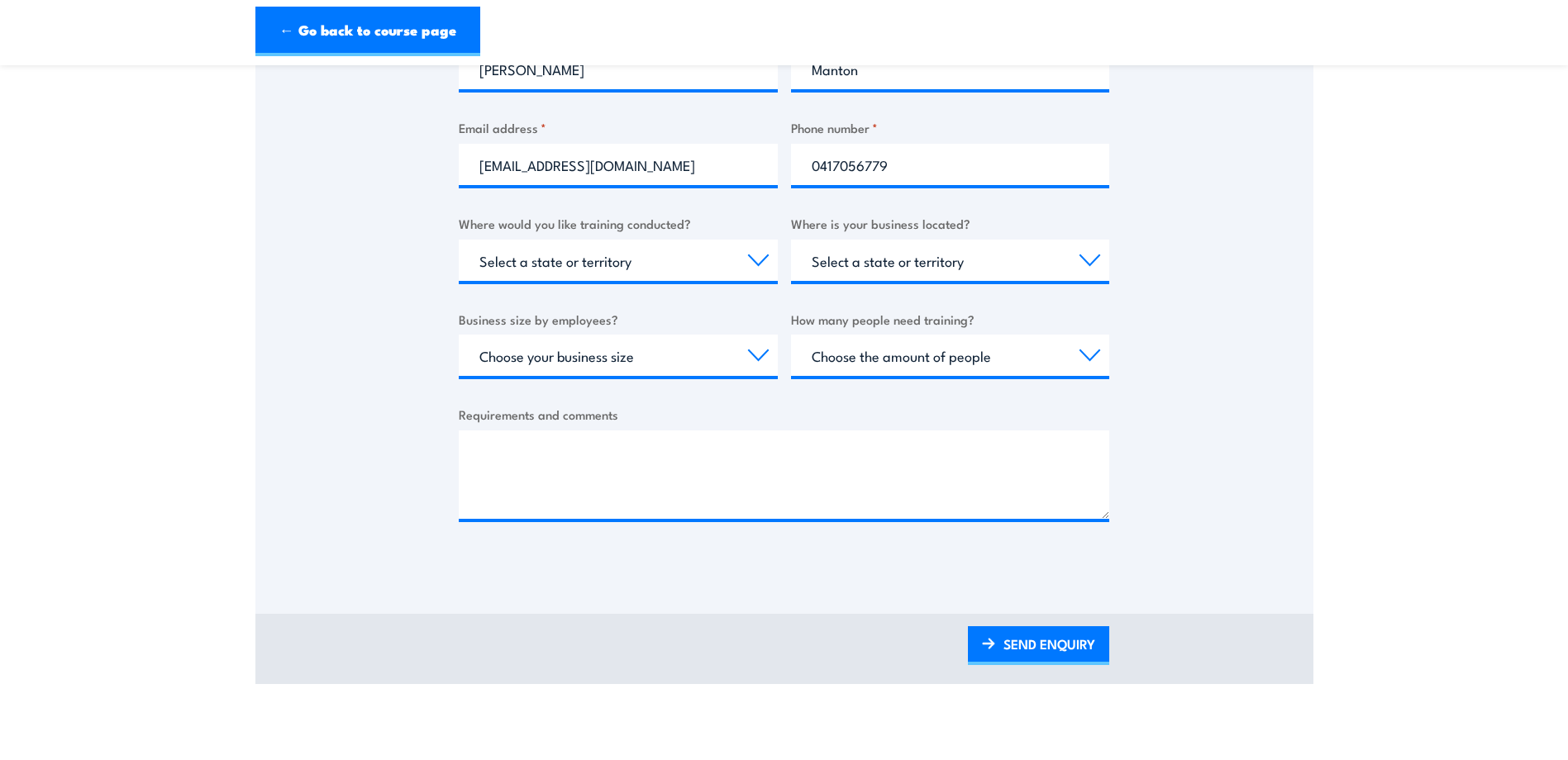 type on "City of [PERSON_NAME]" 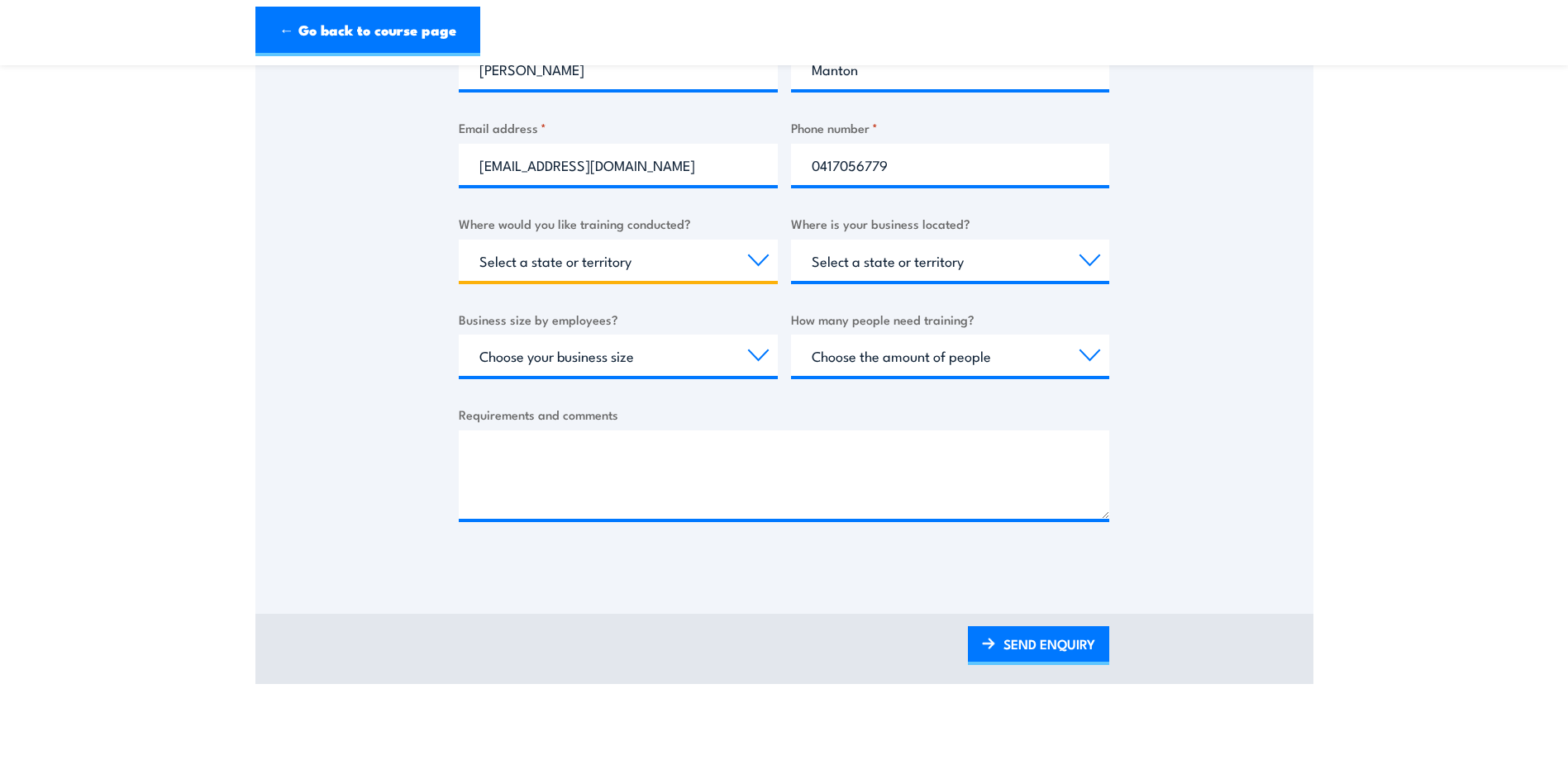 click on "Select a state or territory Nationally - multiple locations [GEOGRAPHIC_DATA] [GEOGRAPHIC_DATA] [GEOGRAPHIC_DATA] [GEOGRAPHIC_DATA] [GEOGRAPHIC_DATA] [GEOGRAPHIC_DATA] [GEOGRAPHIC_DATA] [GEOGRAPHIC_DATA]" at bounding box center [618, 260] 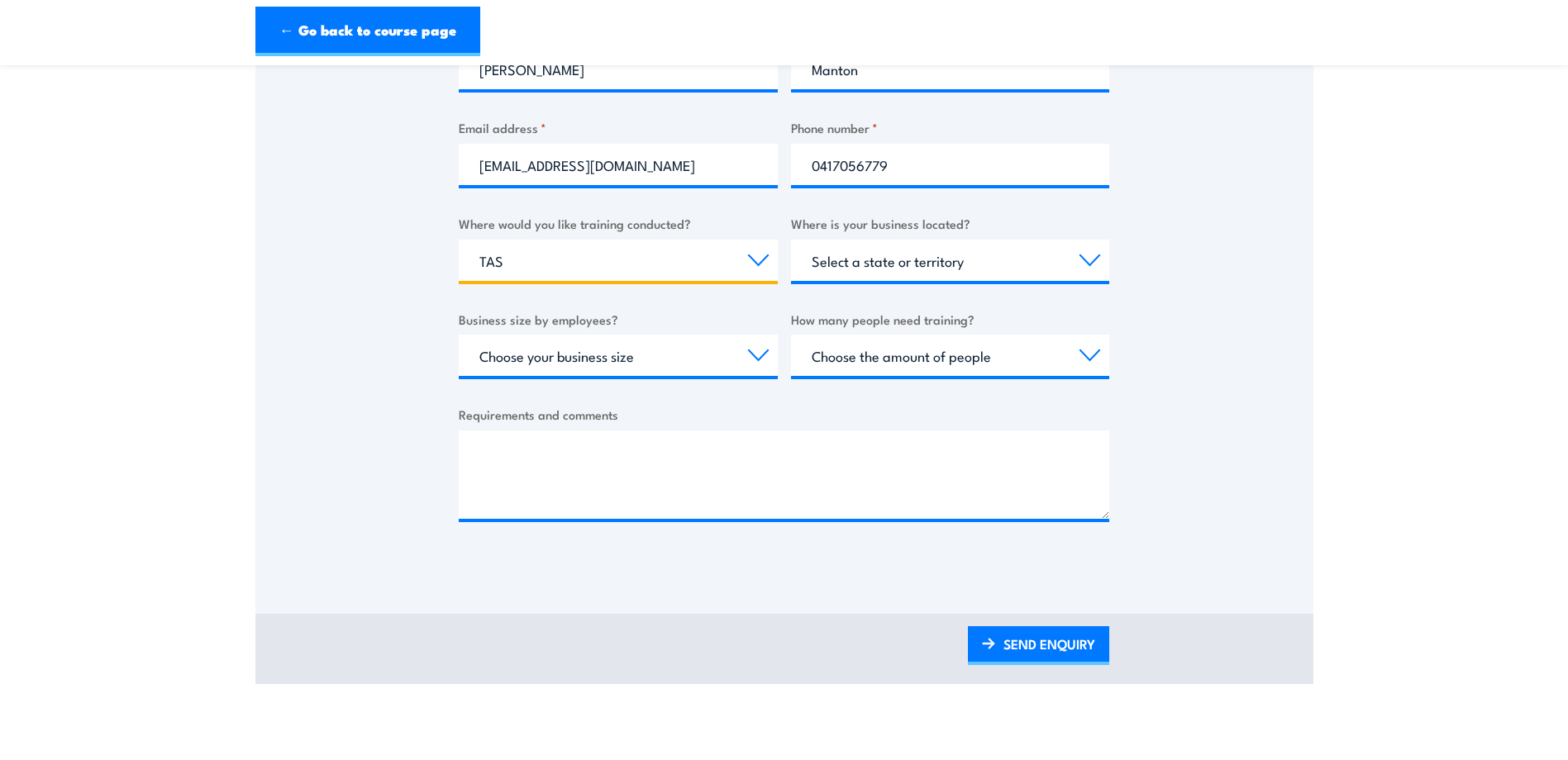 click on "Select a state or territory Nationally - multiple locations [GEOGRAPHIC_DATA] [GEOGRAPHIC_DATA] [GEOGRAPHIC_DATA] [GEOGRAPHIC_DATA] [GEOGRAPHIC_DATA] [GEOGRAPHIC_DATA] [GEOGRAPHIC_DATA] [GEOGRAPHIC_DATA]" at bounding box center [618, 260] 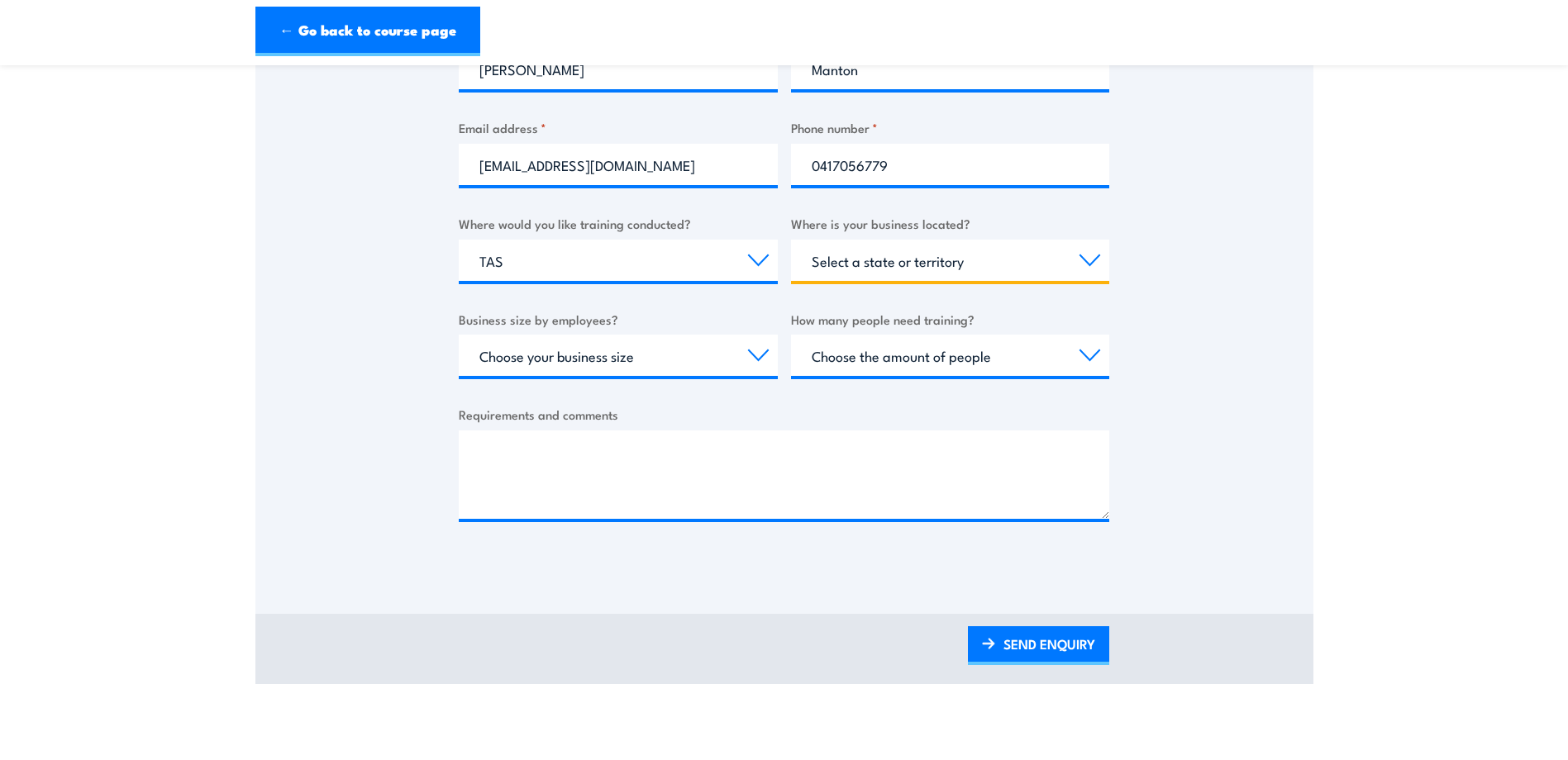 click on "Select a state or territory [GEOGRAPHIC_DATA] [GEOGRAPHIC_DATA] [GEOGRAPHIC_DATA] SA [GEOGRAPHIC_DATA] [GEOGRAPHIC_DATA] [GEOGRAPHIC_DATA] [GEOGRAPHIC_DATA]" at bounding box center [951, 260] 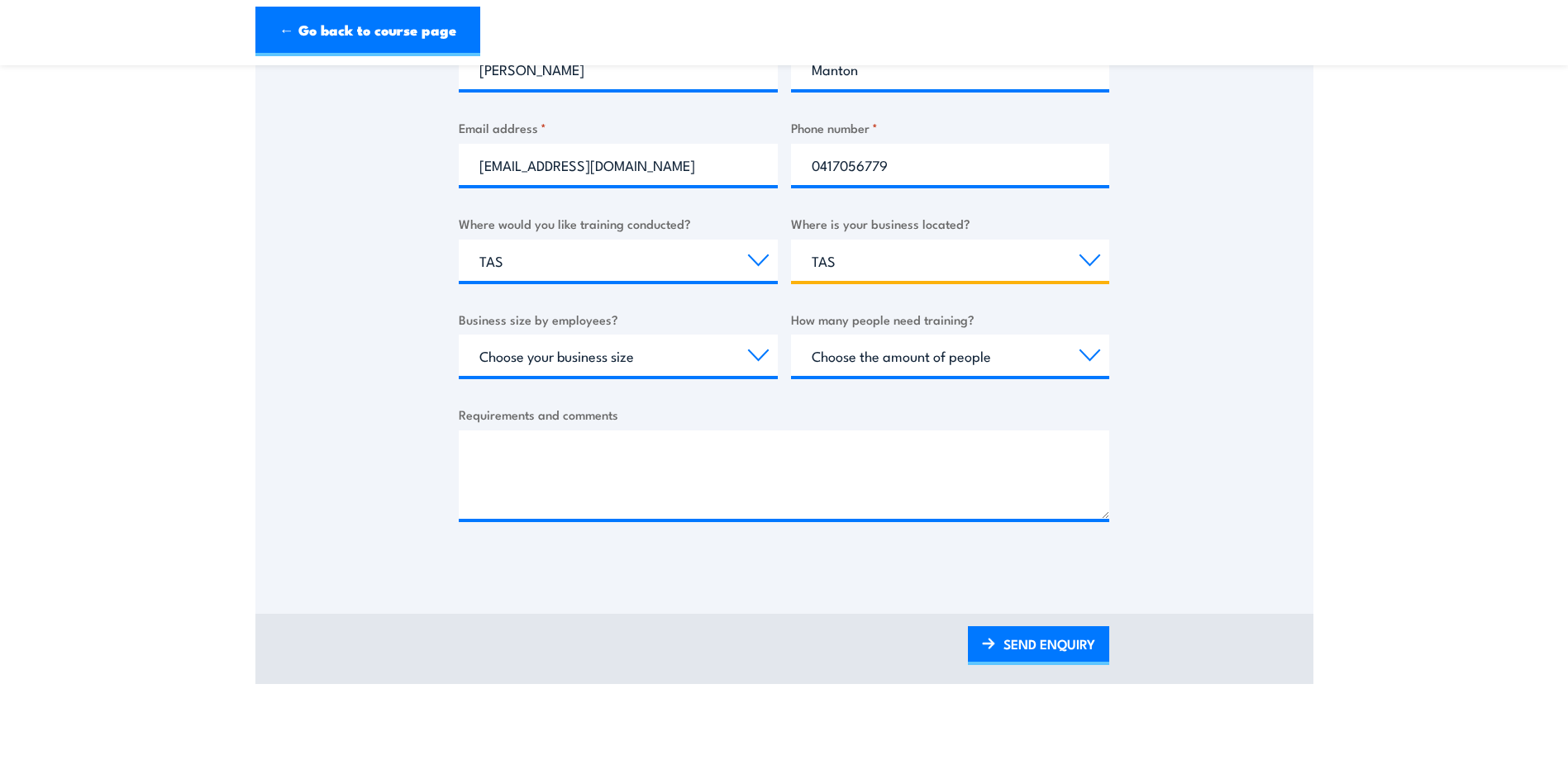 click on "Select a state or territory QLD NSW VIC SA ACT WA TAS NT" at bounding box center [951, 260] 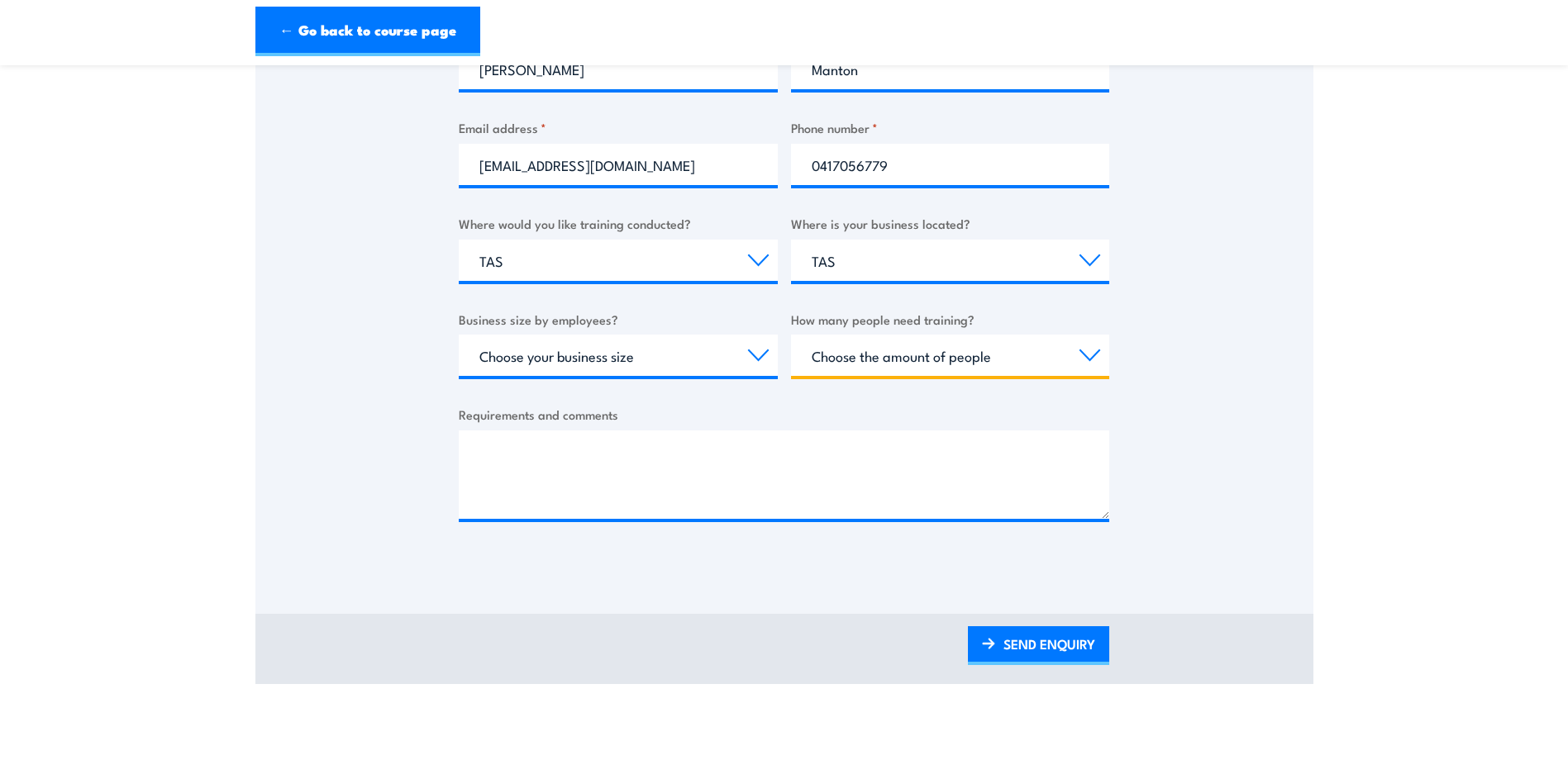 click on "Choose the amount of people 1 to 4 5 to 19 20+" at bounding box center [951, 355] 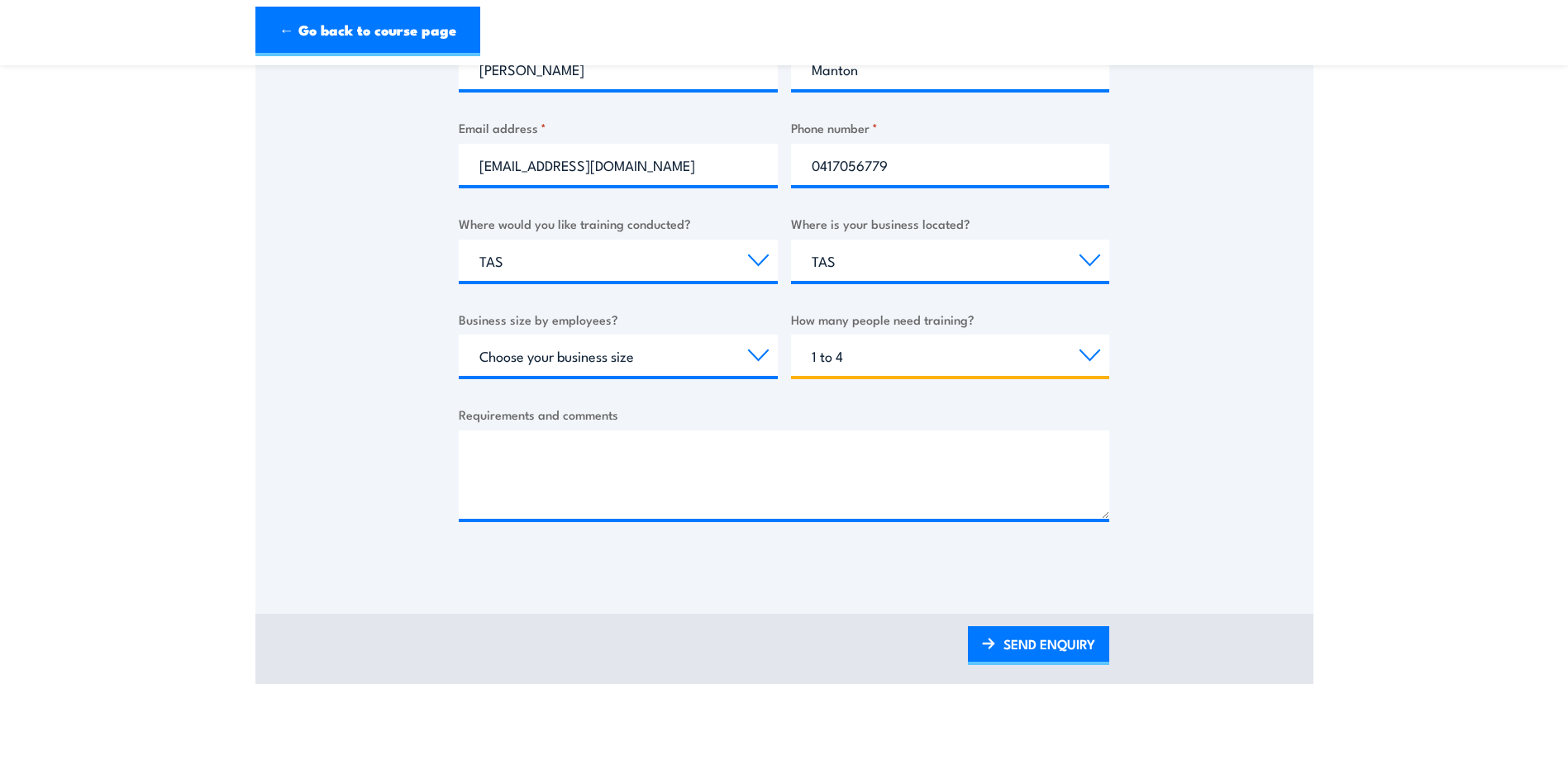 click on "Choose the amount of people 1 to 4 5 to 19 20+" at bounding box center [951, 355] 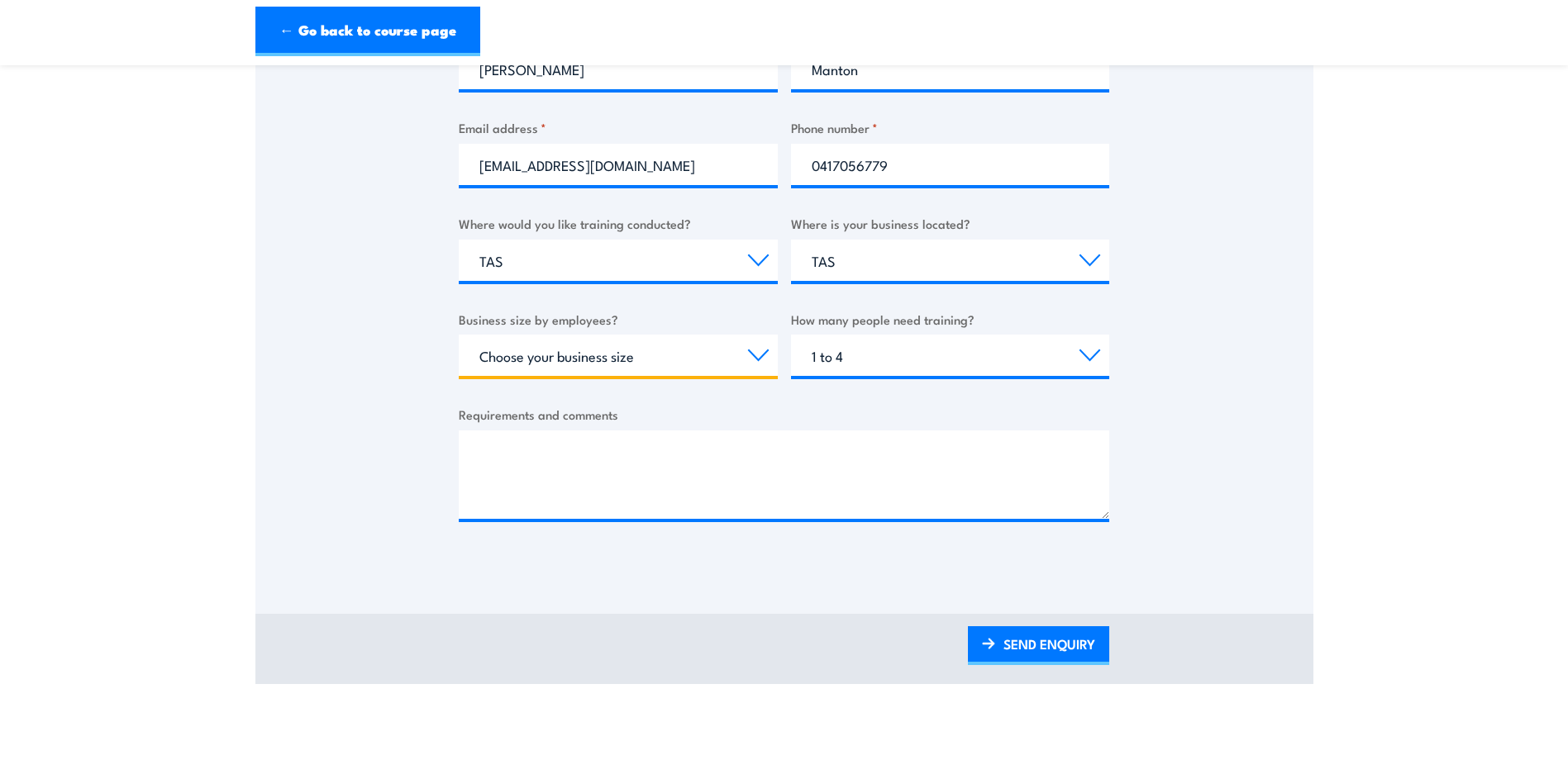 click on "Choose your business size 1 to 19 20 to 199 200+" at bounding box center [618, 355] 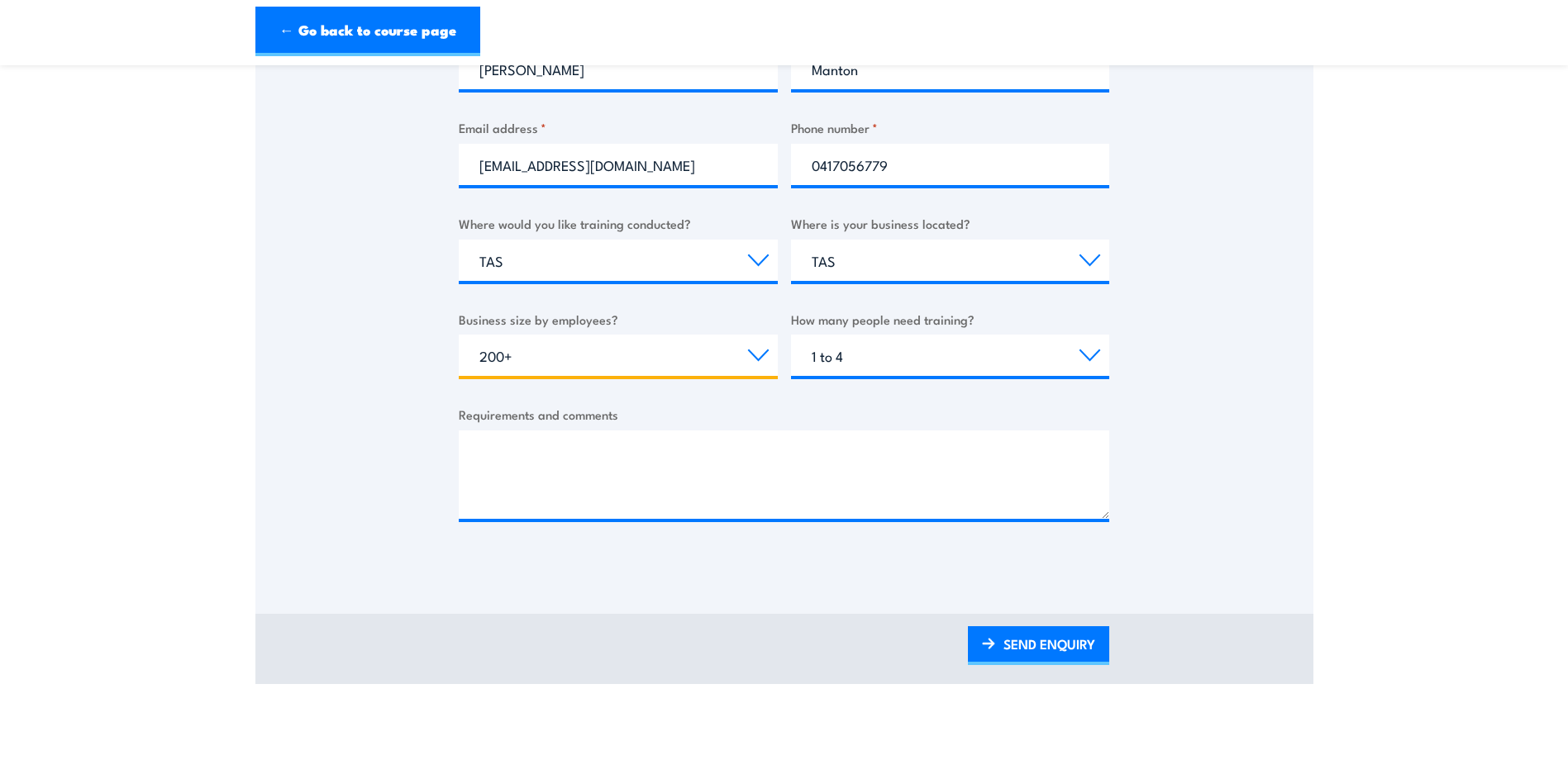 click on "Choose your business size 1 to 19 20 to 199 200+" at bounding box center [618, 355] 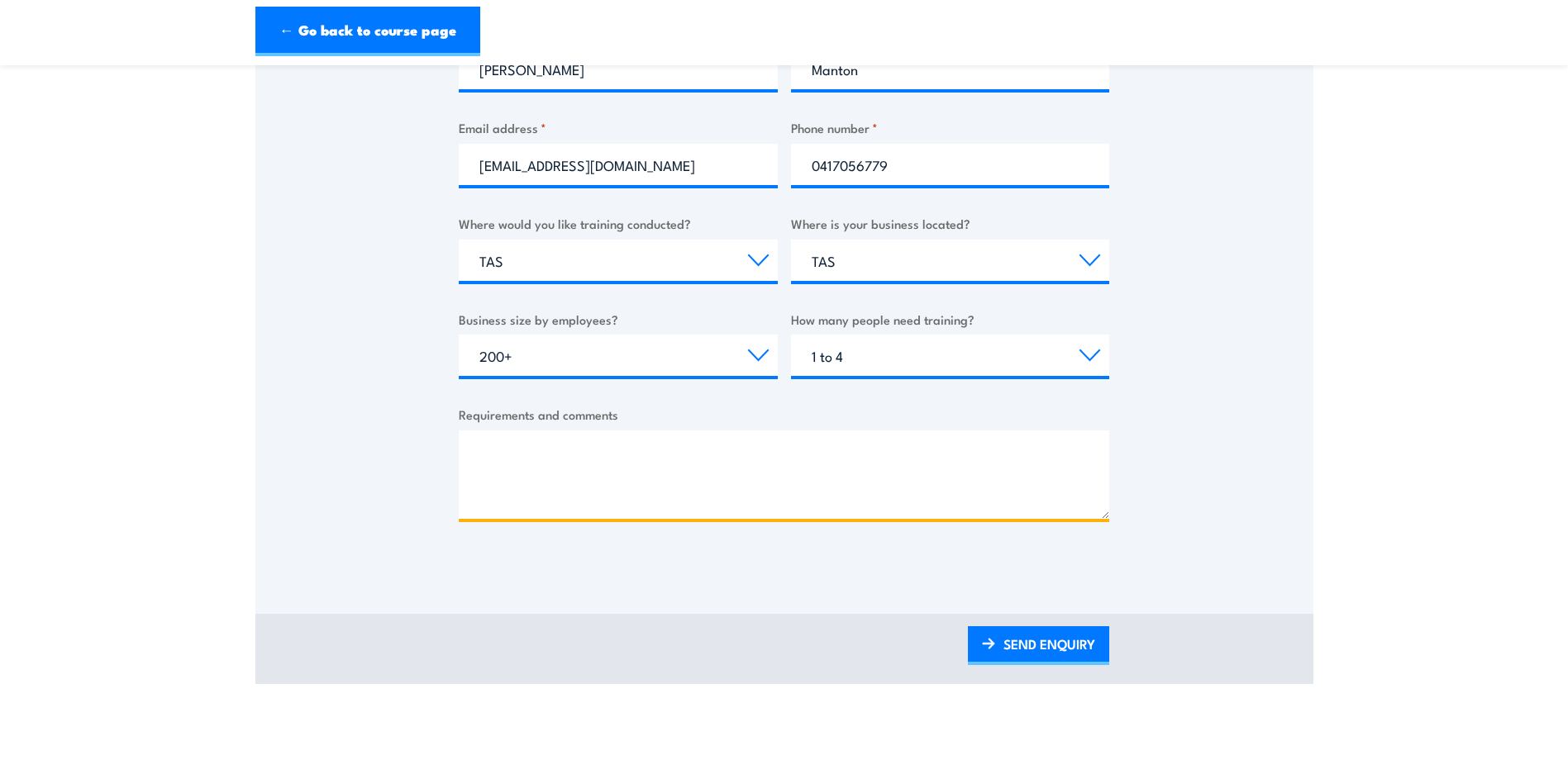 click on "Requirements and comments" at bounding box center [784, 474] 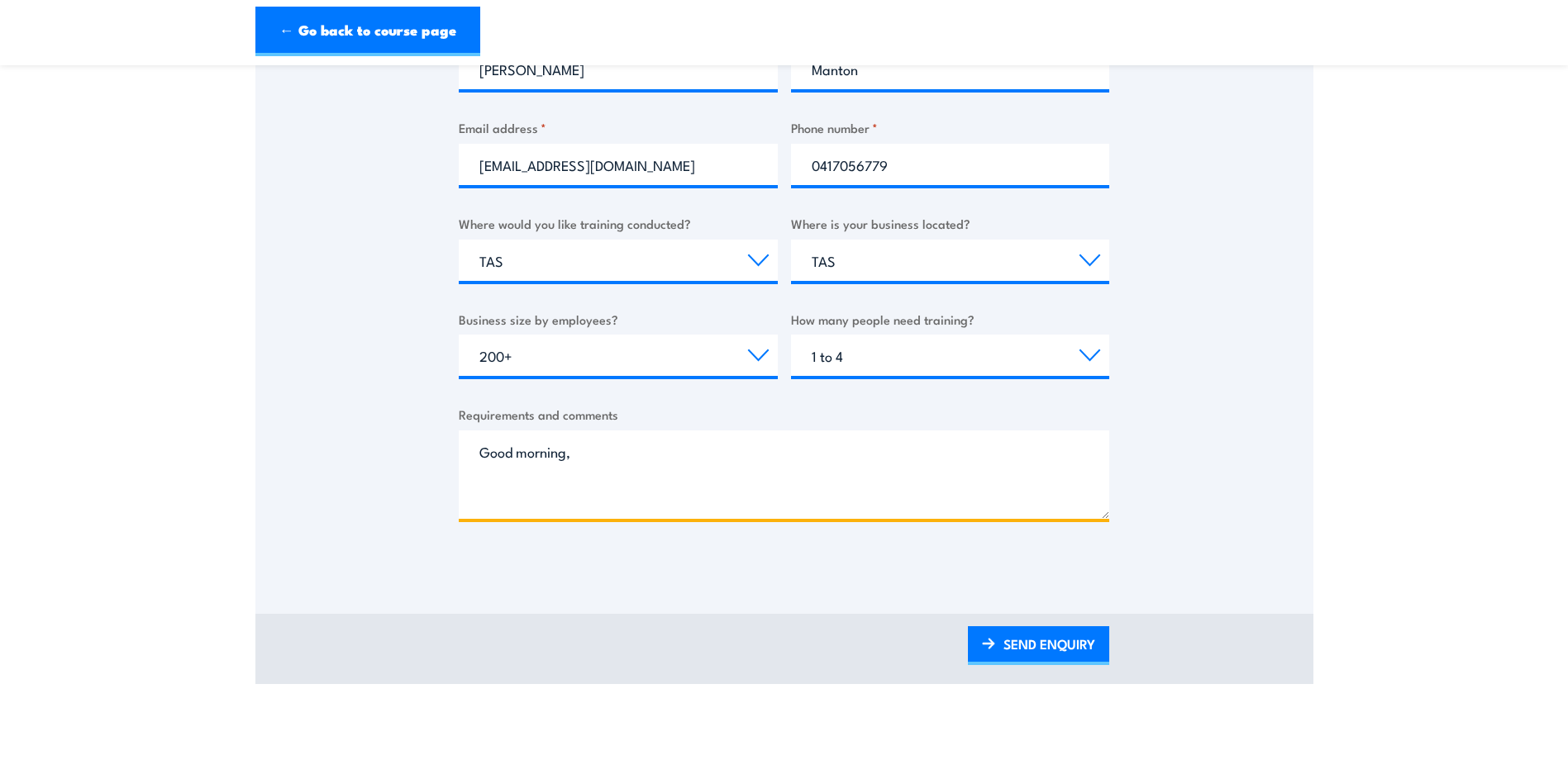 scroll, scrollTop: 0, scrollLeft: 0, axis: both 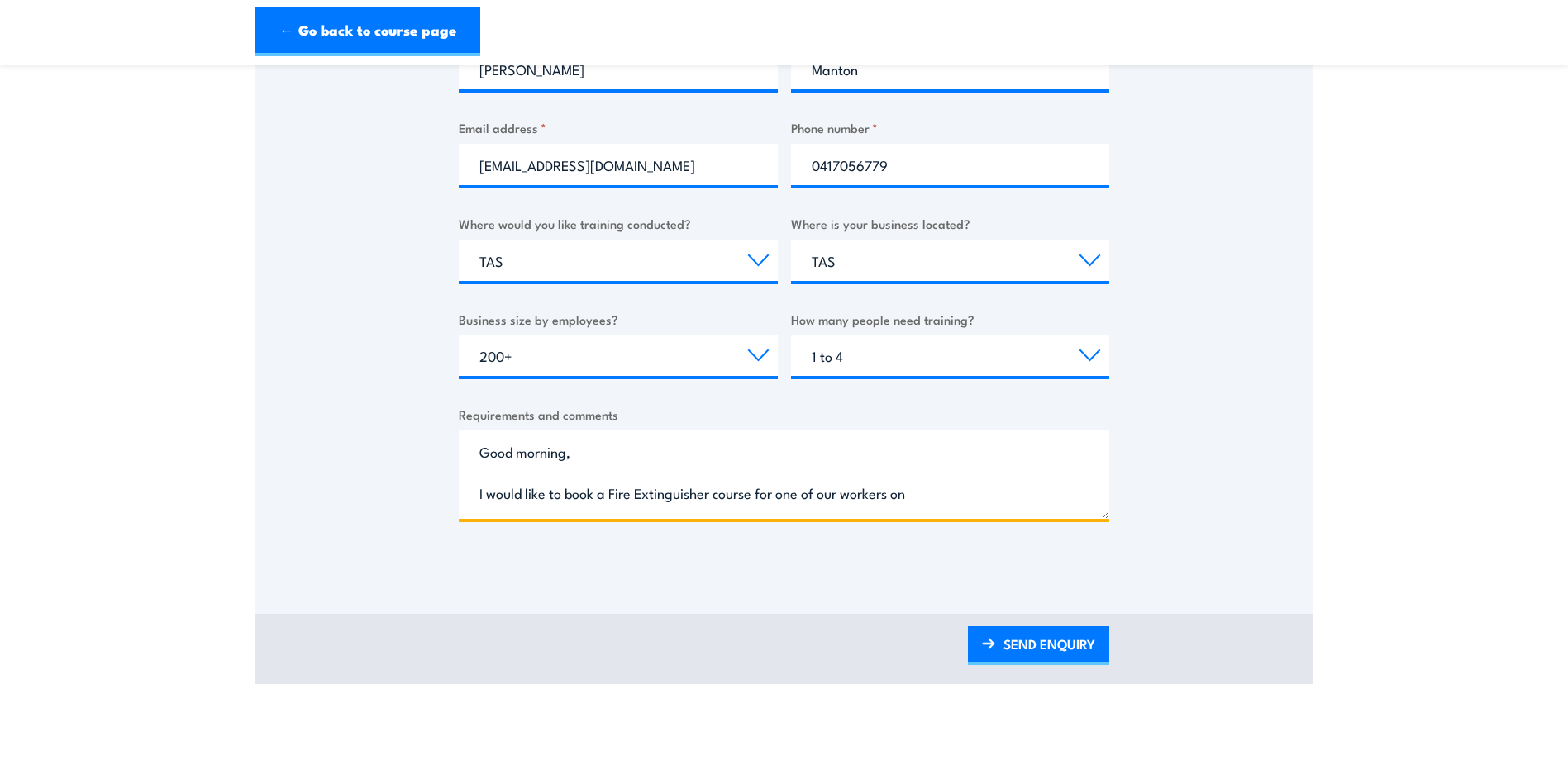 paste on "[DATE]" 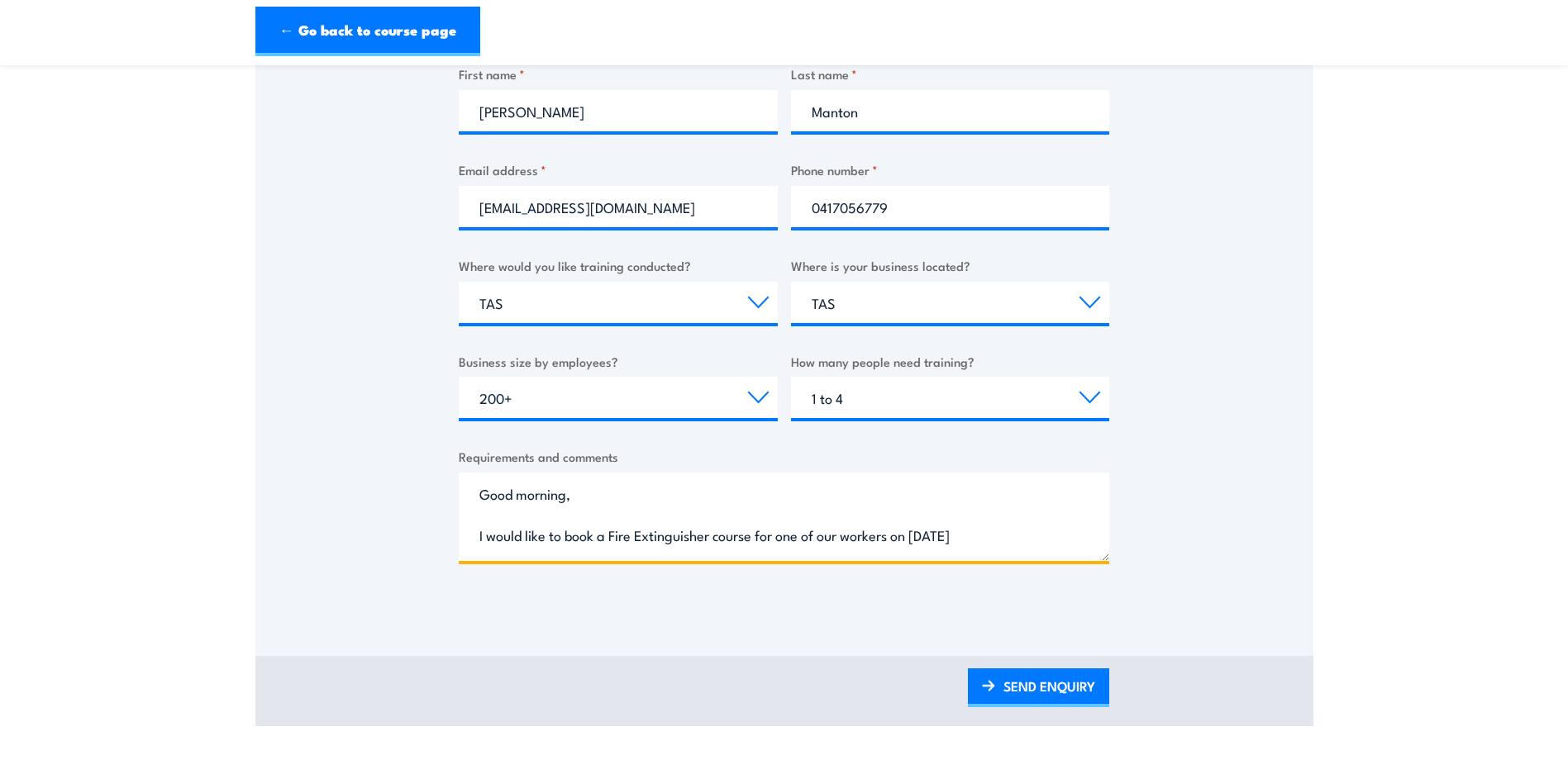 scroll, scrollTop: 413, scrollLeft: 0, axis: vertical 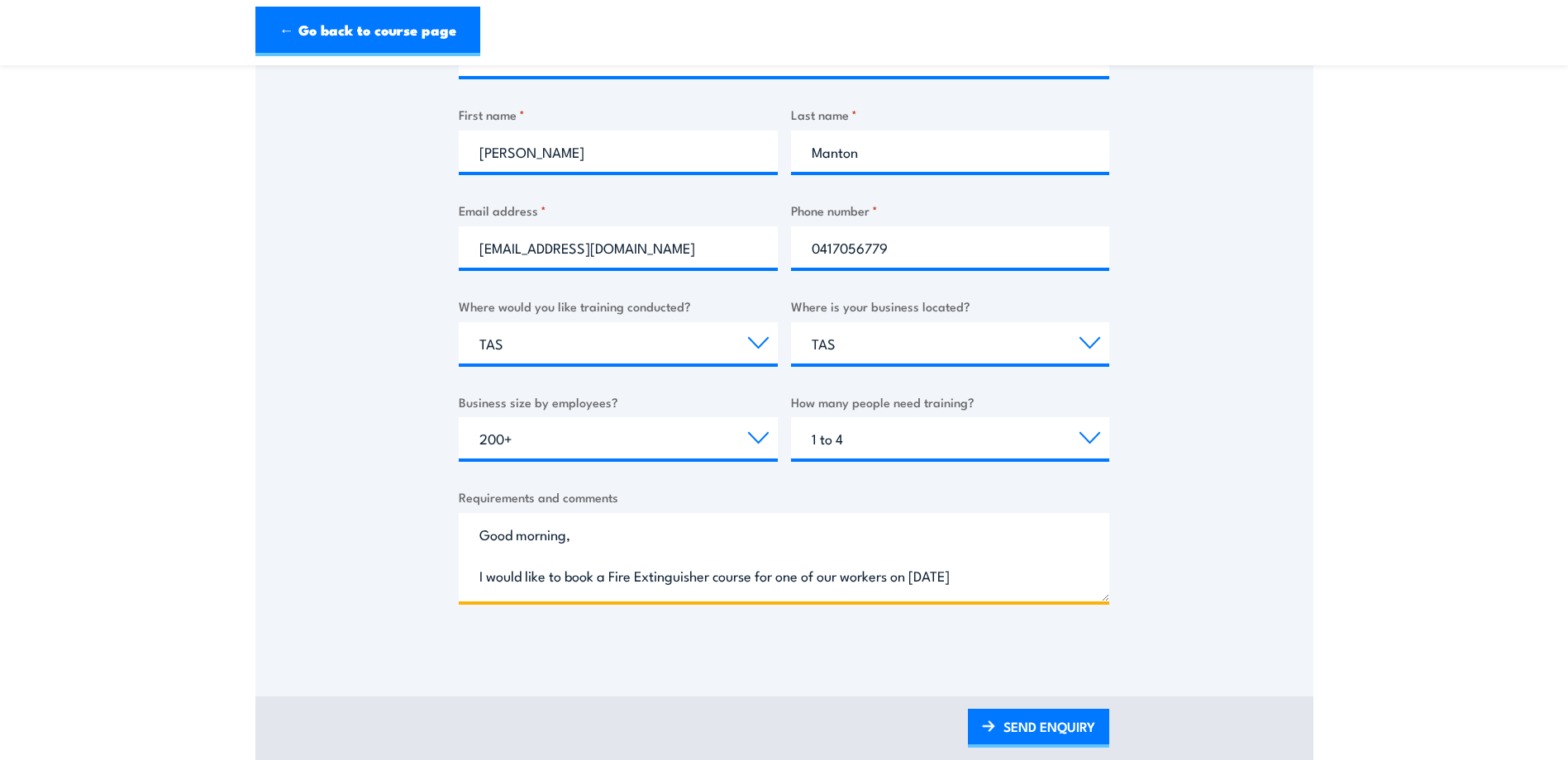 click on "Good morning,
I would like to book a Fire Extinguisher course for one of our workers on 11 August, 2025" at bounding box center [784, 557] 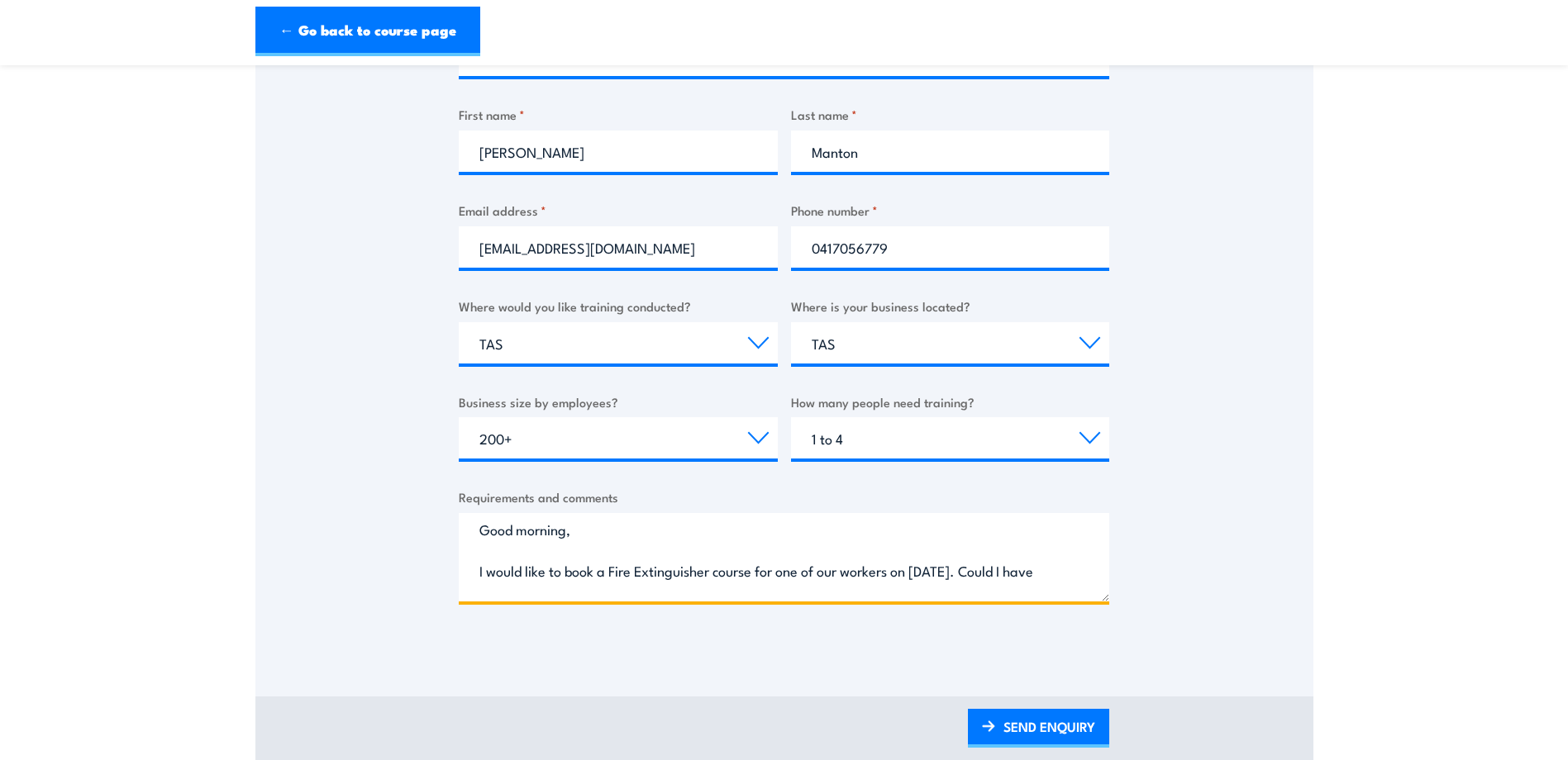 scroll, scrollTop: 0, scrollLeft: 0, axis: both 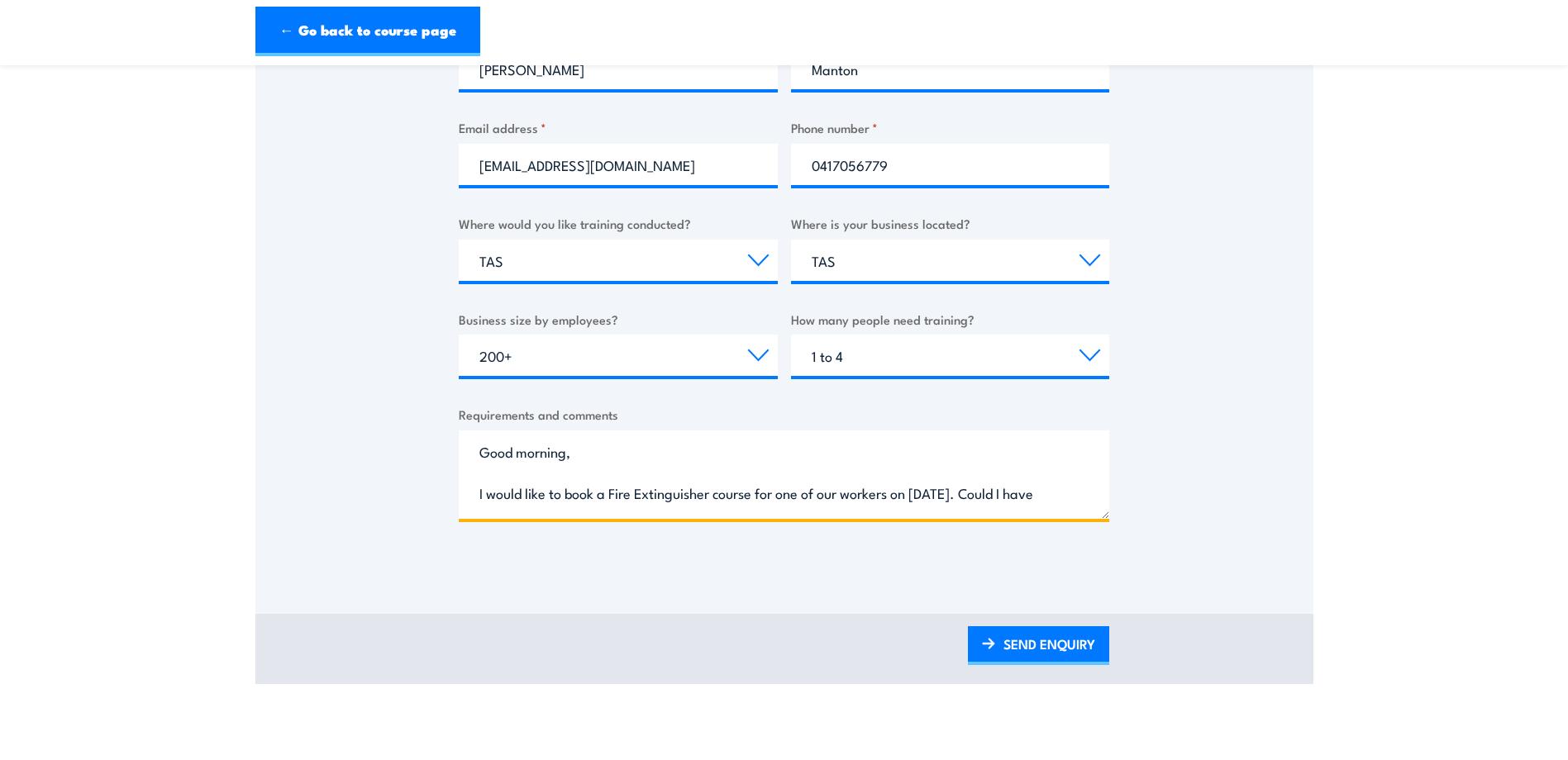 click on "Good morning,
I would like to book a Fire Extinguisher course for one of our workers on 11 August 2025. Could I have someone get in contact regarding setting up an account etc.
Kind Regards,
Josh" at bounding box center (784, 474) 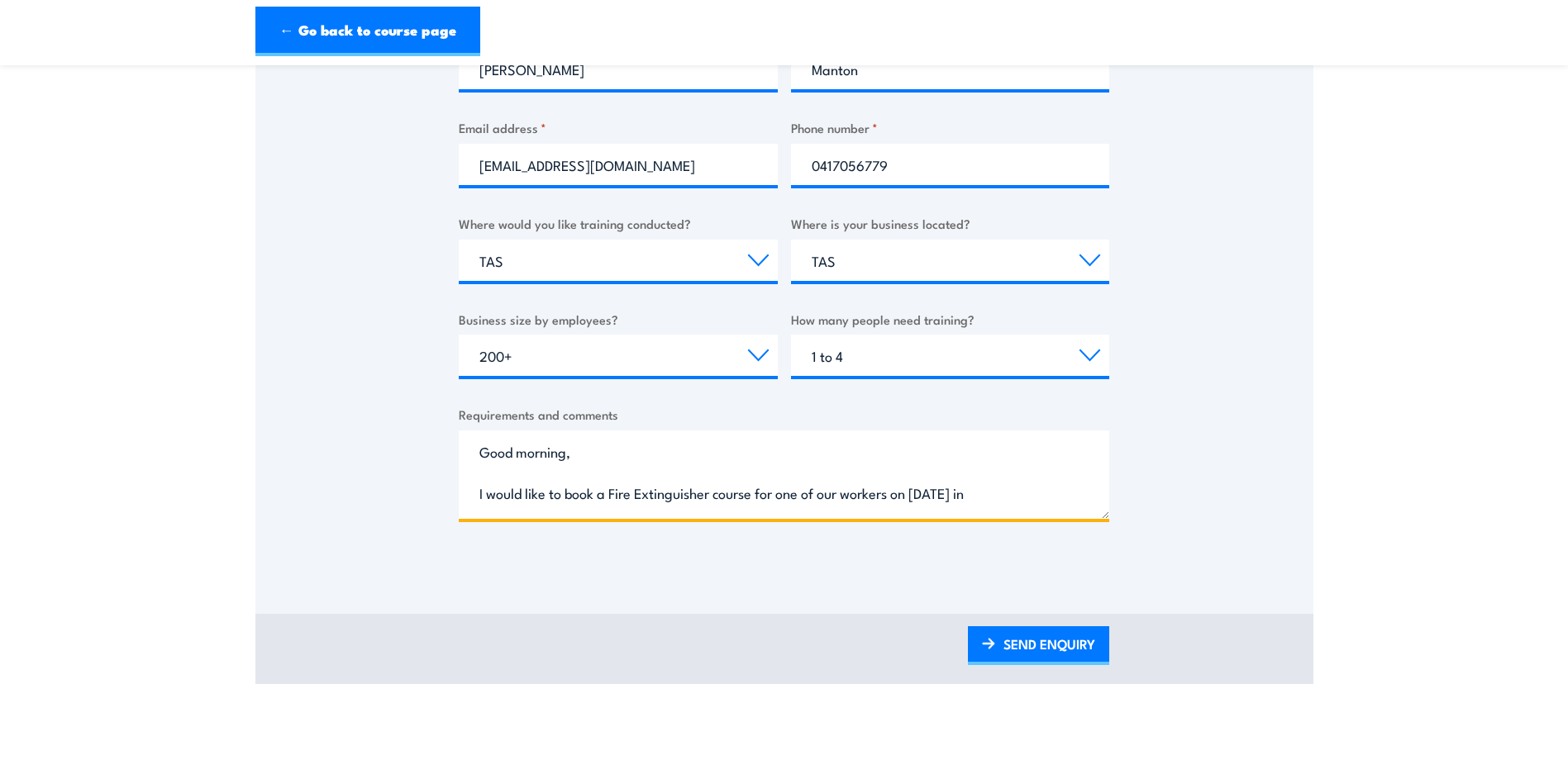 scroll, scrollTop: 26, scrollLeft: 0, axis: vertical 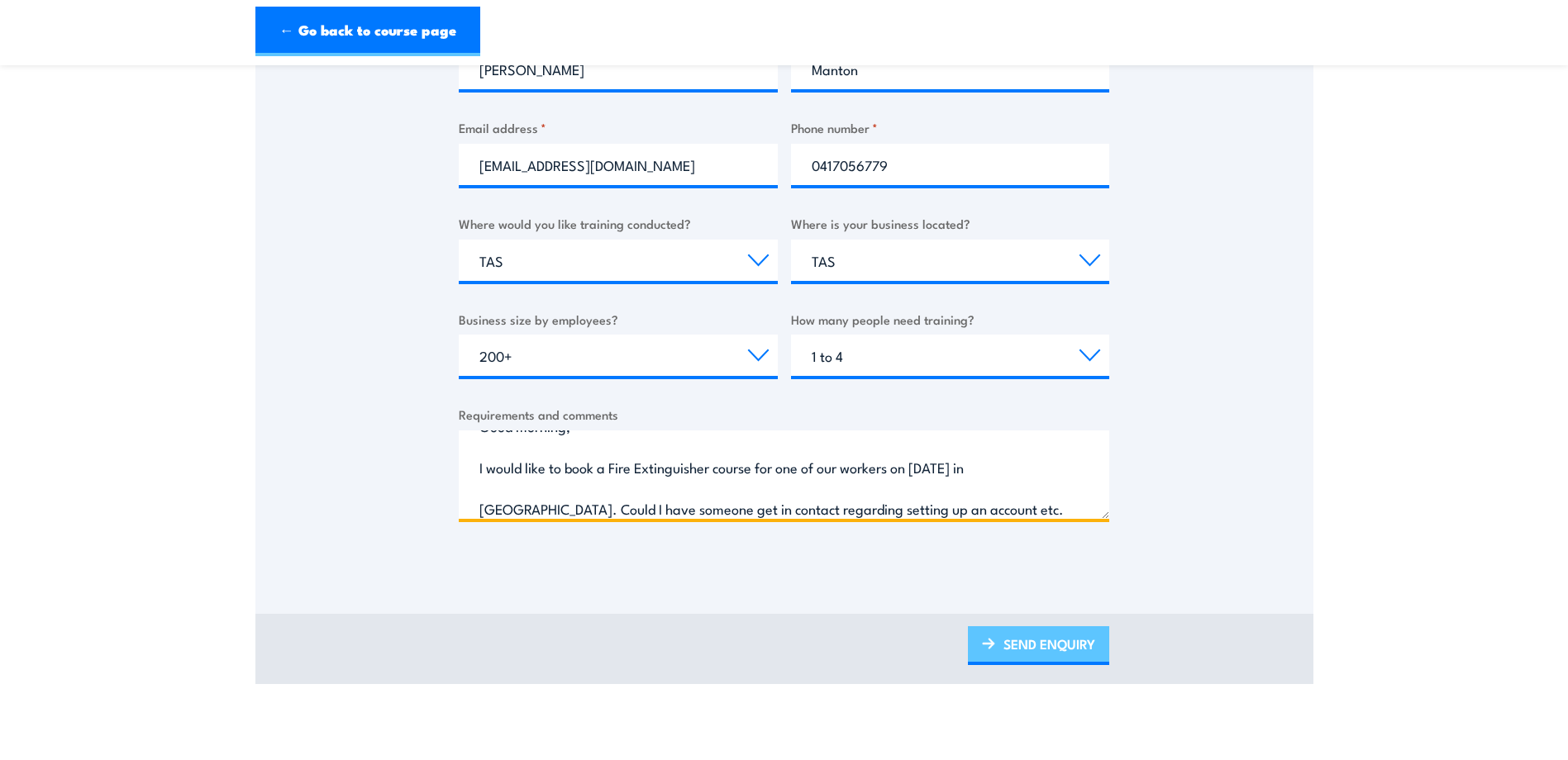 type on "Good morning,
I would like to book a Fire Extinguisher course for one of our workers on 11 August 2025 in Sorell. Could I have someone get in contact regarding setting up an account etc.
Kind Regards,
Josh" 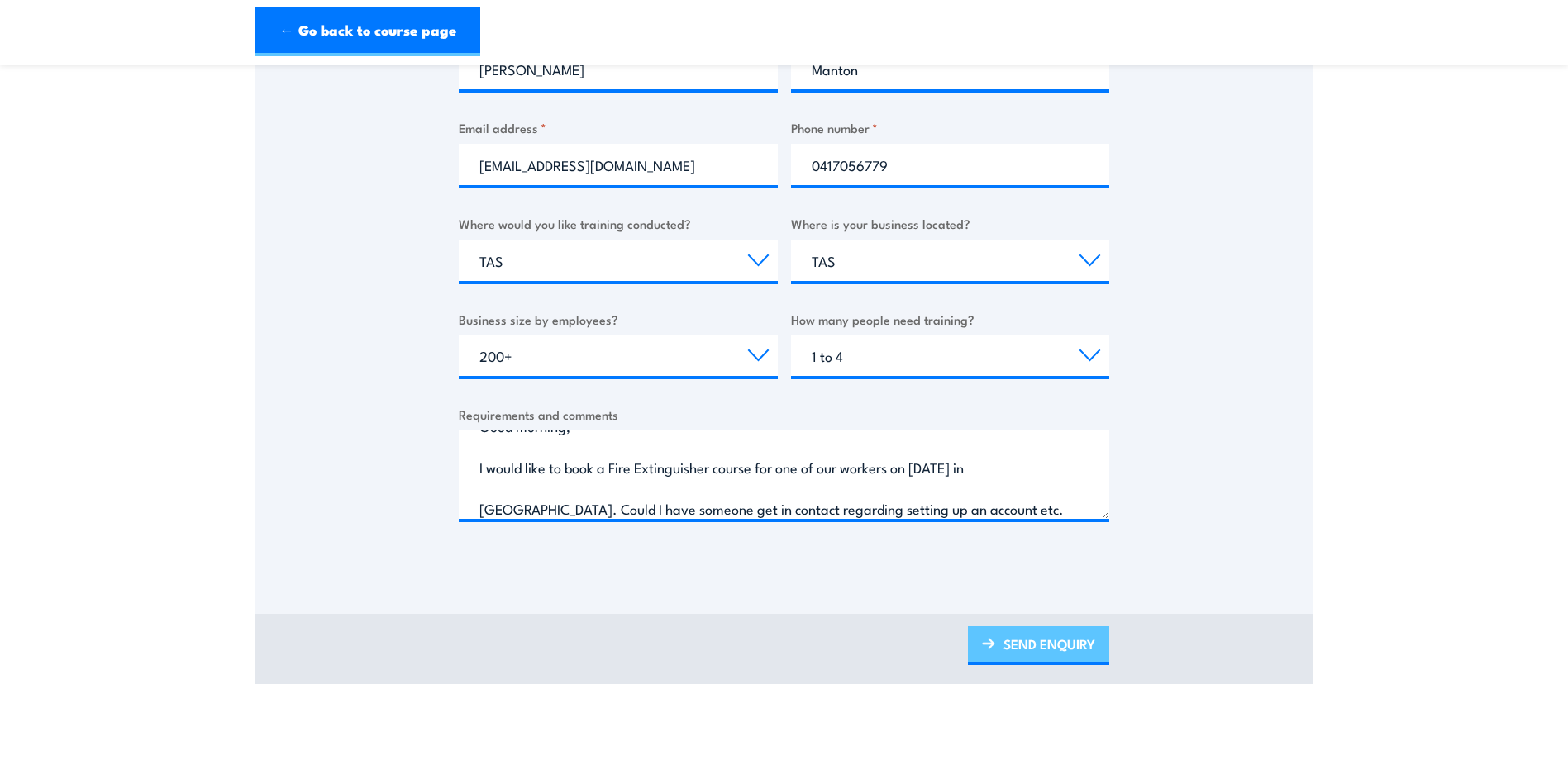 click on "SEND ENQUIRY" at bounding box center (1038, 645) 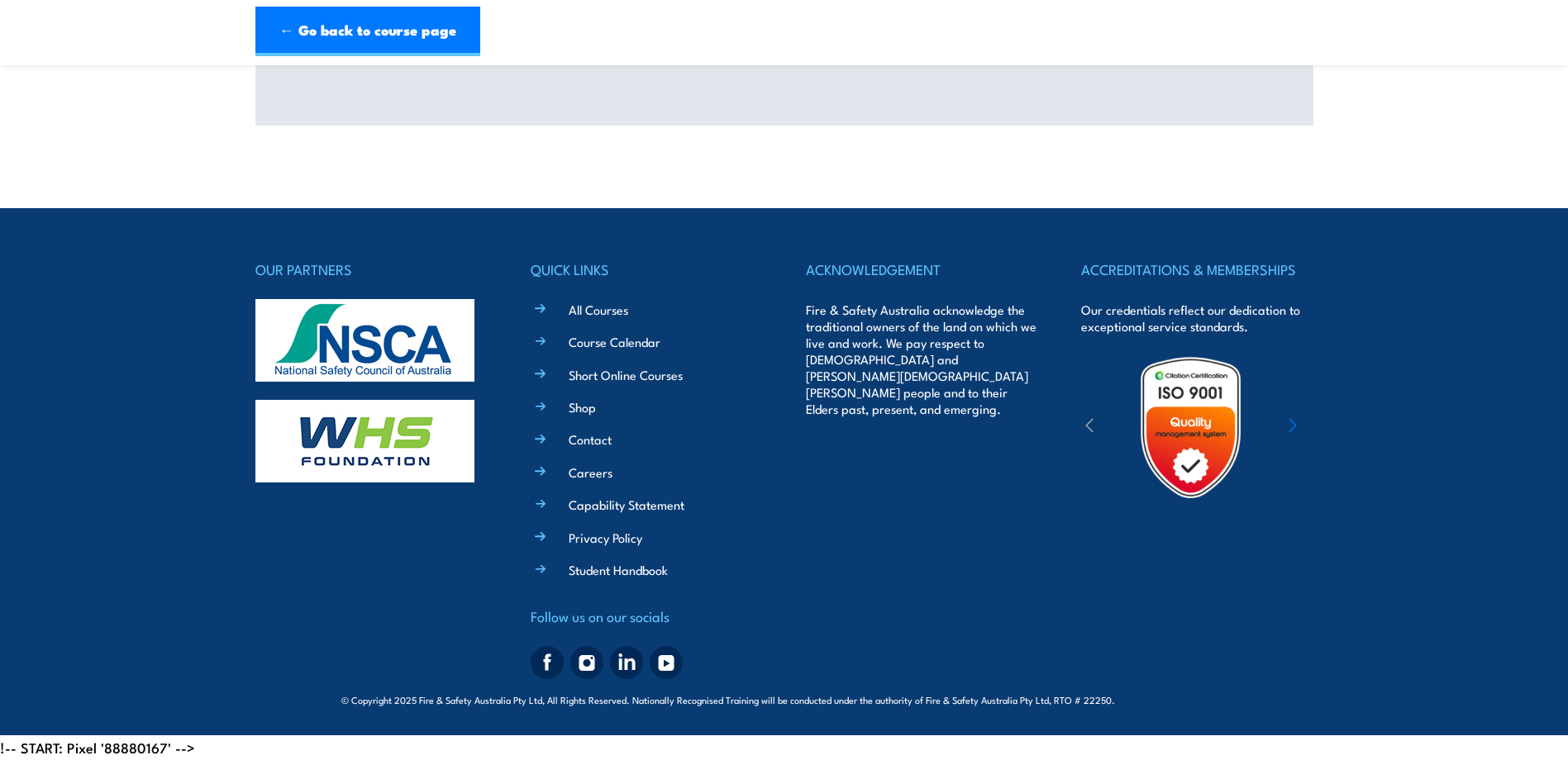 scroll, scrollTop: 25, scrollLeft: 0, axis: vertical 